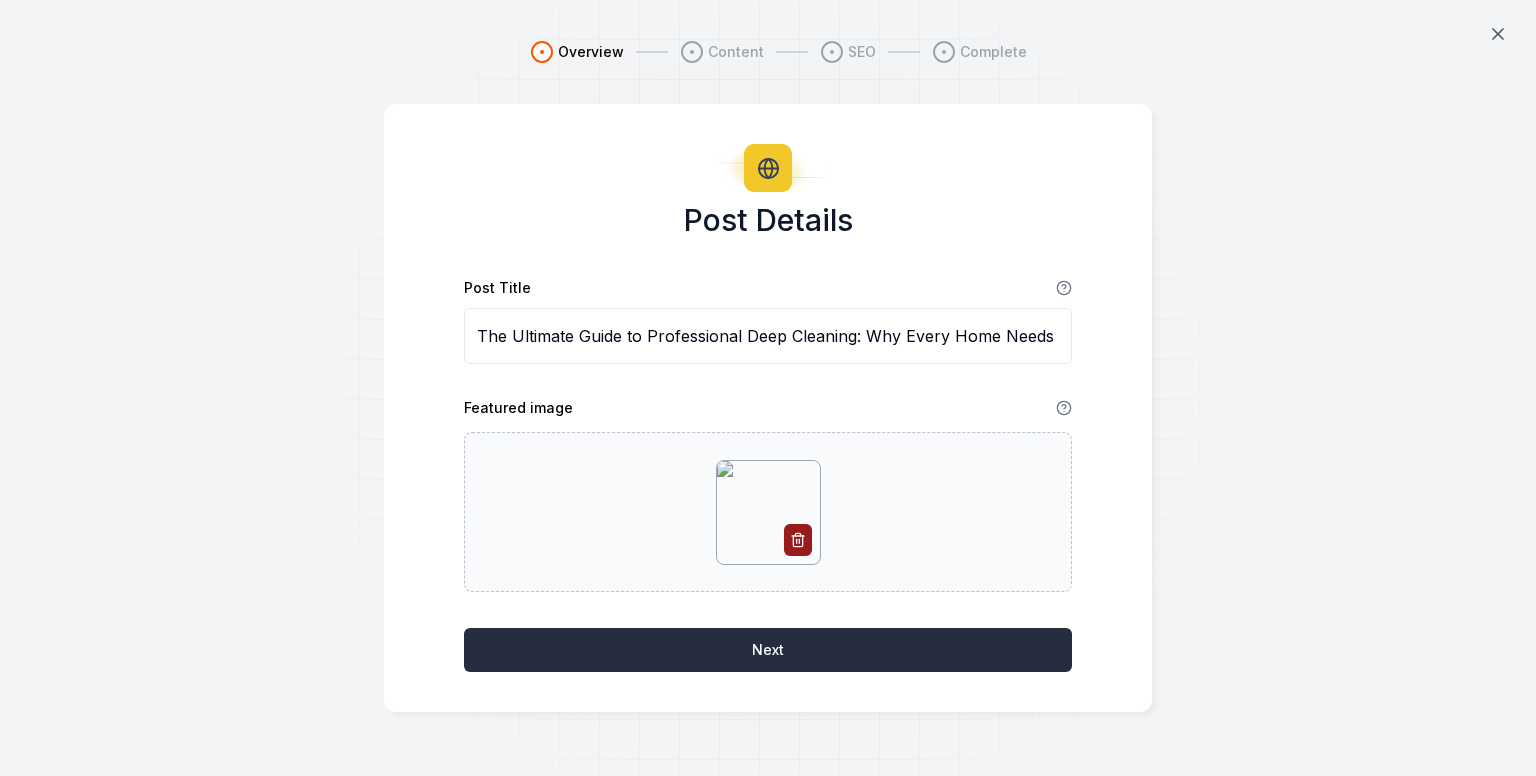 scroll, scrollTop: 0, scrollLeft: 0, axis: both 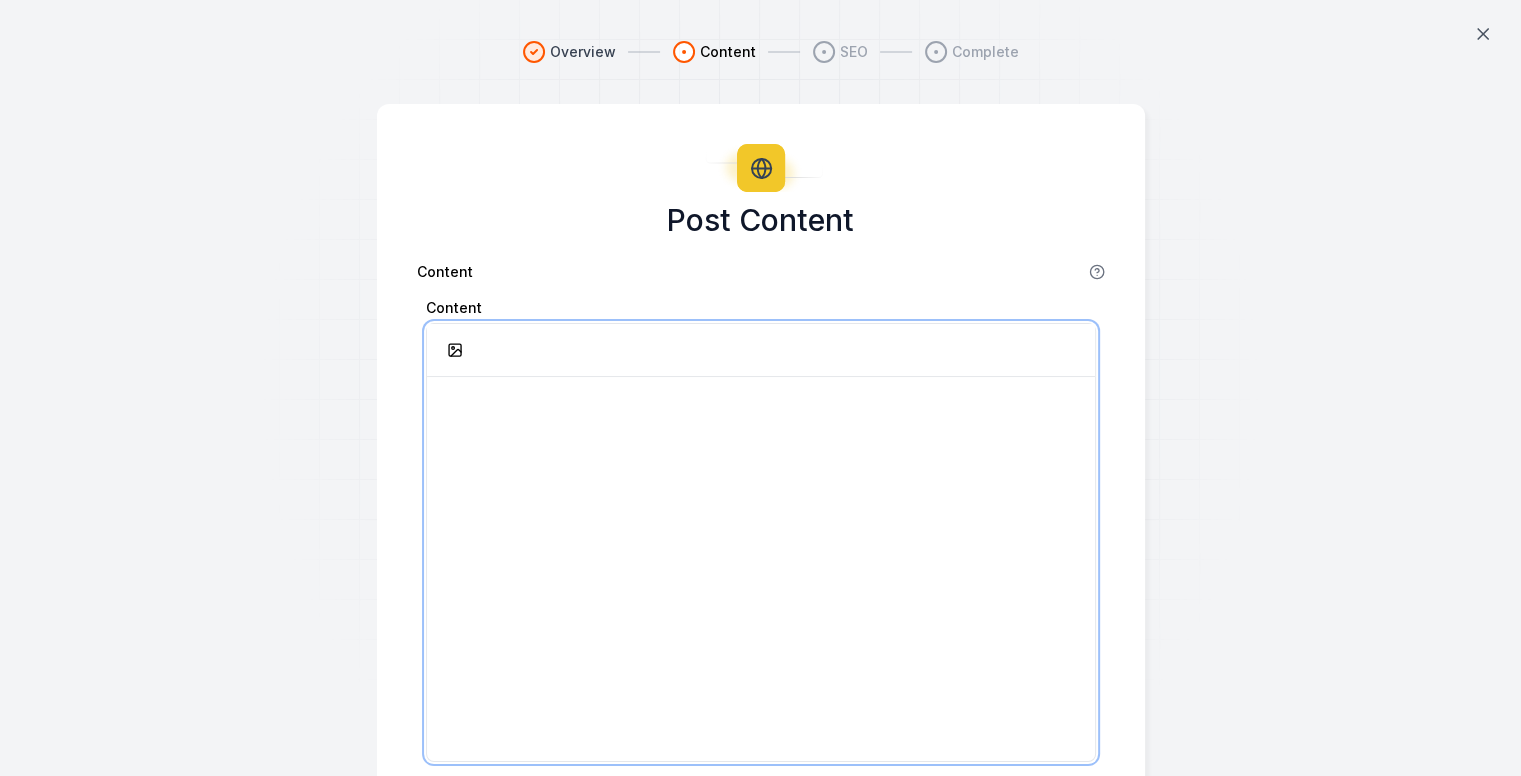 click at bounding box center (761, 569) 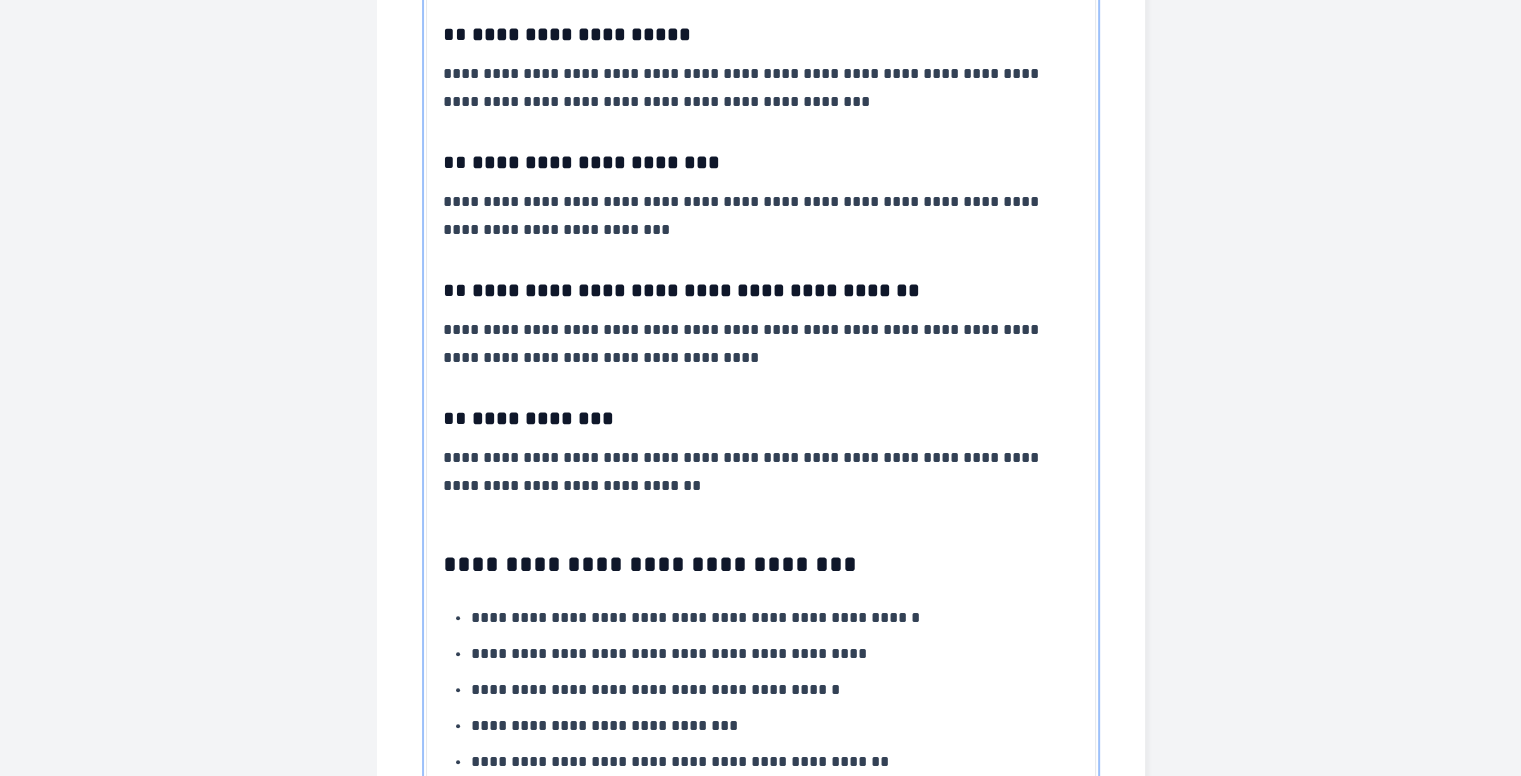 scroll, scrollTop: 1686, scrollLeft: 0, axis: vertical 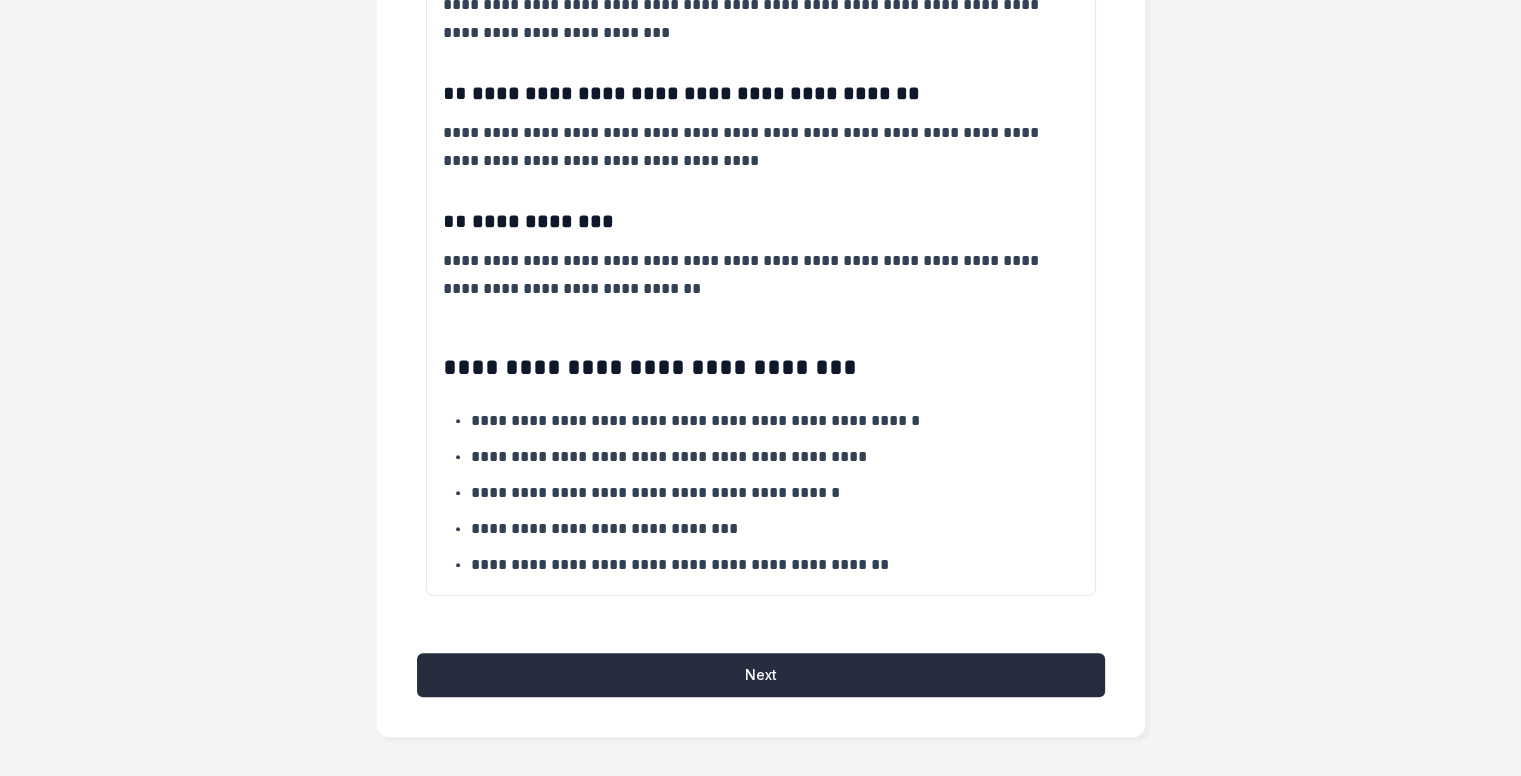 click on "Next" at bounding box center [761, 675] 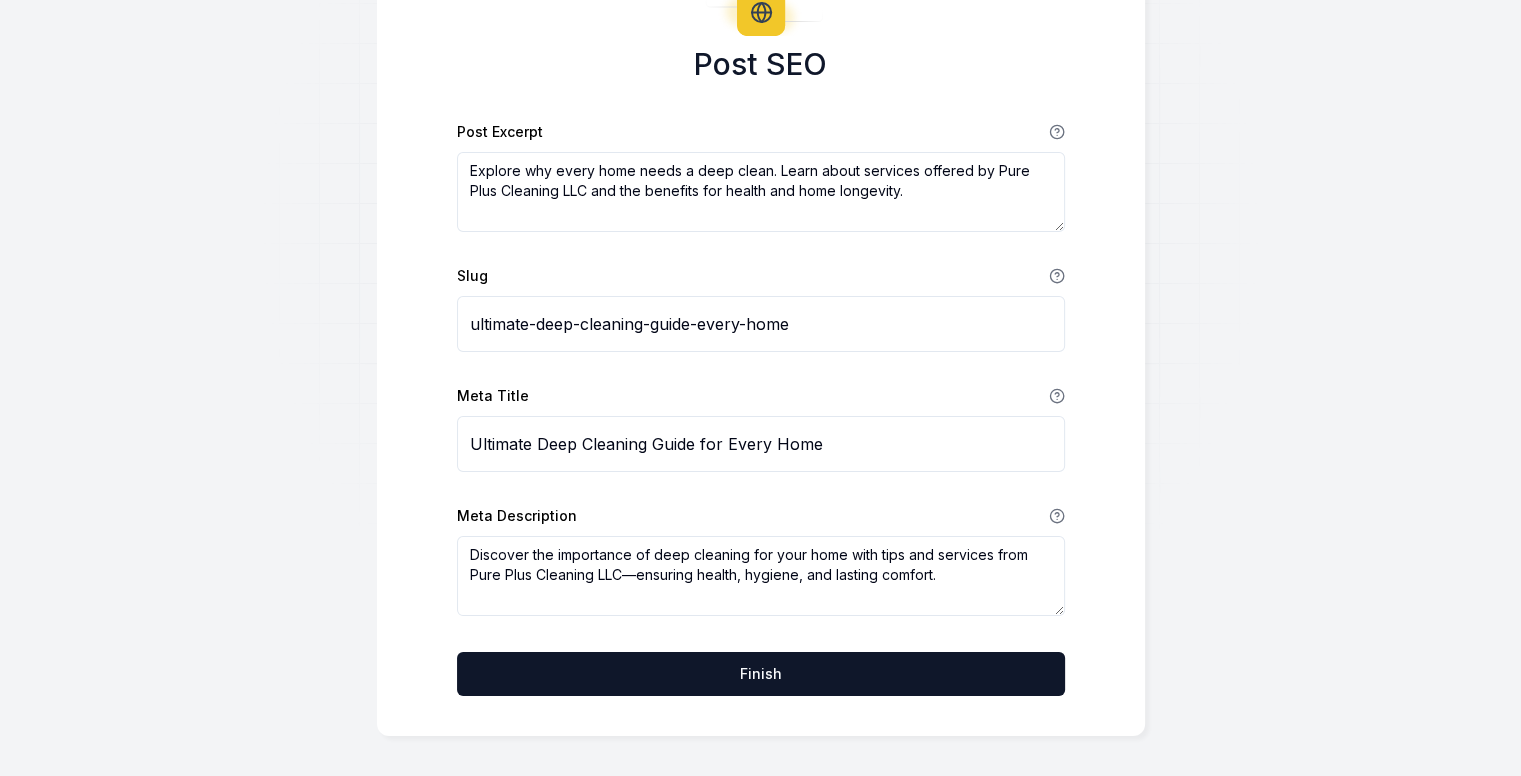 scroll, scrollTop: 156, scrollLeft: 0, axis: vertical 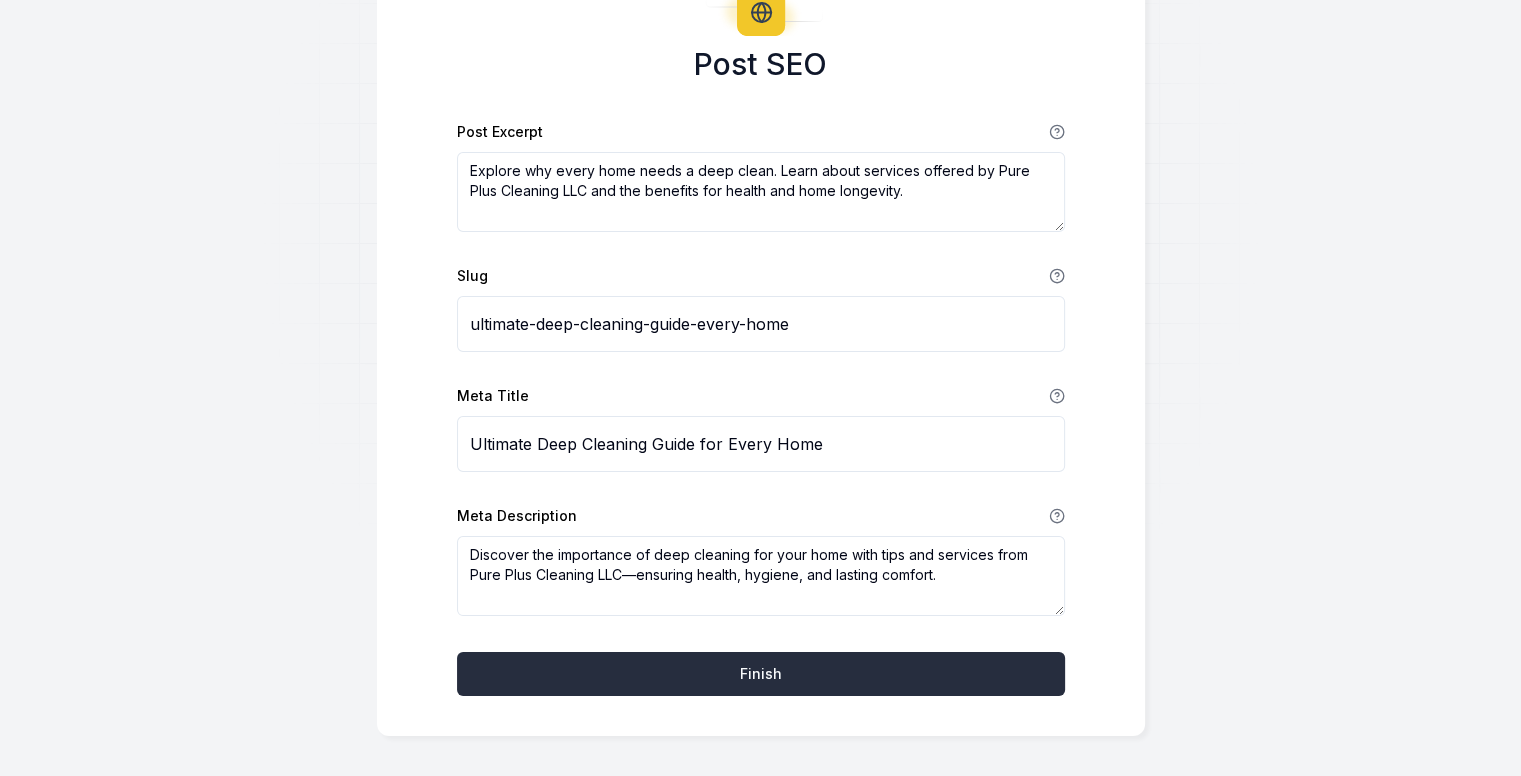 click on "Finish" at bounding box center (761, 674) 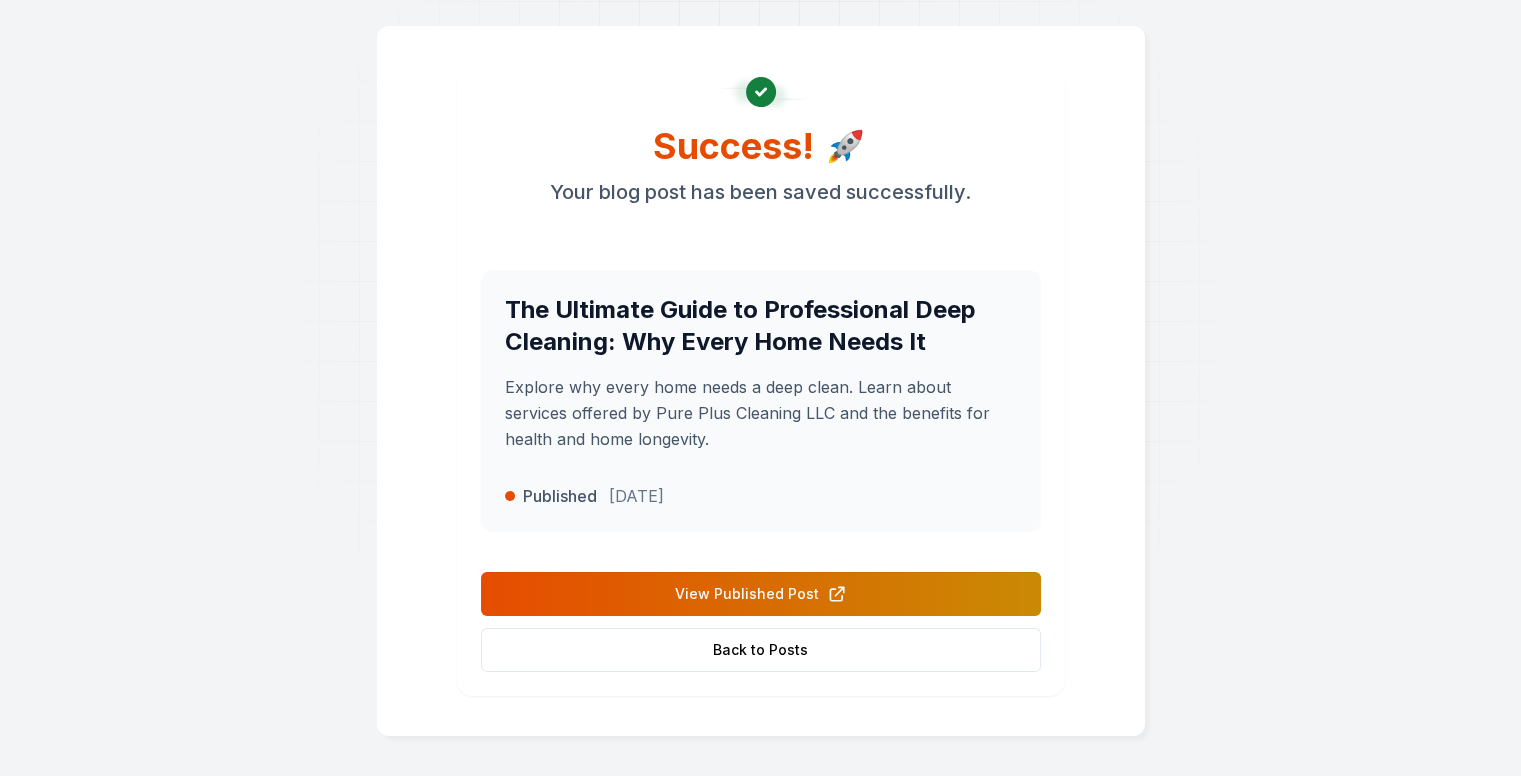 scroll, scrollTop: 578, scrollLeft: 0, axis: vertical 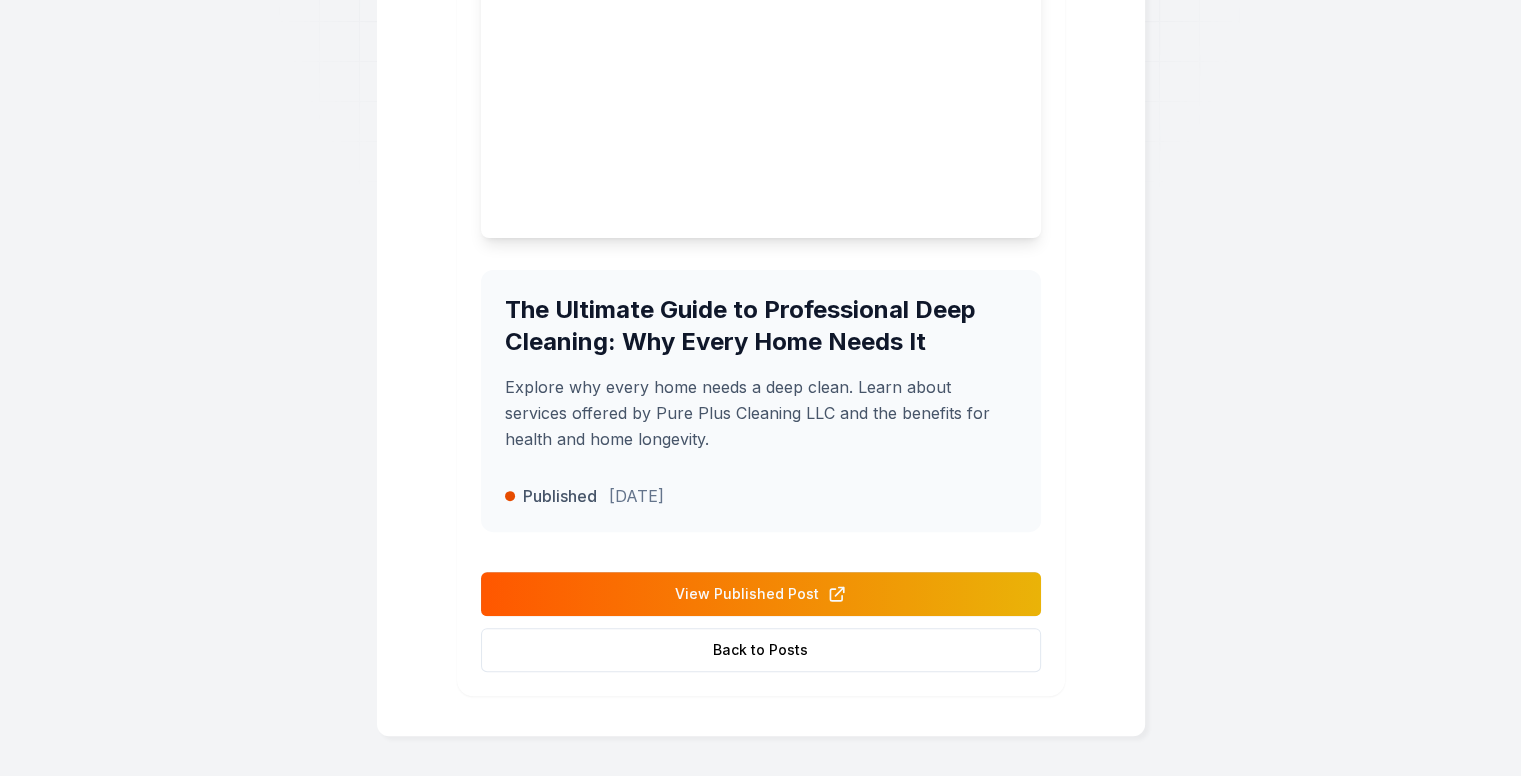 click 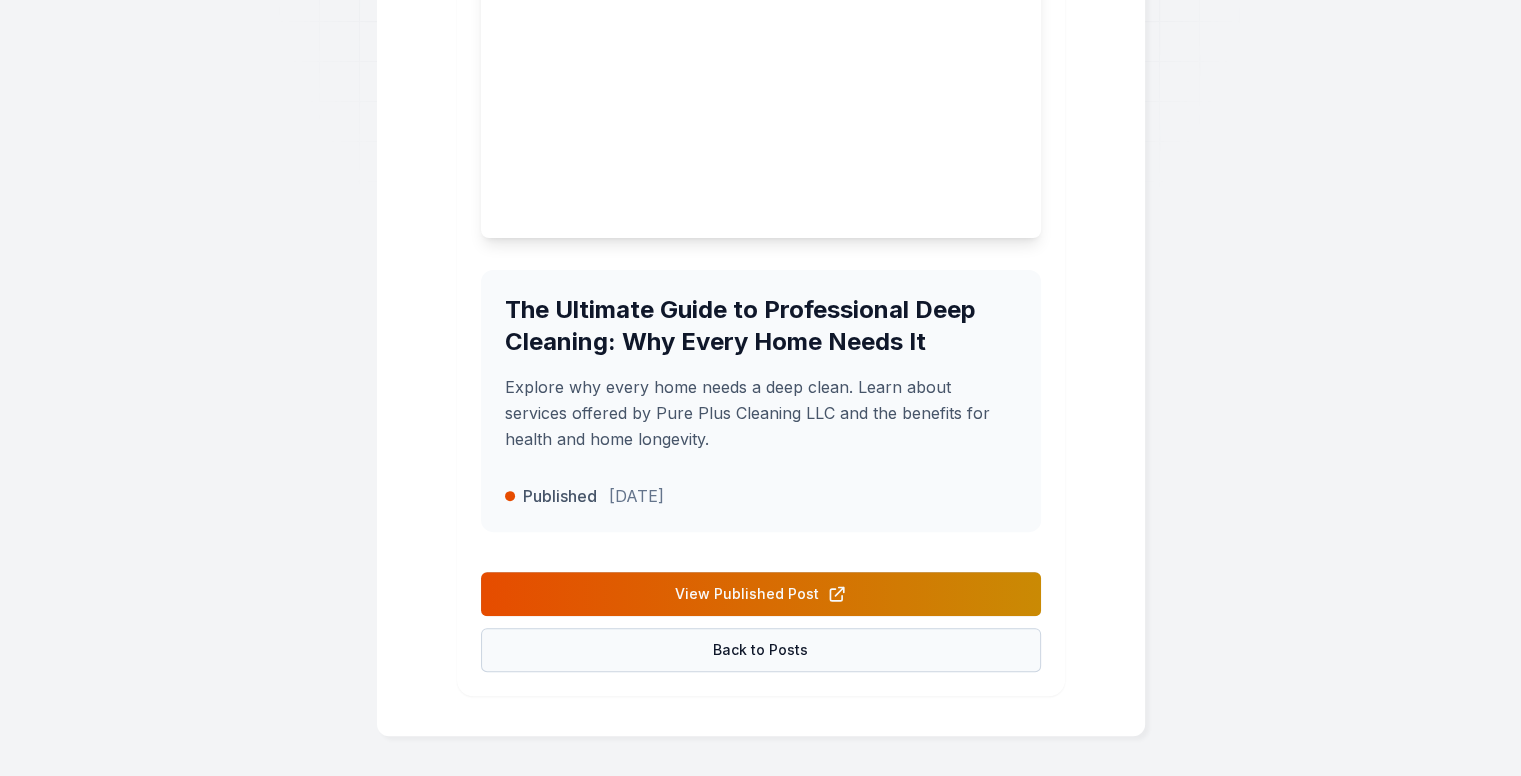 click on "Back to Posts" at bounding box center (761, 650) 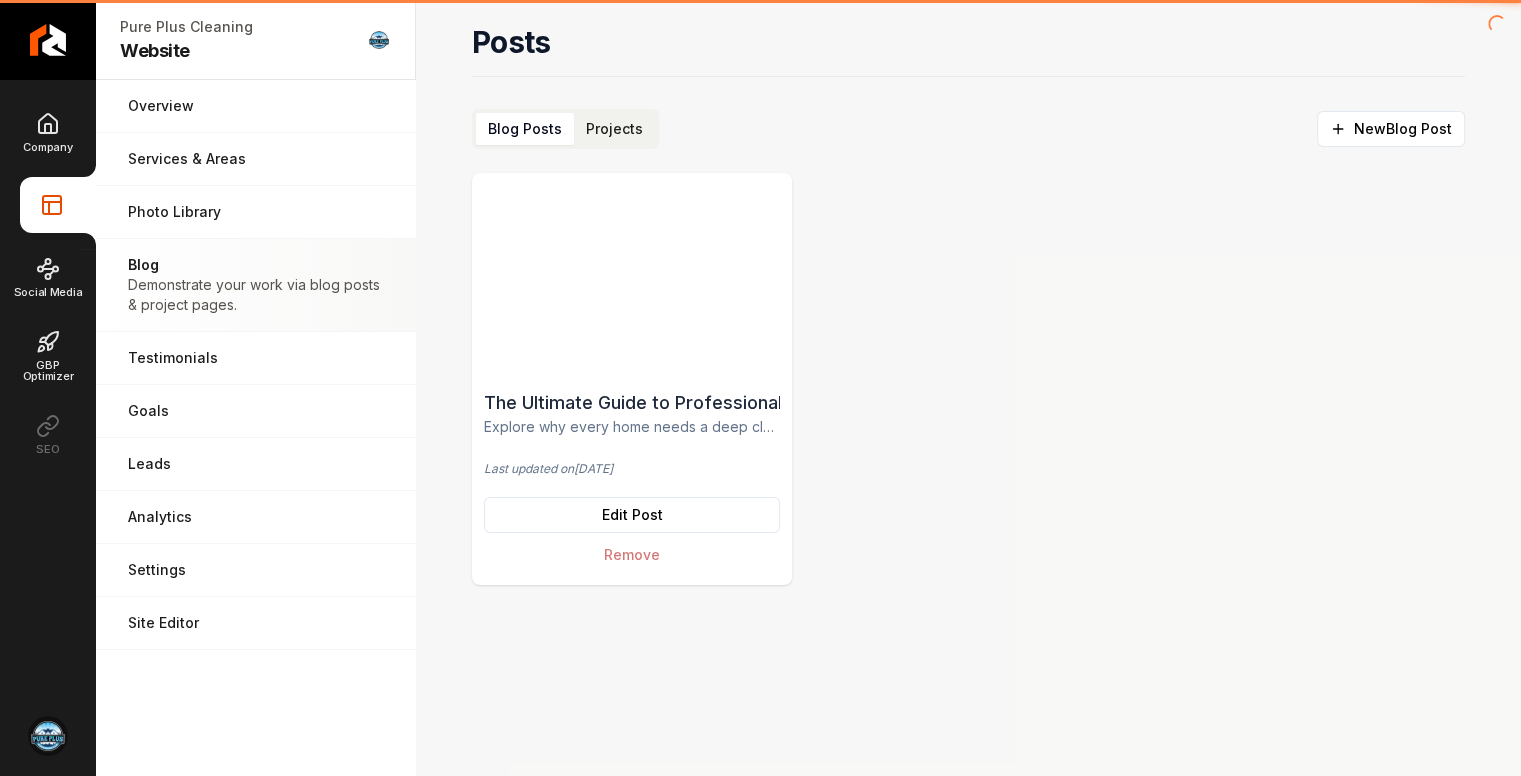 scroll, scrollTop: 0, scrollLeft: 0, axis: both 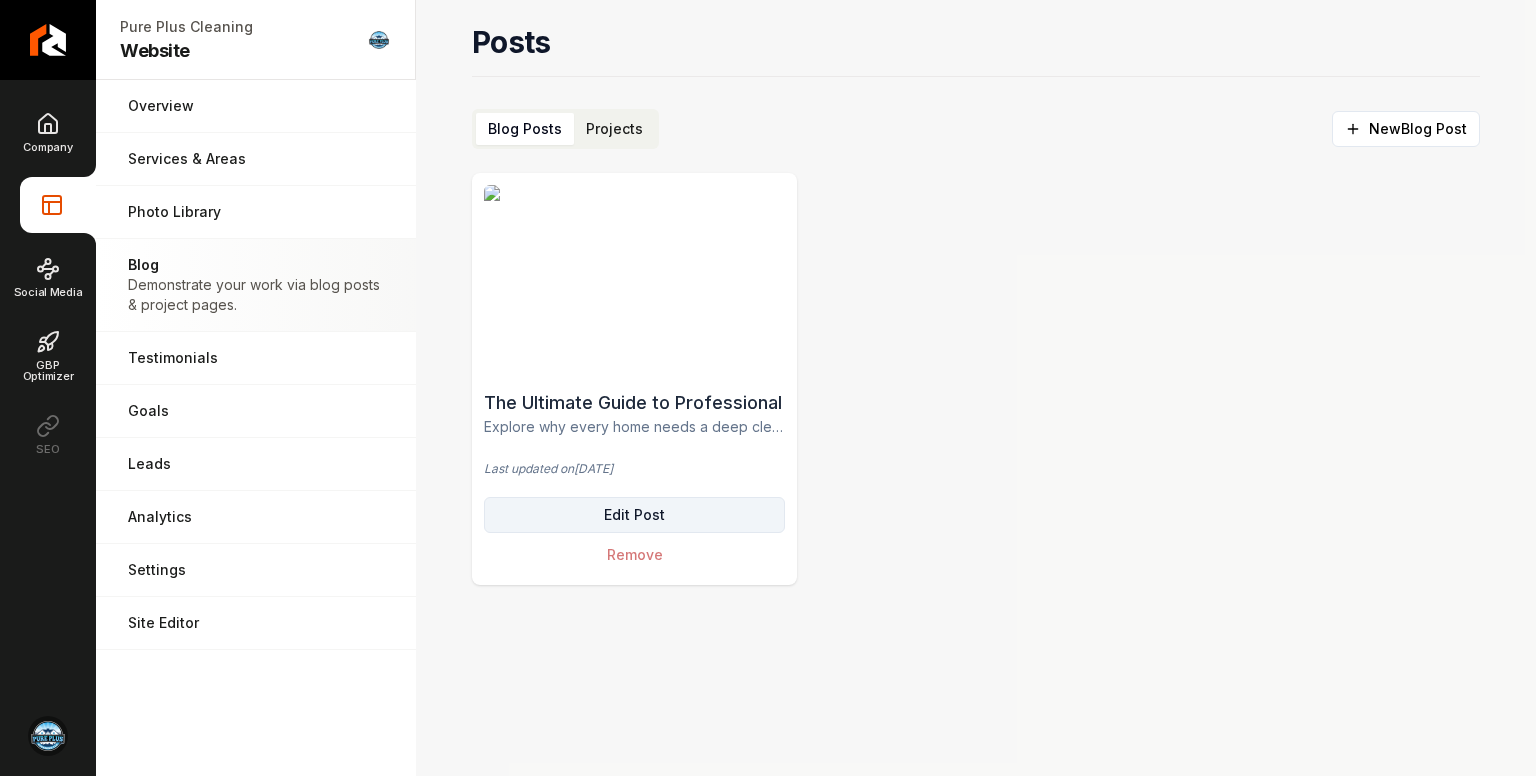 click on "Edit Post" at bounding box center [634, 515] 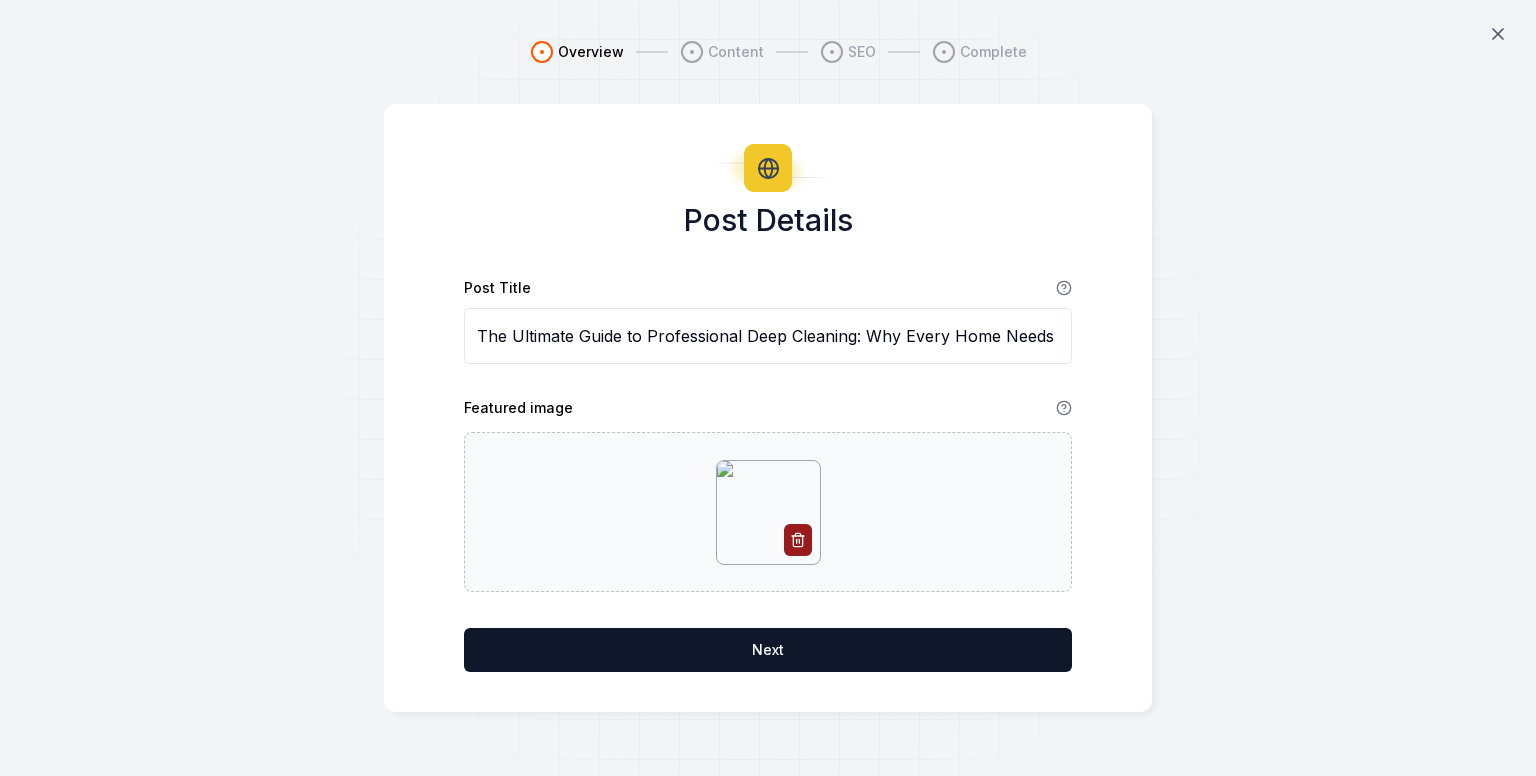 click at bounding box center (768, 512) 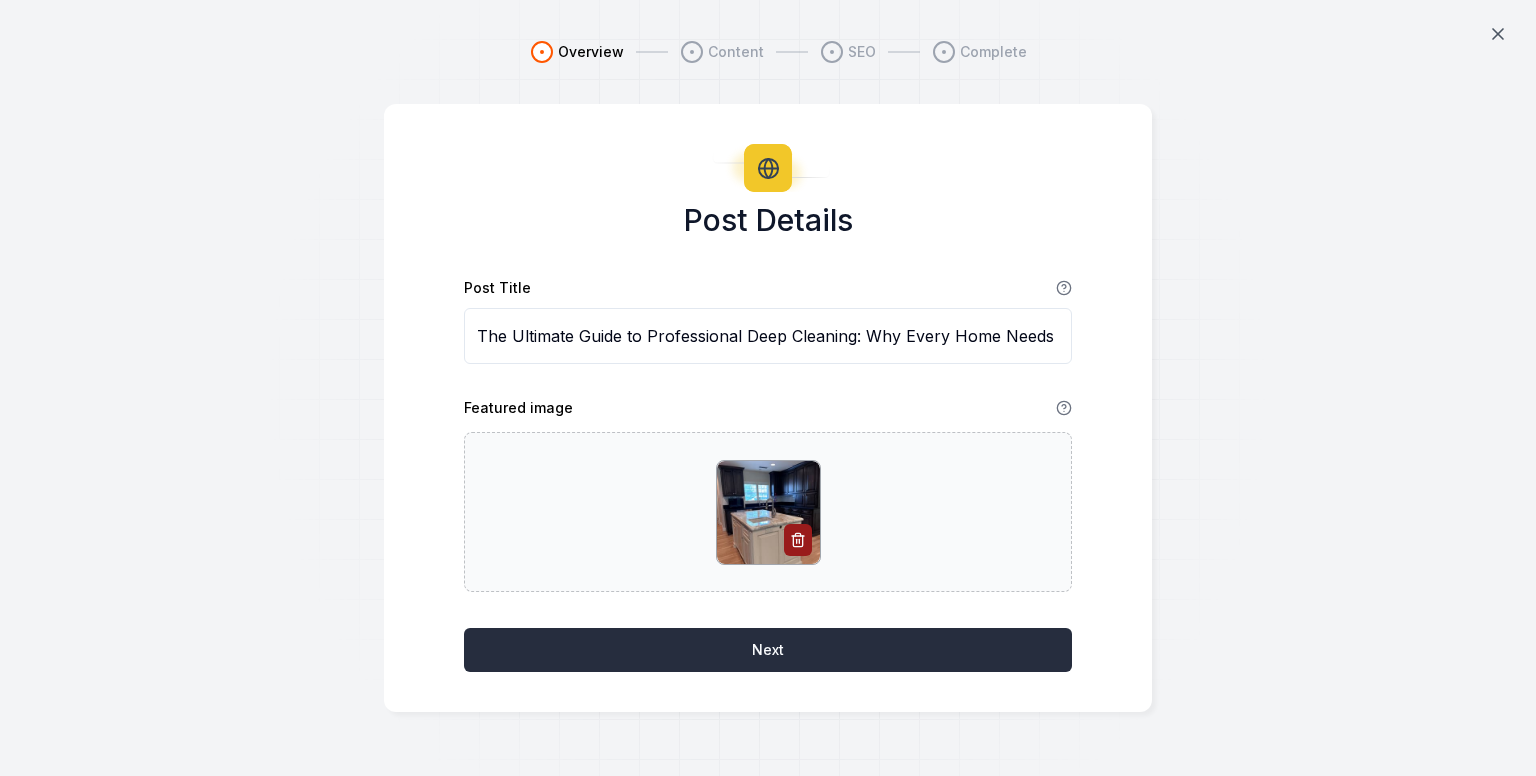 click on "Next" at bounding box center [768, 650] 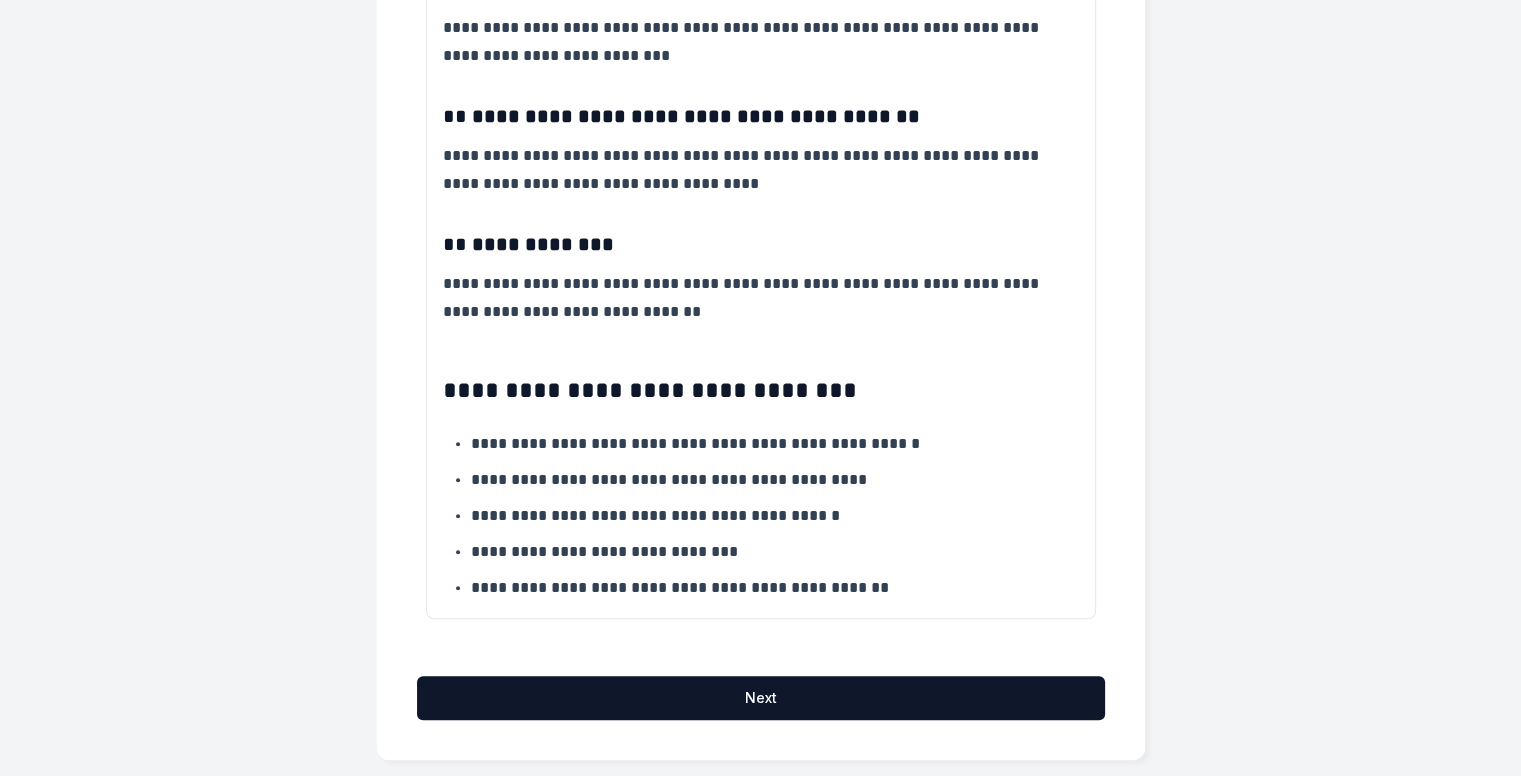 scroll, scrollTop: 1686, scrollLeft: 0, axis: vertical 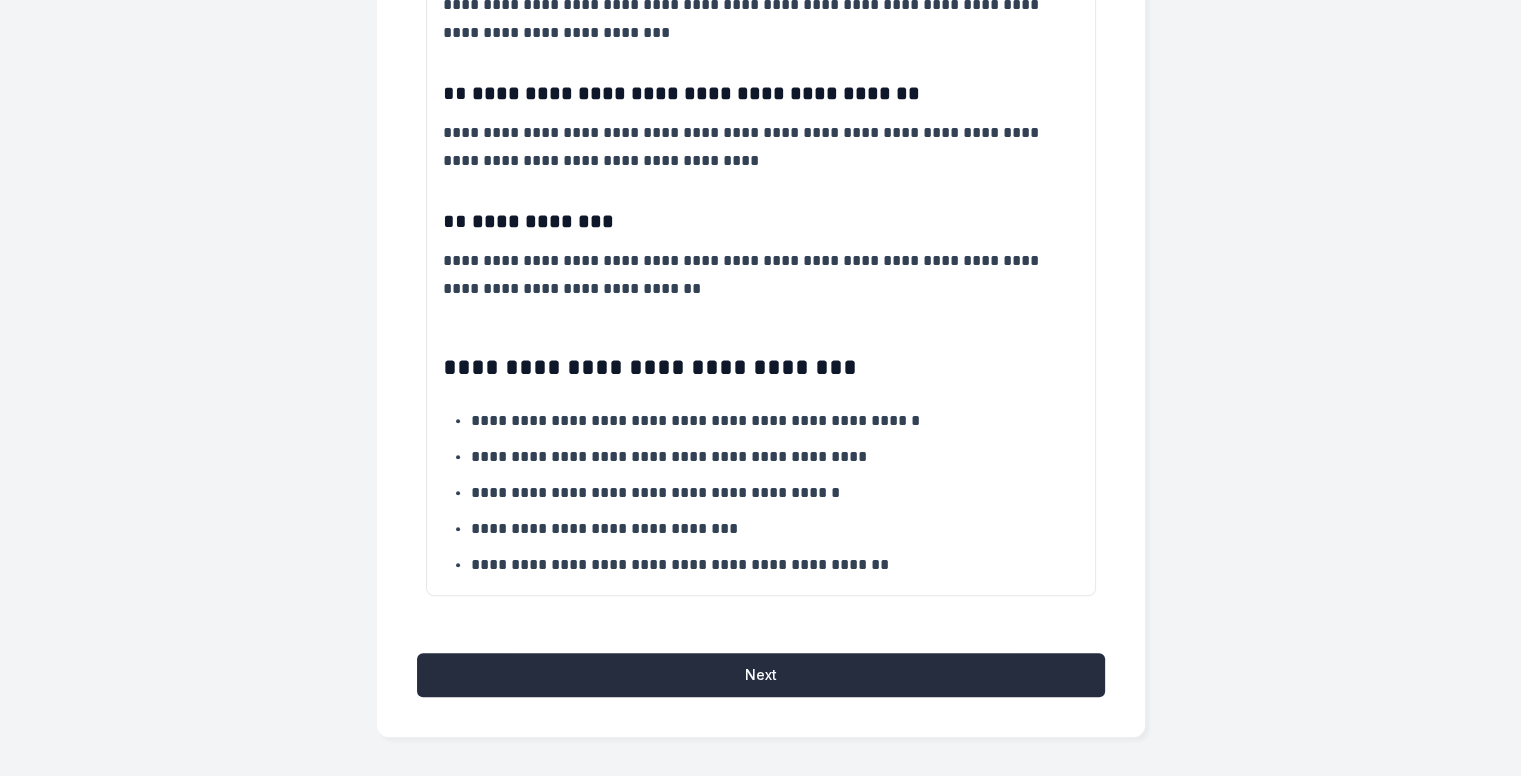 click on "Next" at bounding box center [761, 675] 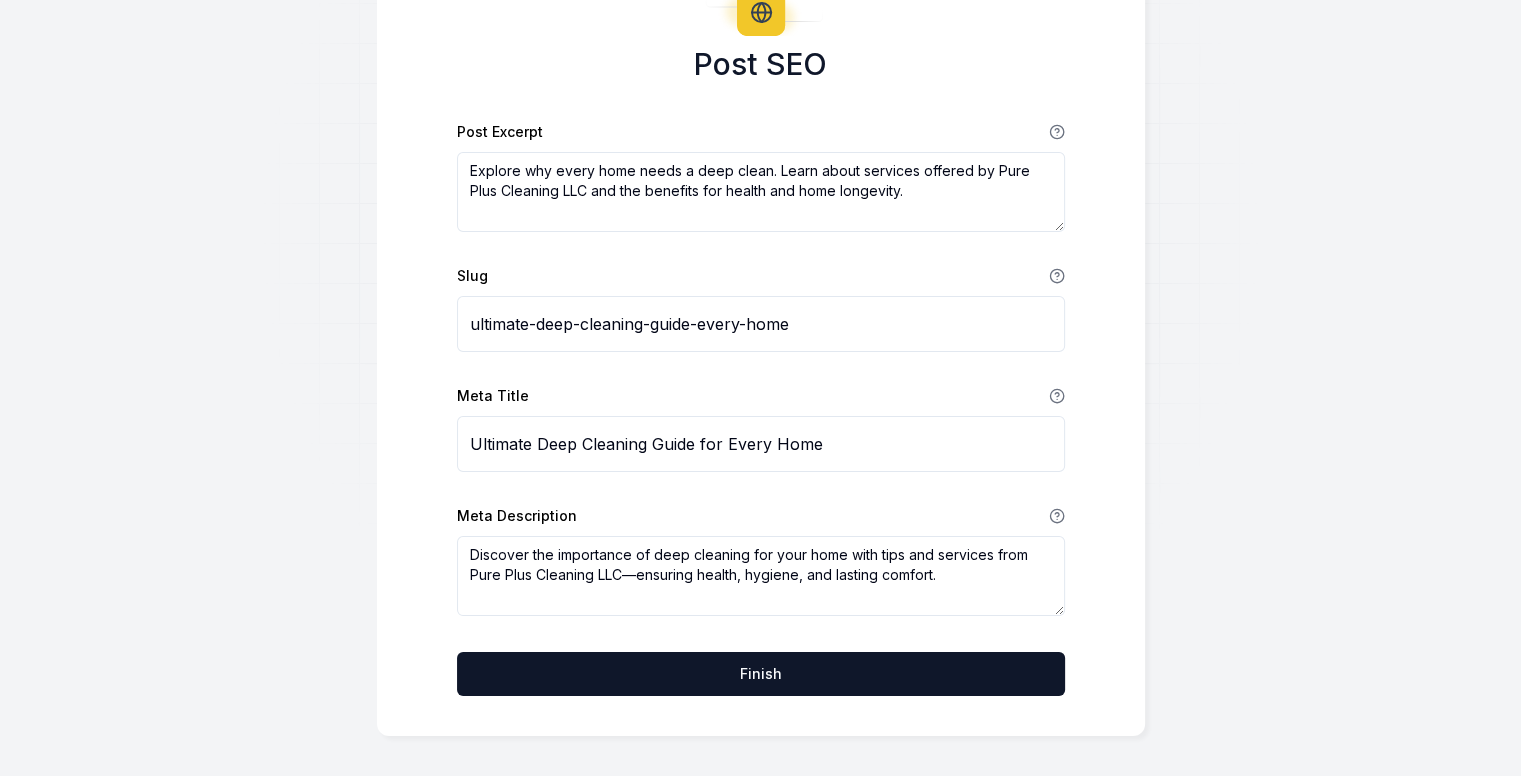 scroll, scrollTop: 156, scrollLeft: 0, axis: vertical 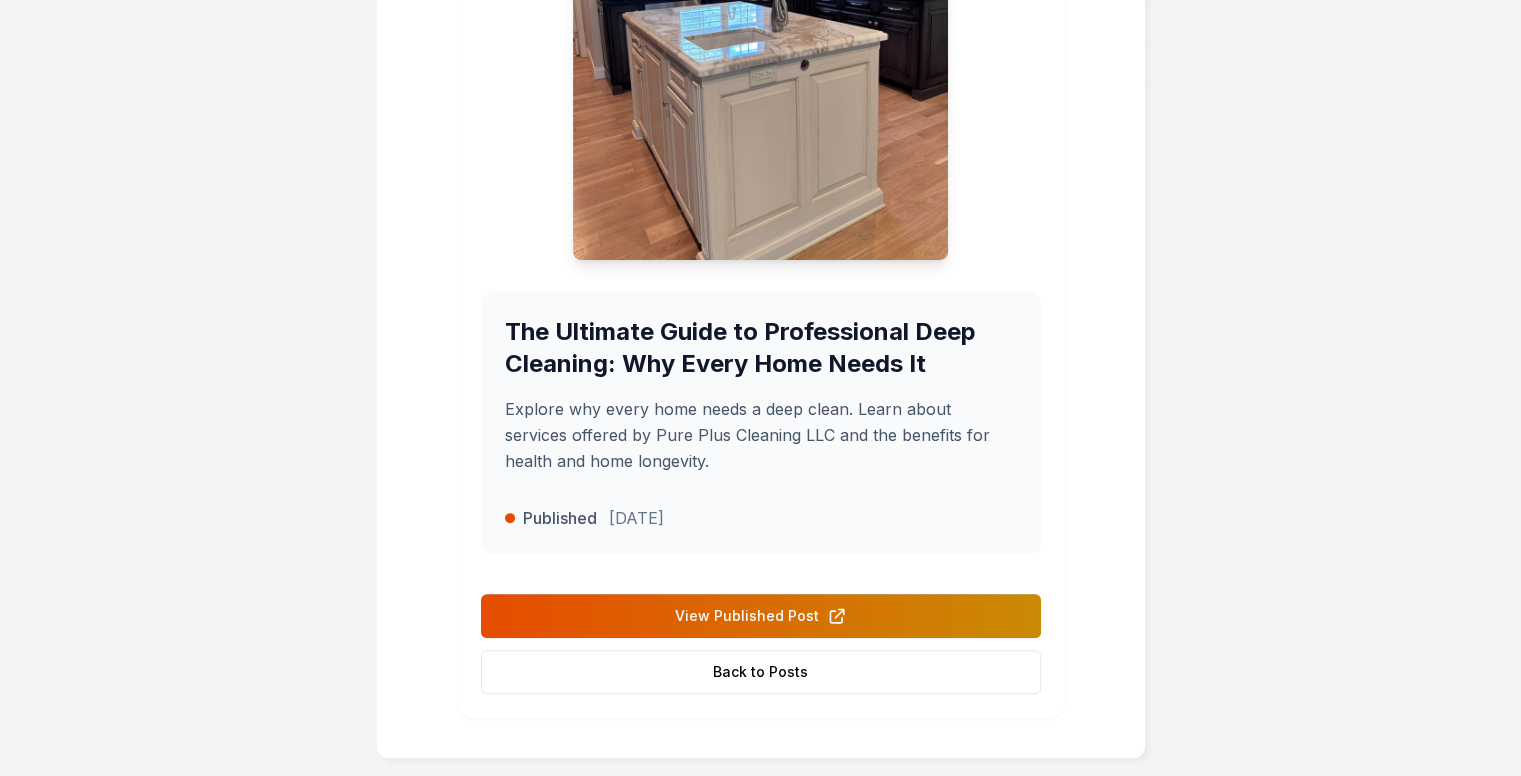 click on "Success! 🚀 Your blog post has been saved successfully. The Ultimate Guide to Professional Deep Cleaning: Why Every Home Needs It Explore why every home needs a deep clean. Learn about services offered by Pure Plus Cleaning LLC and the benefits for health and home longevity. Published [DATE] View Published Post Back to Posts" at bounding box center (761, 153) 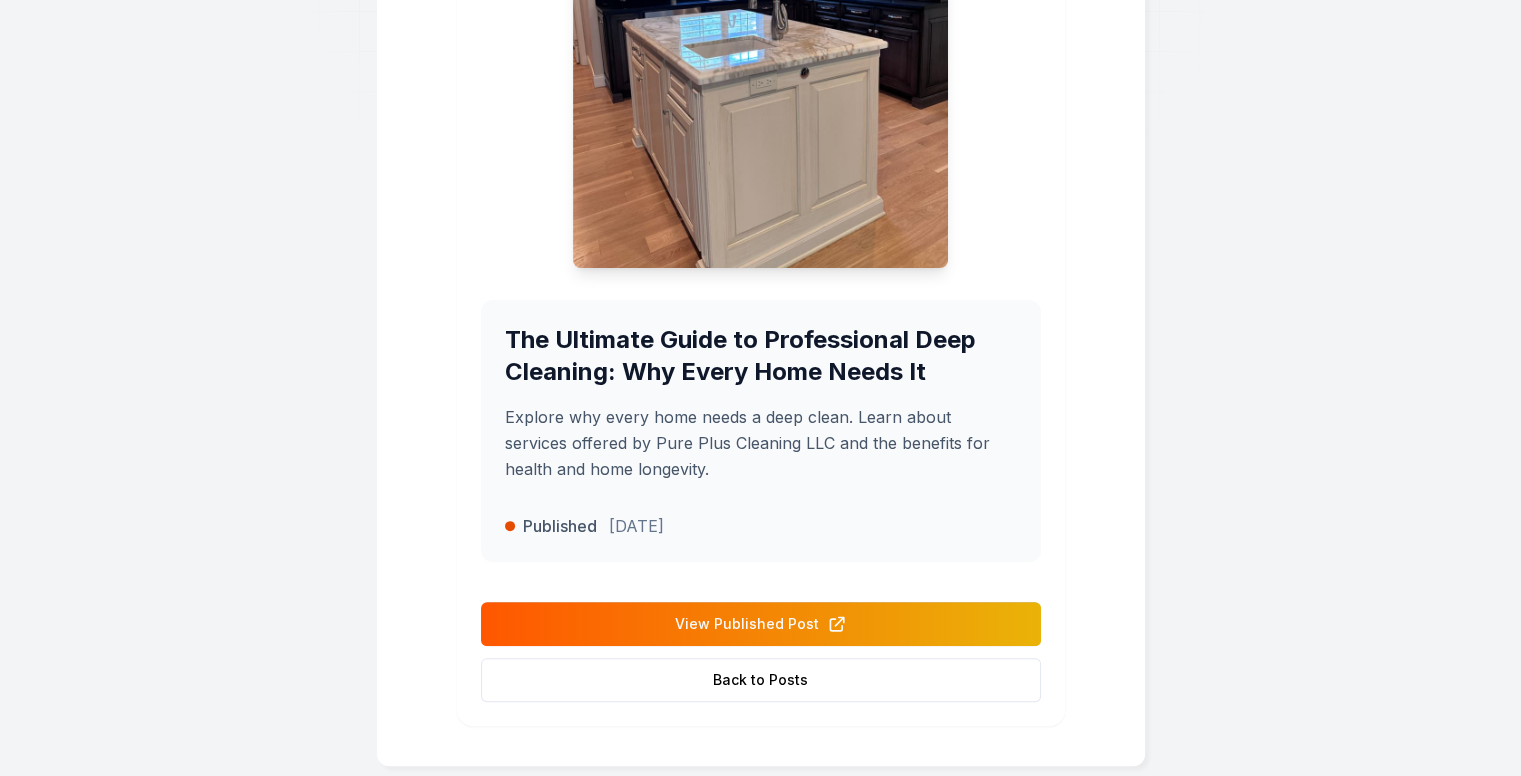 scroll, scrollTop: 544, scrollLeft: 0, axis: vertical 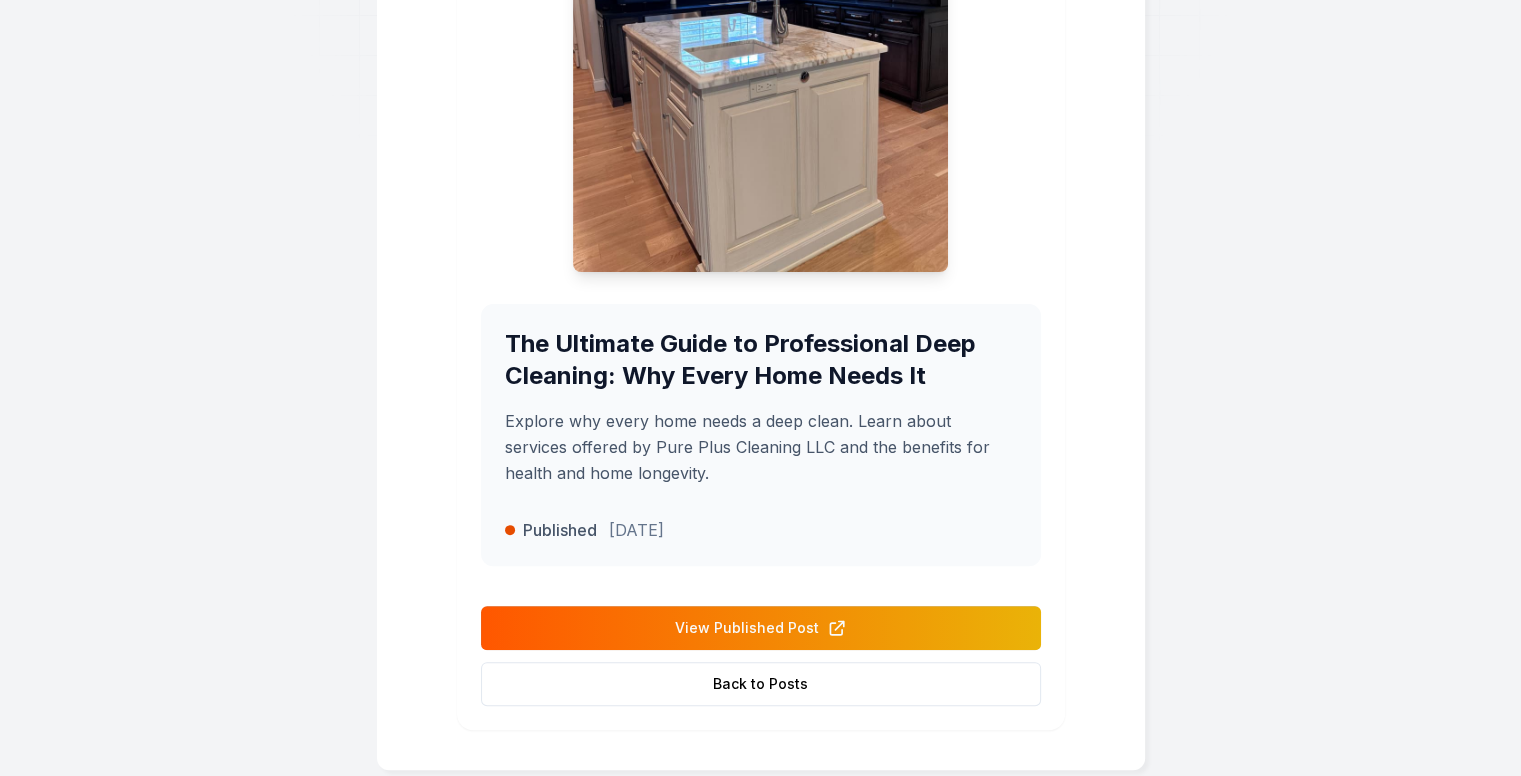 click on "View Published Post" at bounding box center [761, 628] 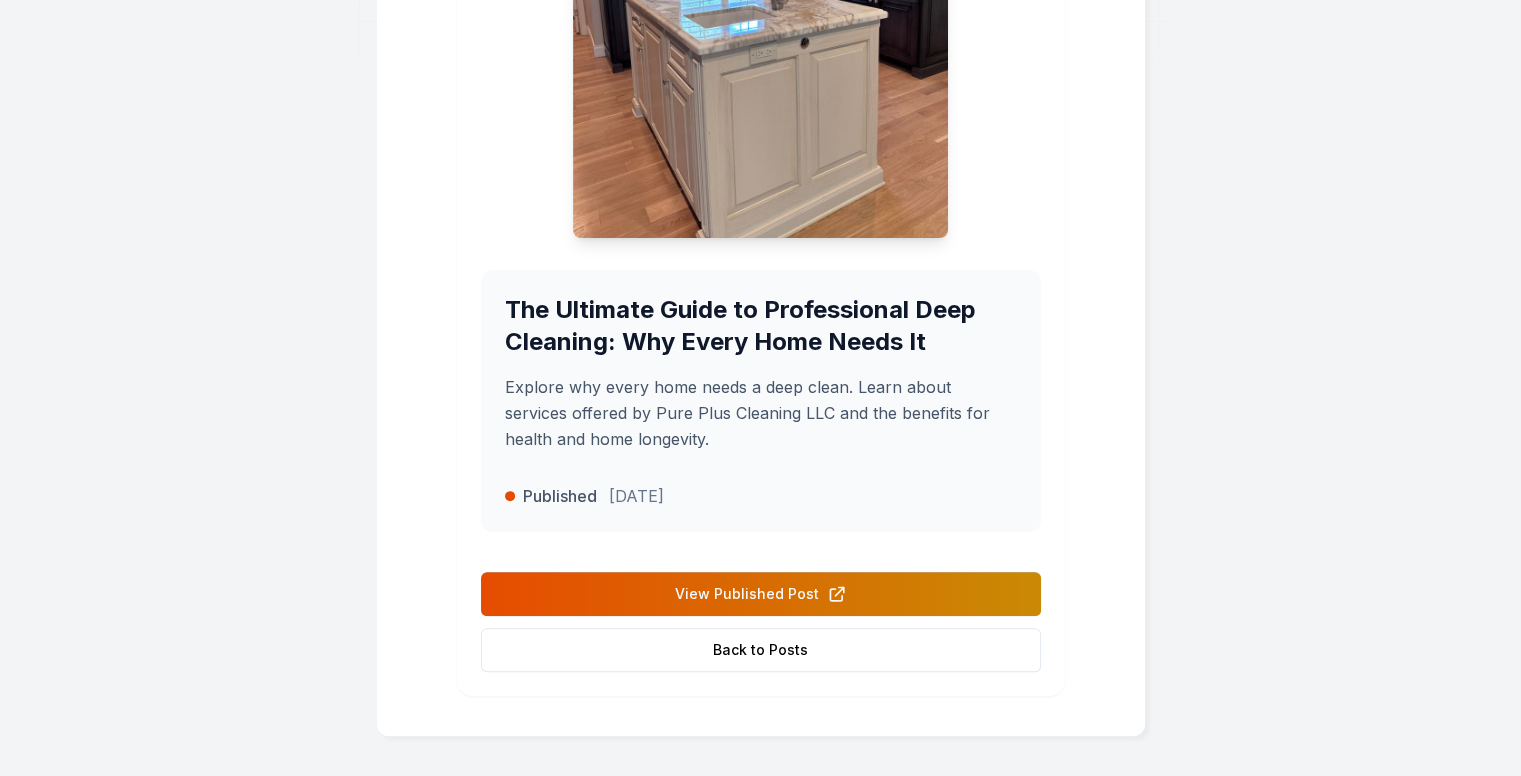 scroll, scrollTop: 577, scrollLeft: 0, axis: vertical 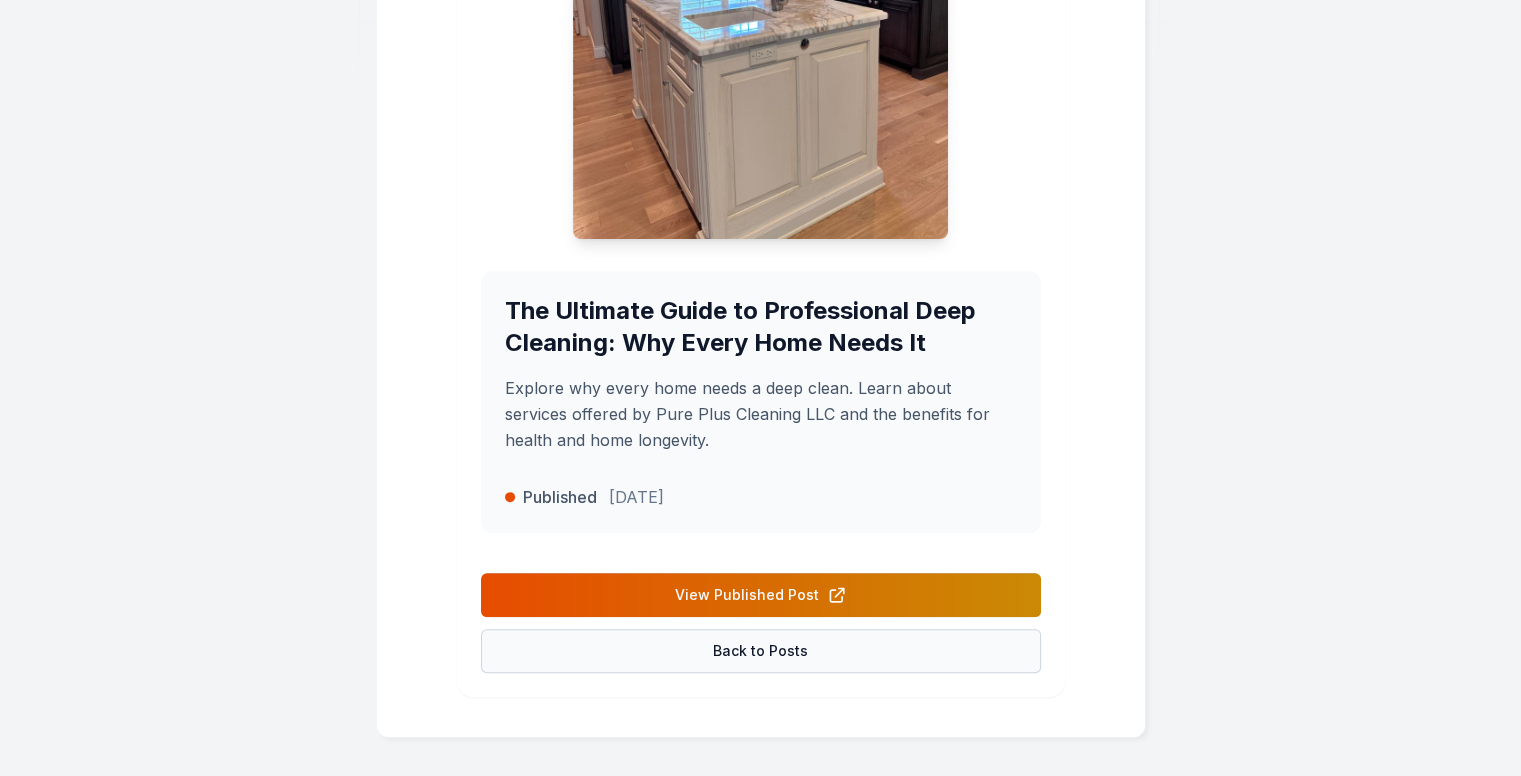 click on "Back to Posts" at bounding box center (761, 651) 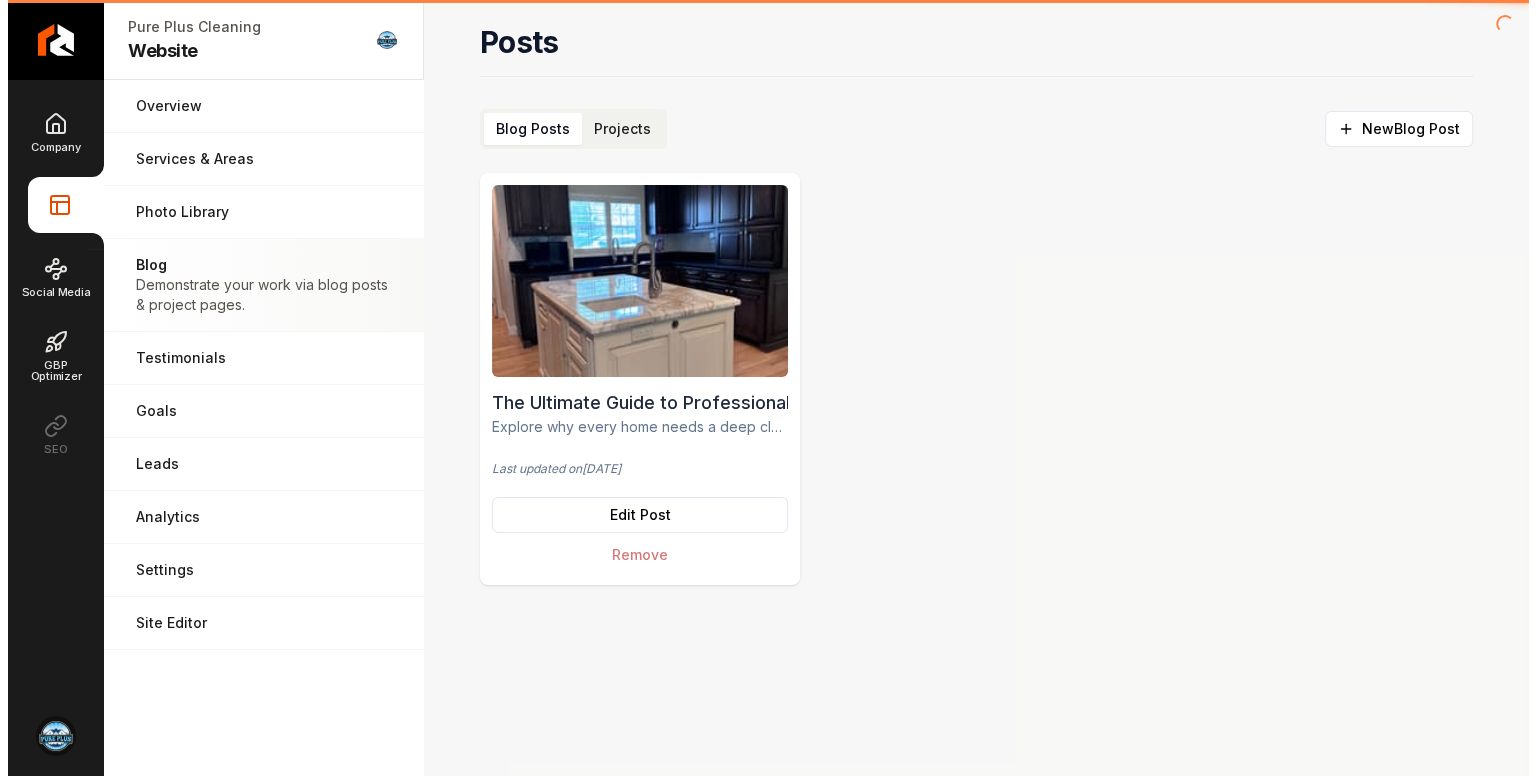 scroll, scrollTop: 0, scrollLeft: 0, axis: both 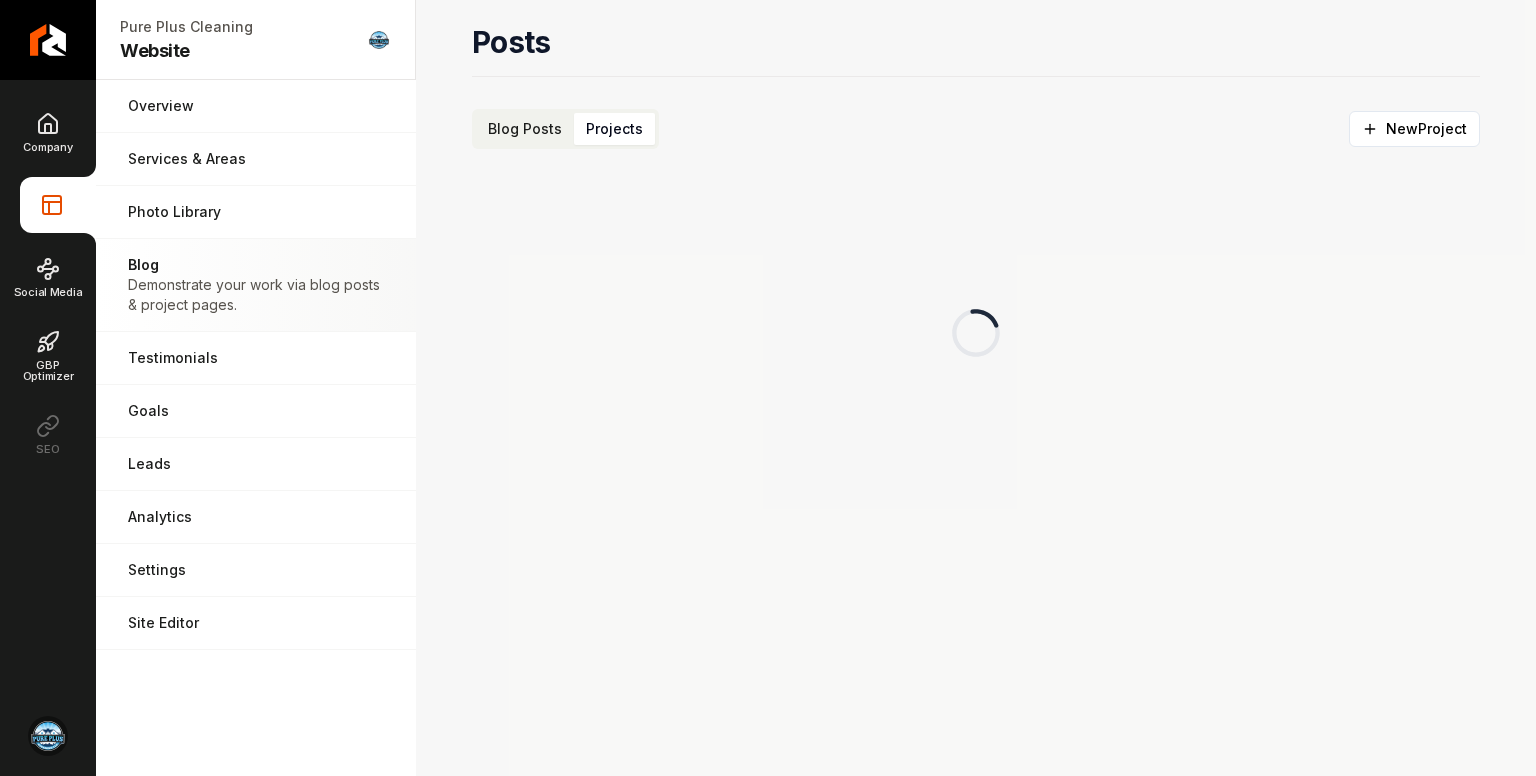 click on "Projects" at bounding box center [614, 129] 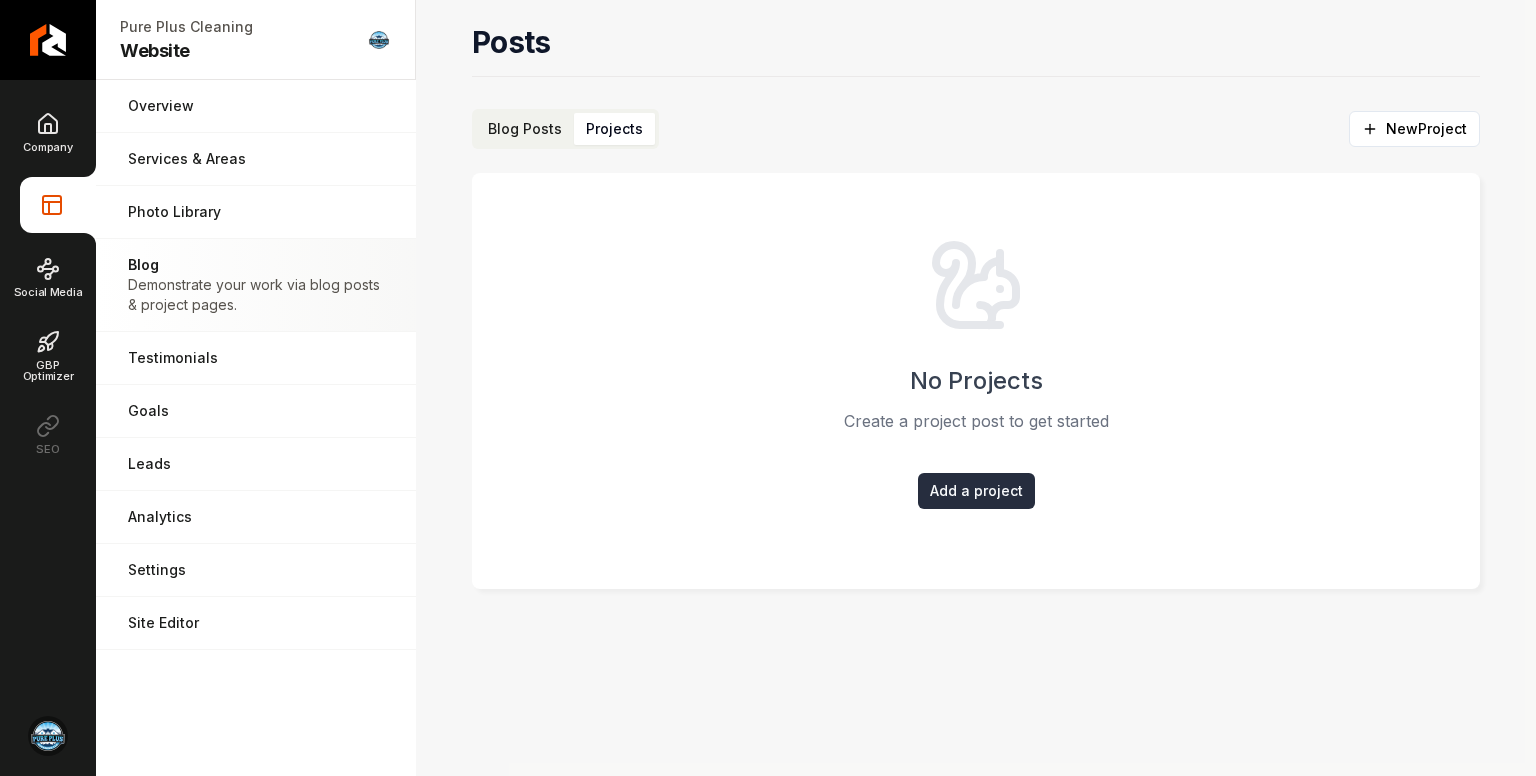 click on "Add a project" at bounding box center [976, 491] 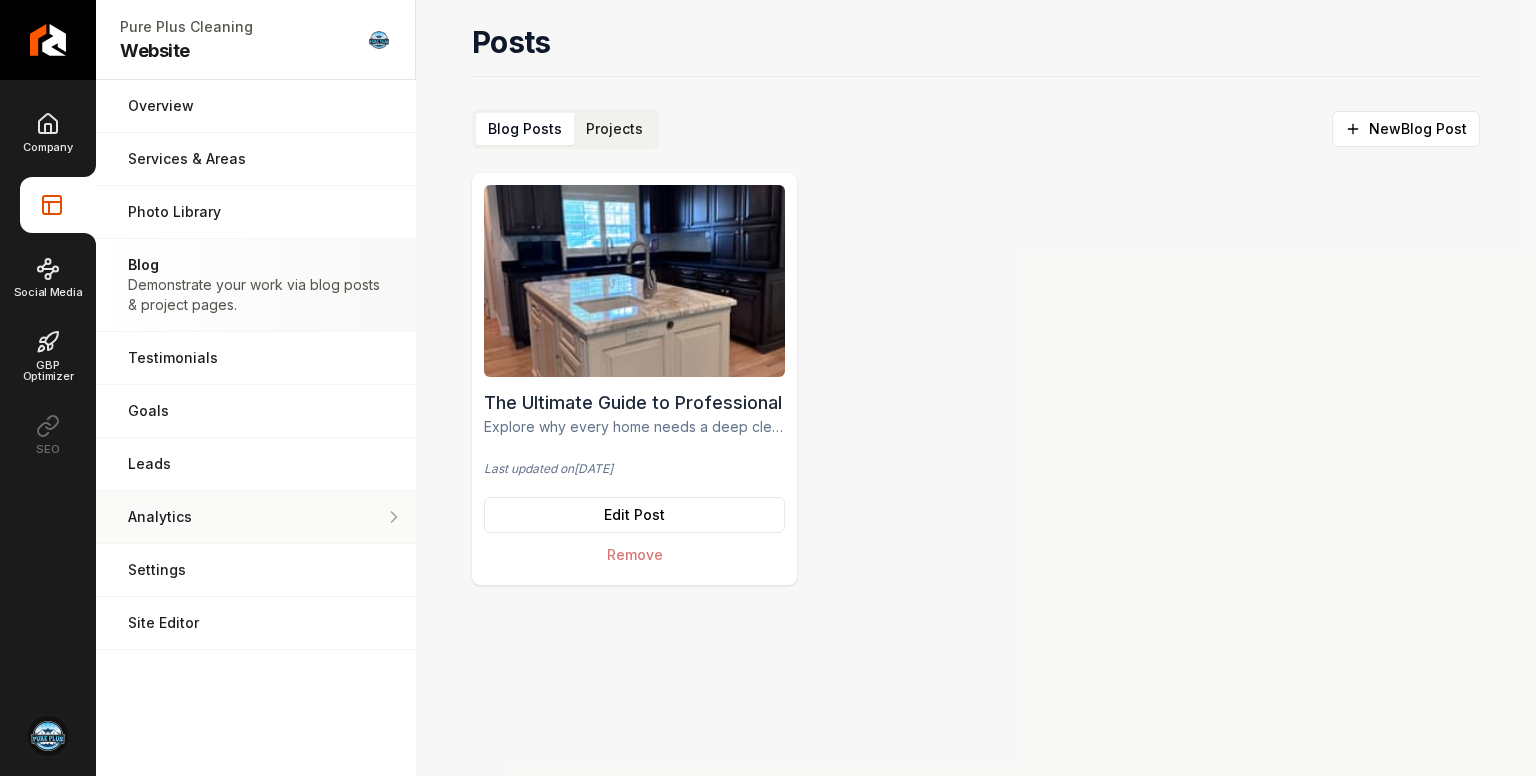 click on "Analytics" at bounding box center [256, 517] 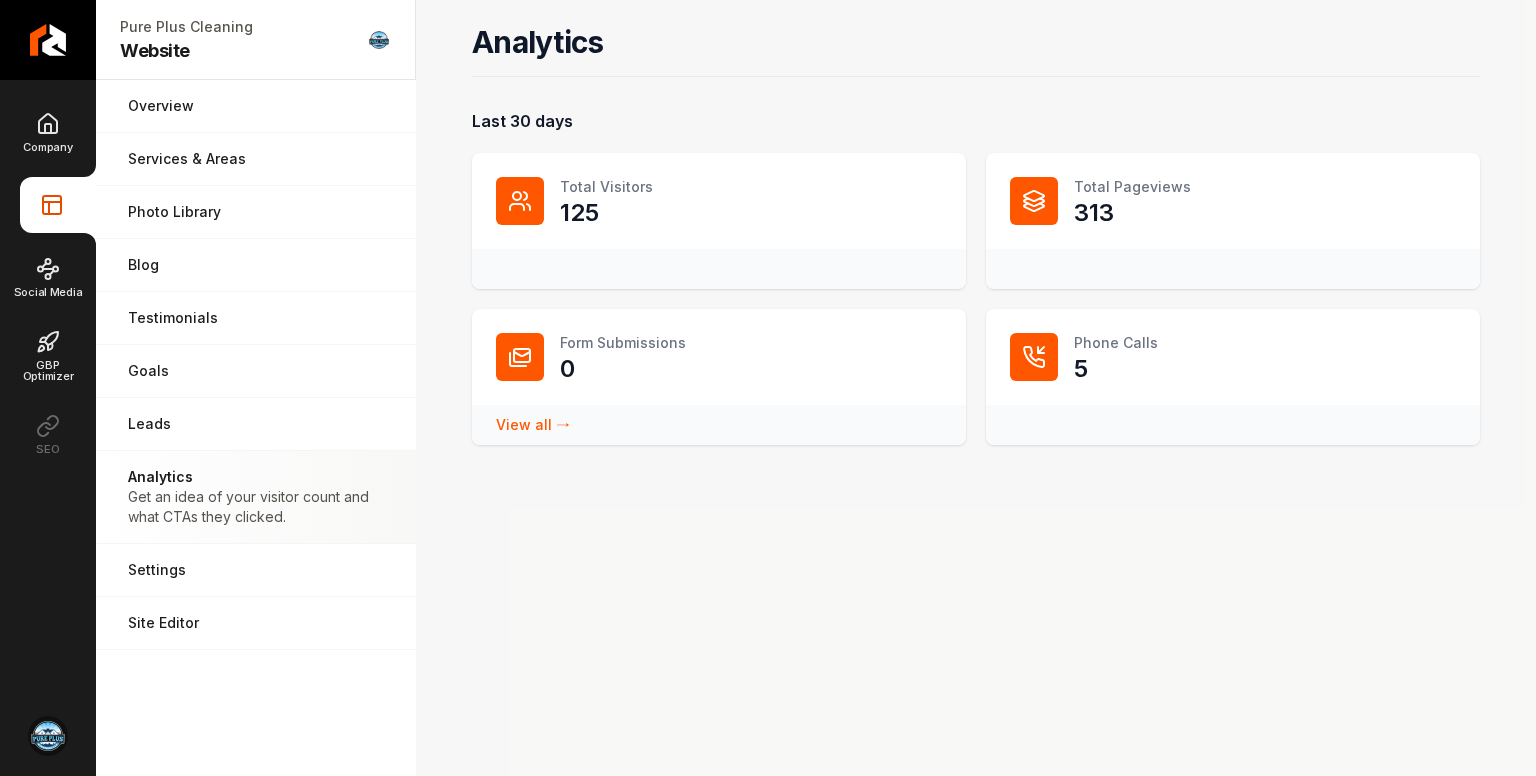 click on "View all →   Form Submissions  stats" at bounding box center [533, 424] 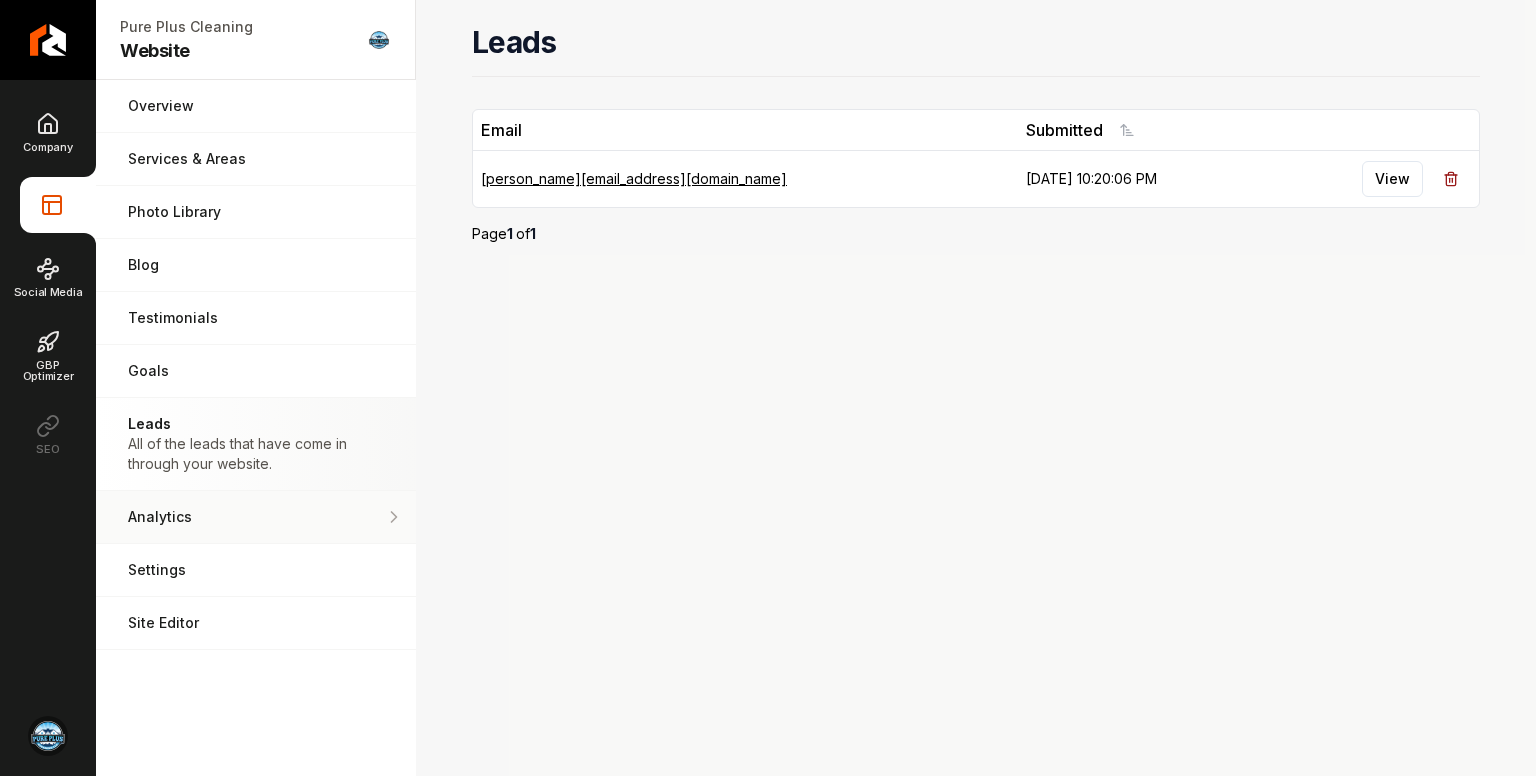 click on "Analytics" at bounding box center [256, 517] 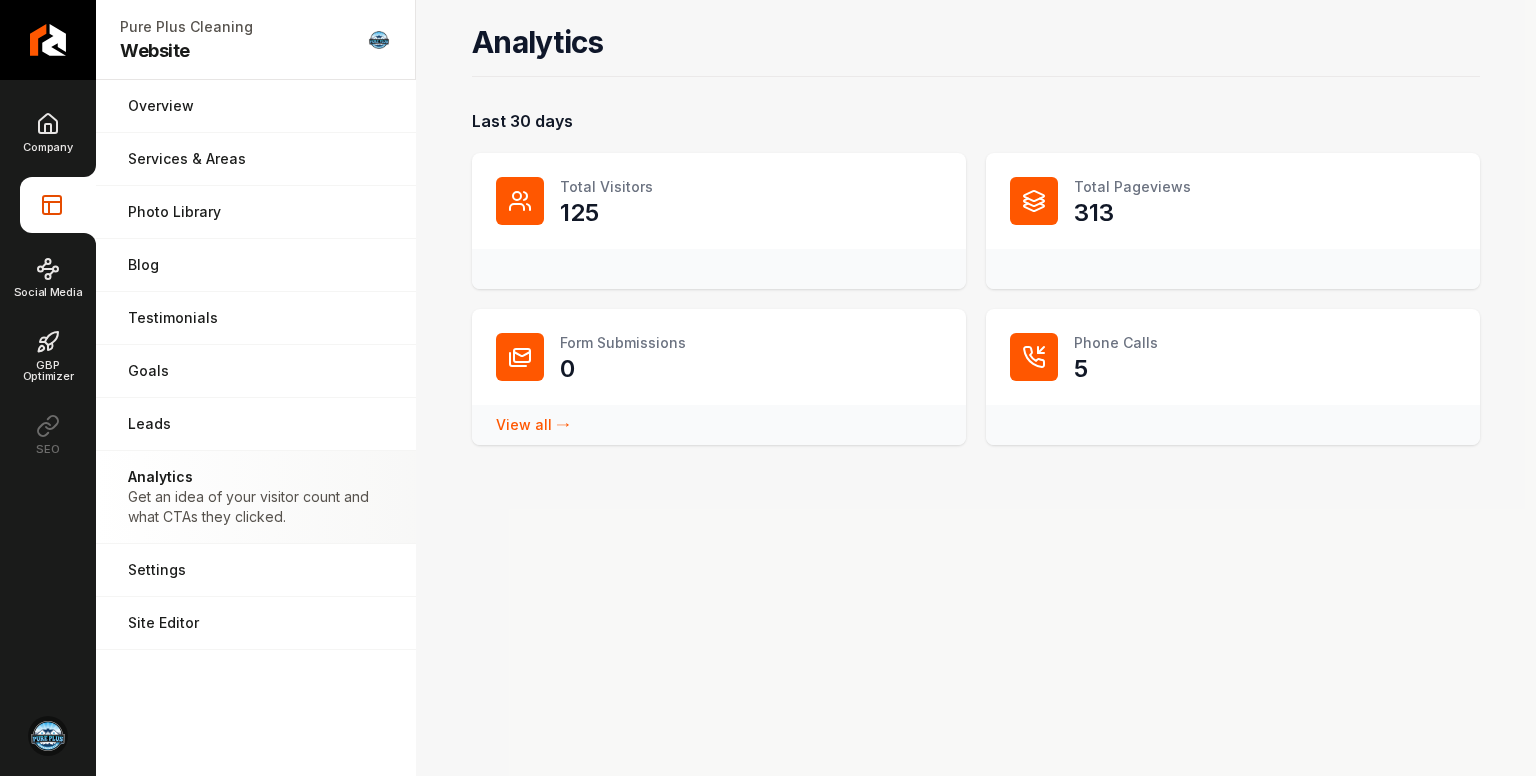 click on "View all →   Form Submissions  stats" at bounding box center [533, 424] 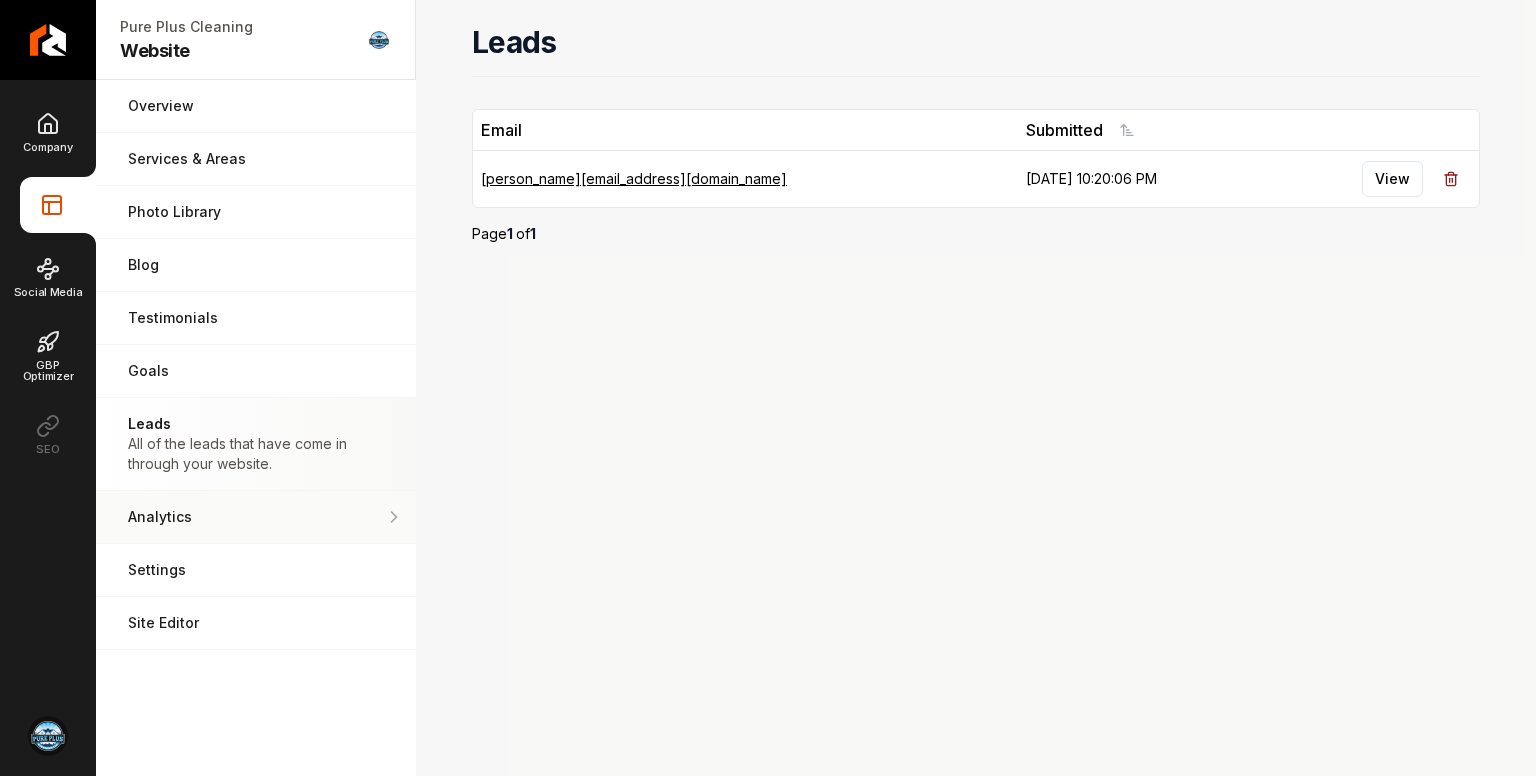 click on "Analytics Get an idea of your visitor count and what CTAs they clicked." at bounding box center [256, 517] 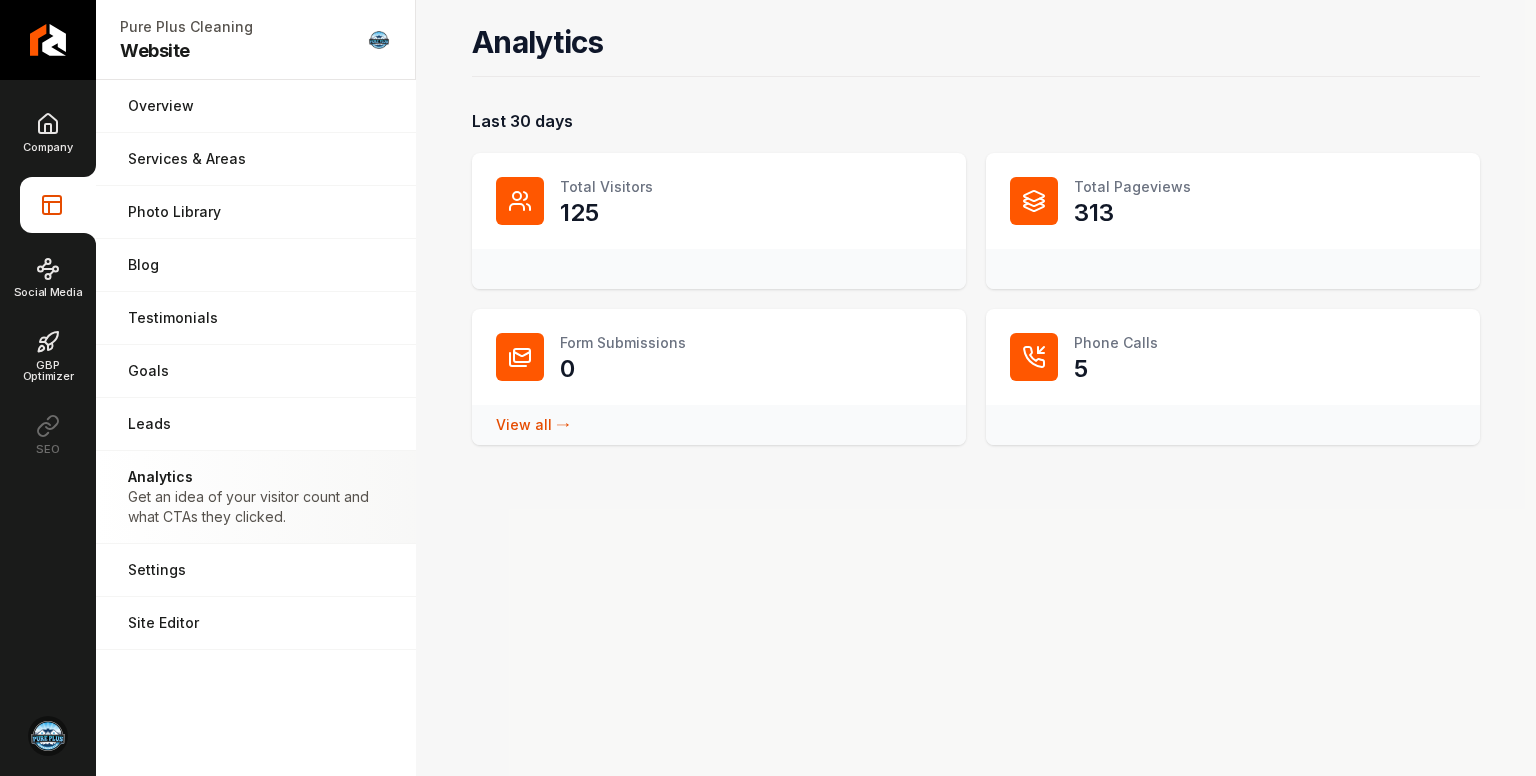 click 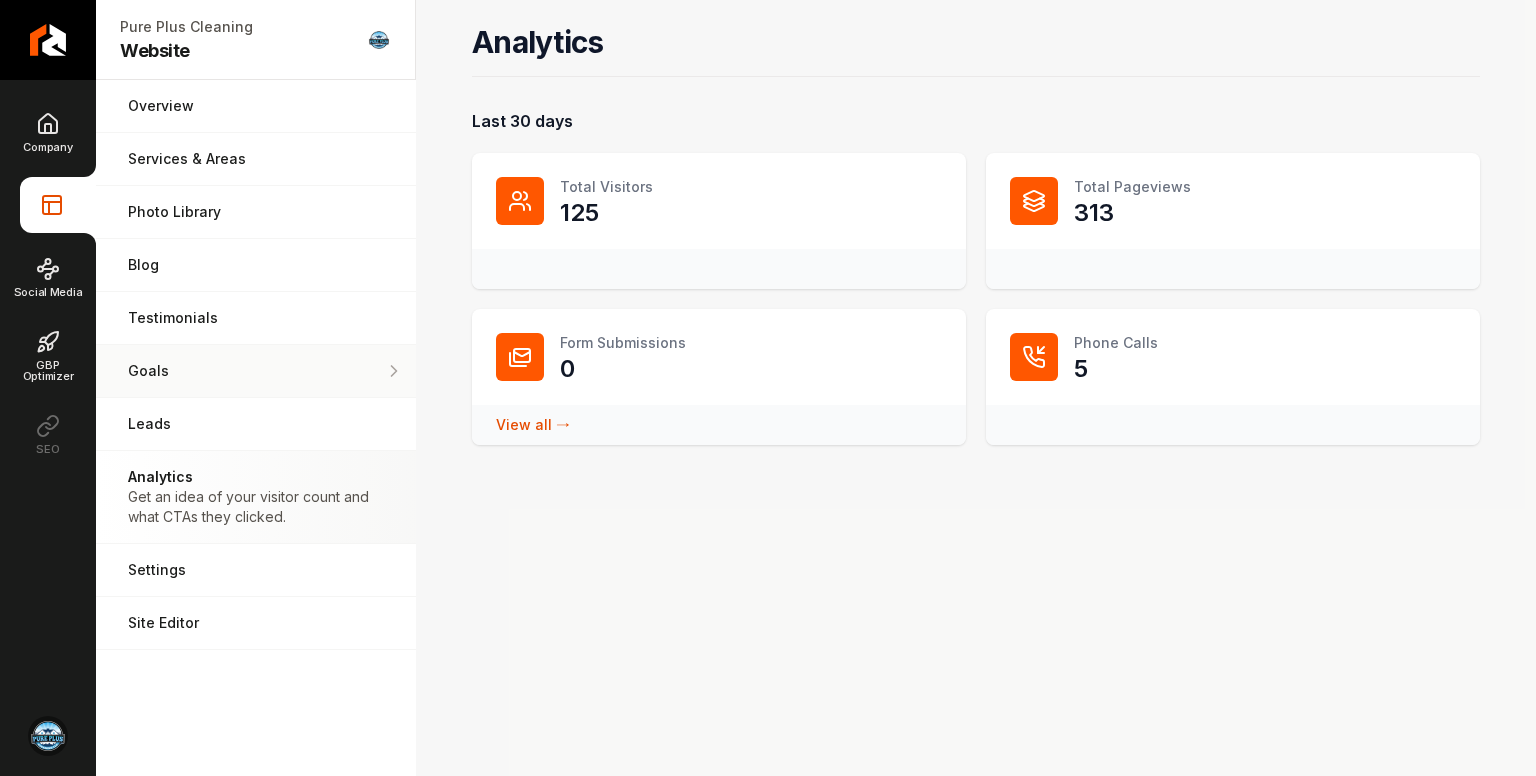 click on "Goals" at bounding box center (256, 371) 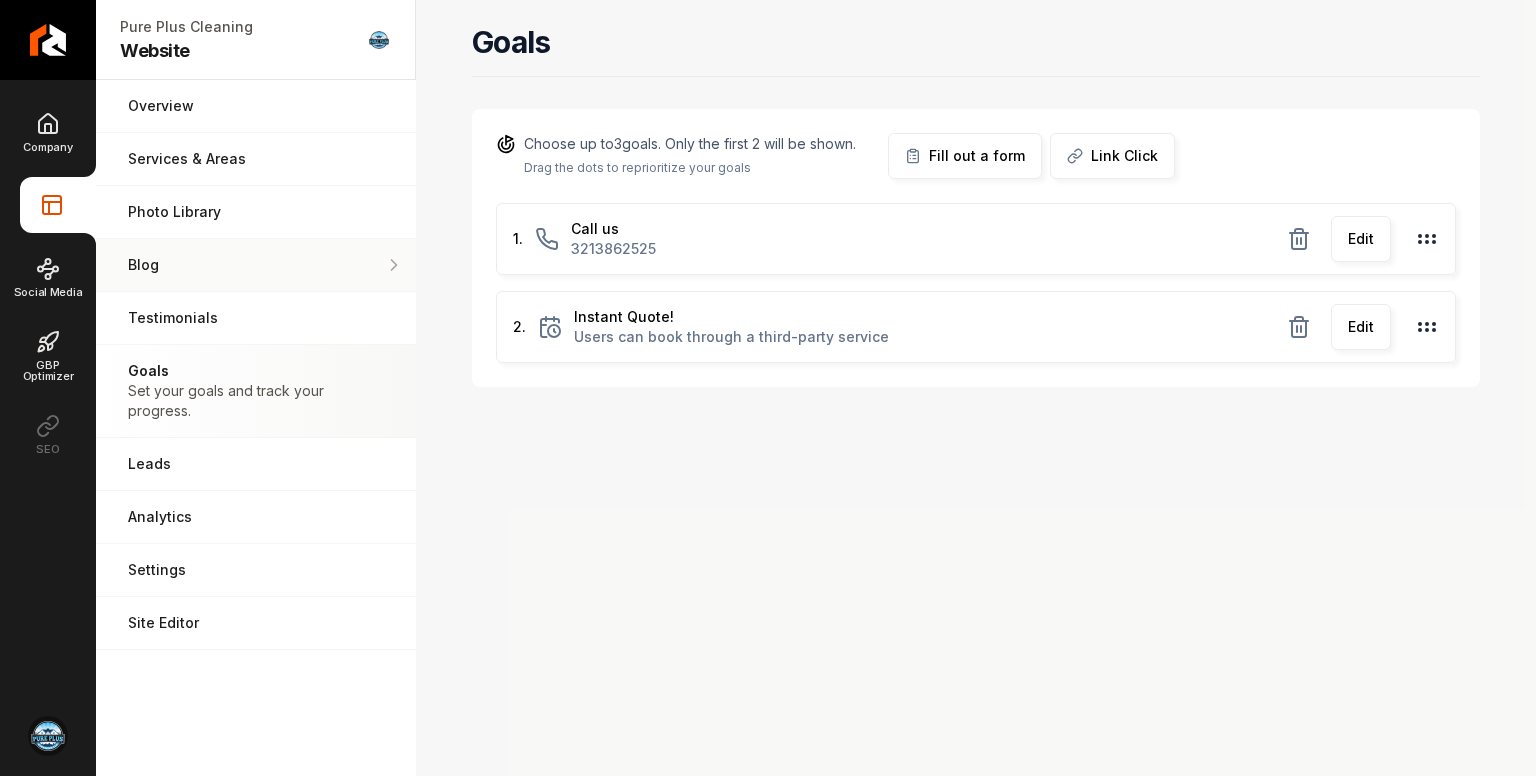 click on "Blog" at bounding box center (256, 265) 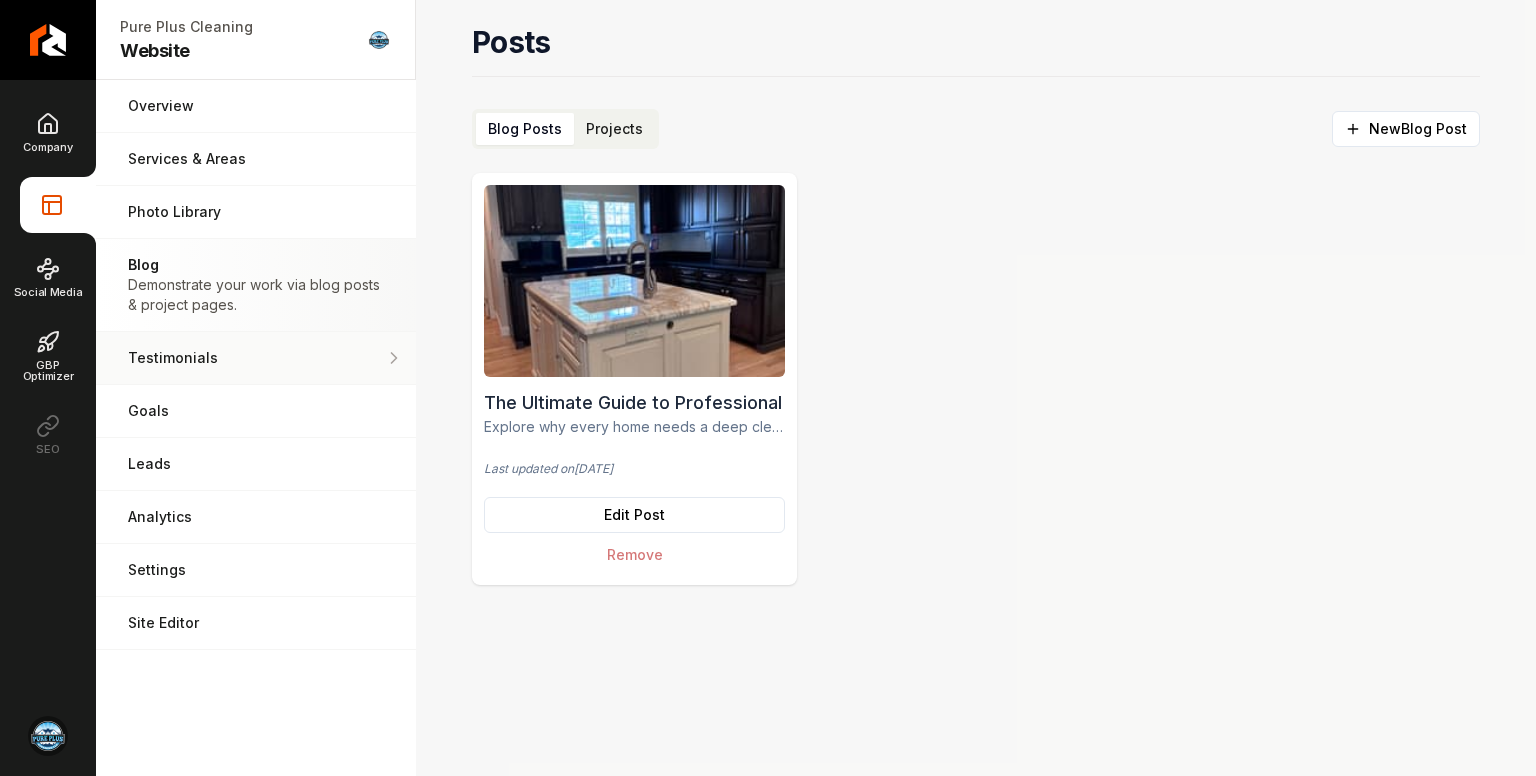 click on "Testimonials" at bounding box center [256, 358] 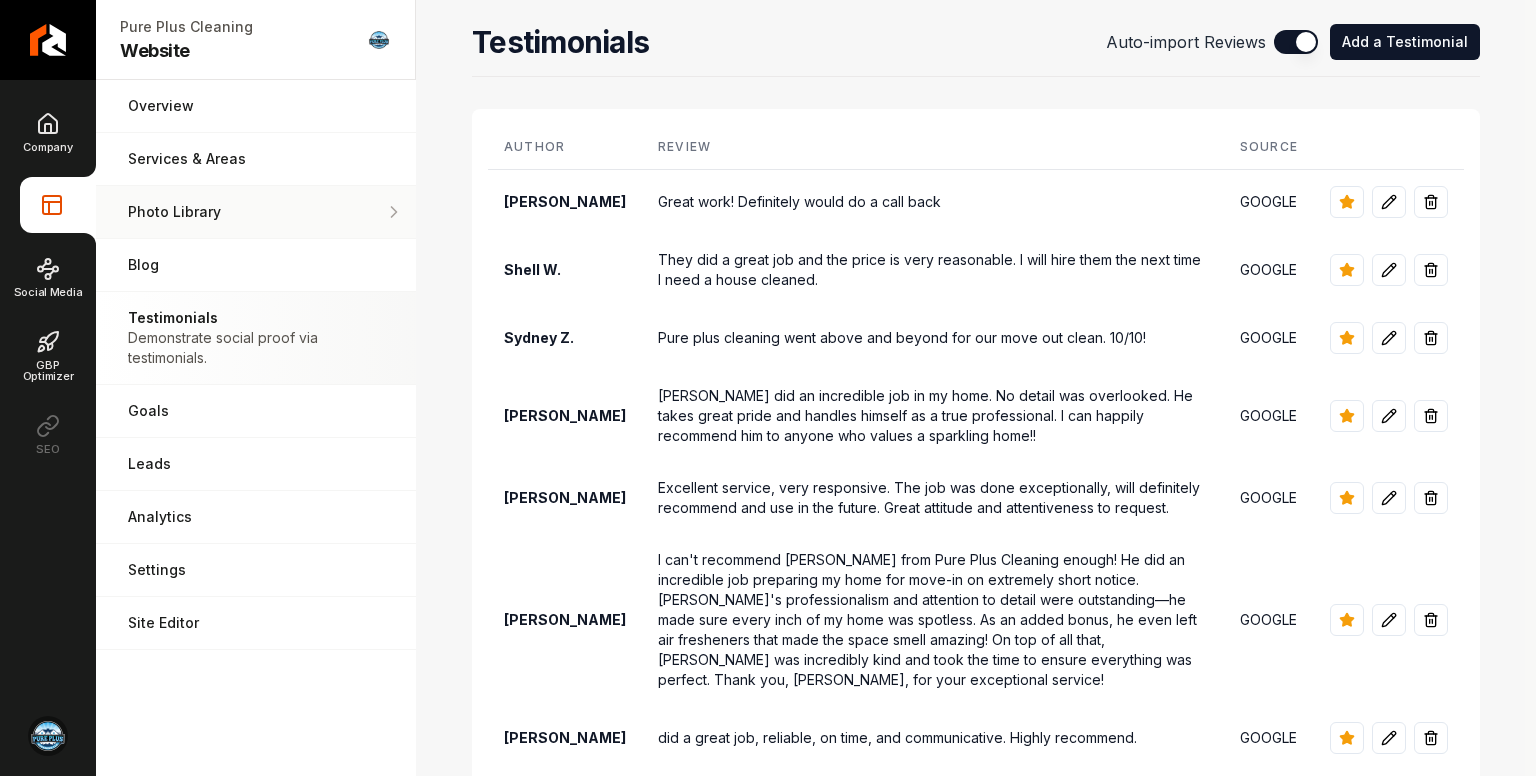 click on "Photo Library" at bounding box center (247, 212) 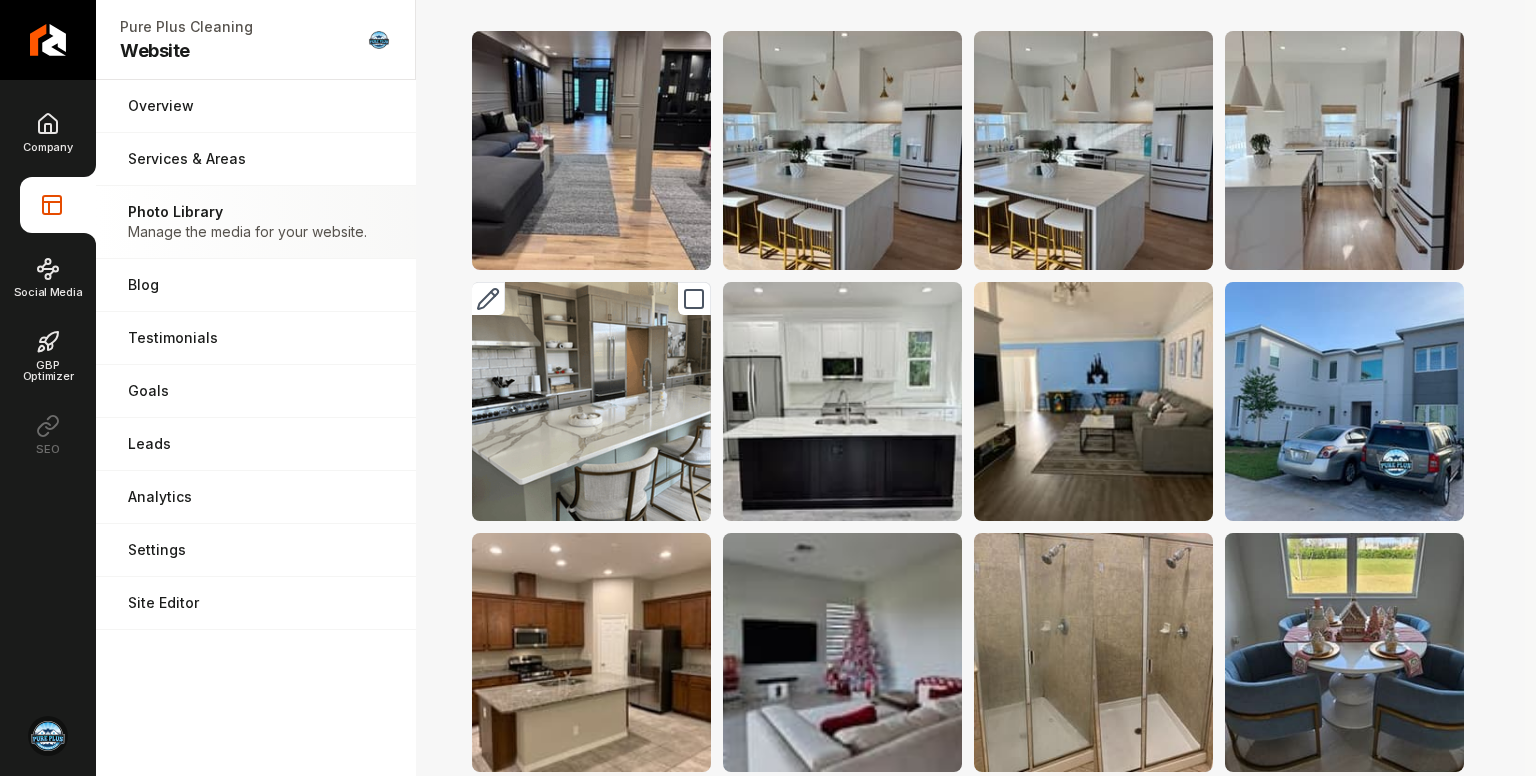 scroll, scrollTop: 0, scrollLeft: 0, axis: both 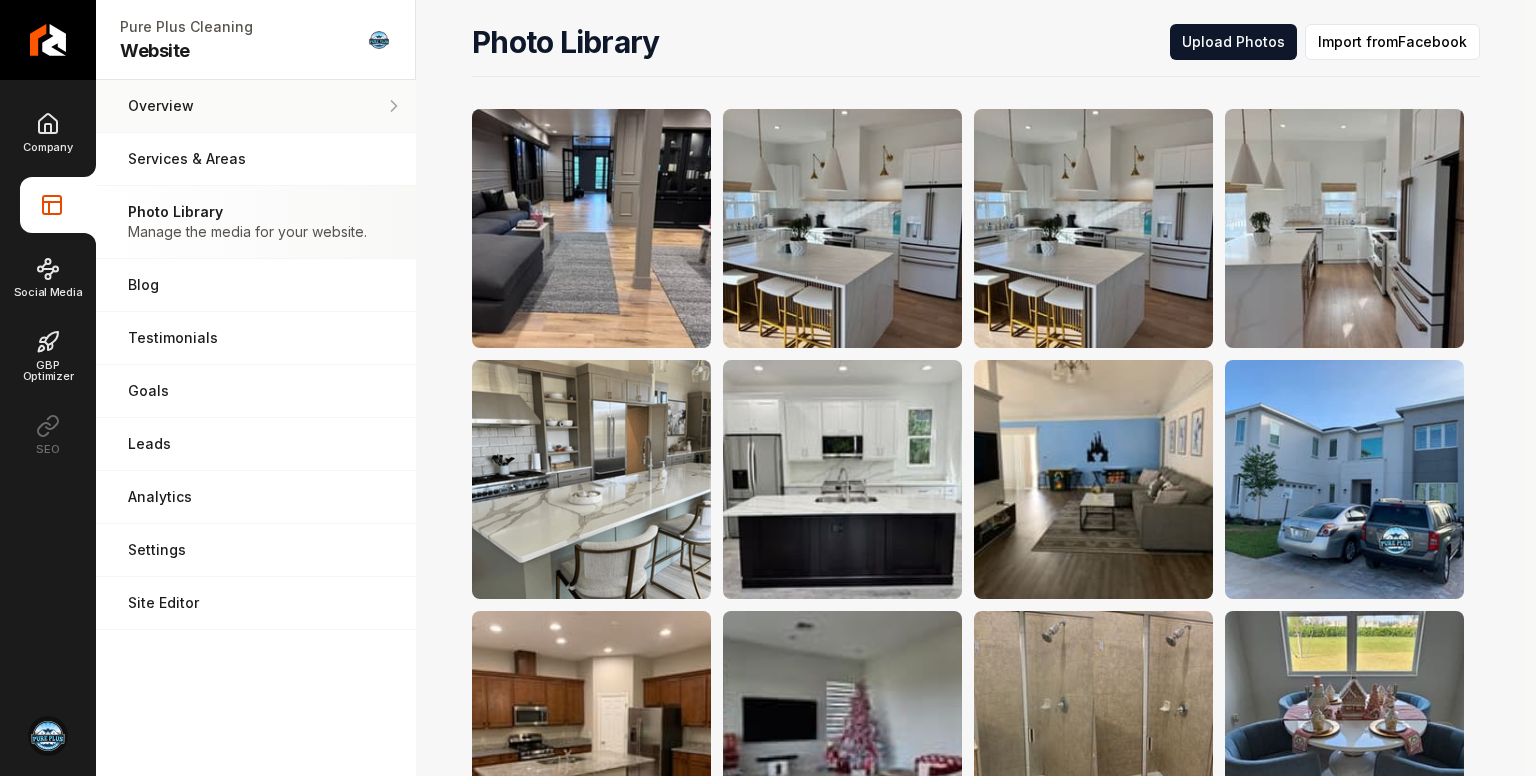 click on "Overview" at bounding box center (256, 106) 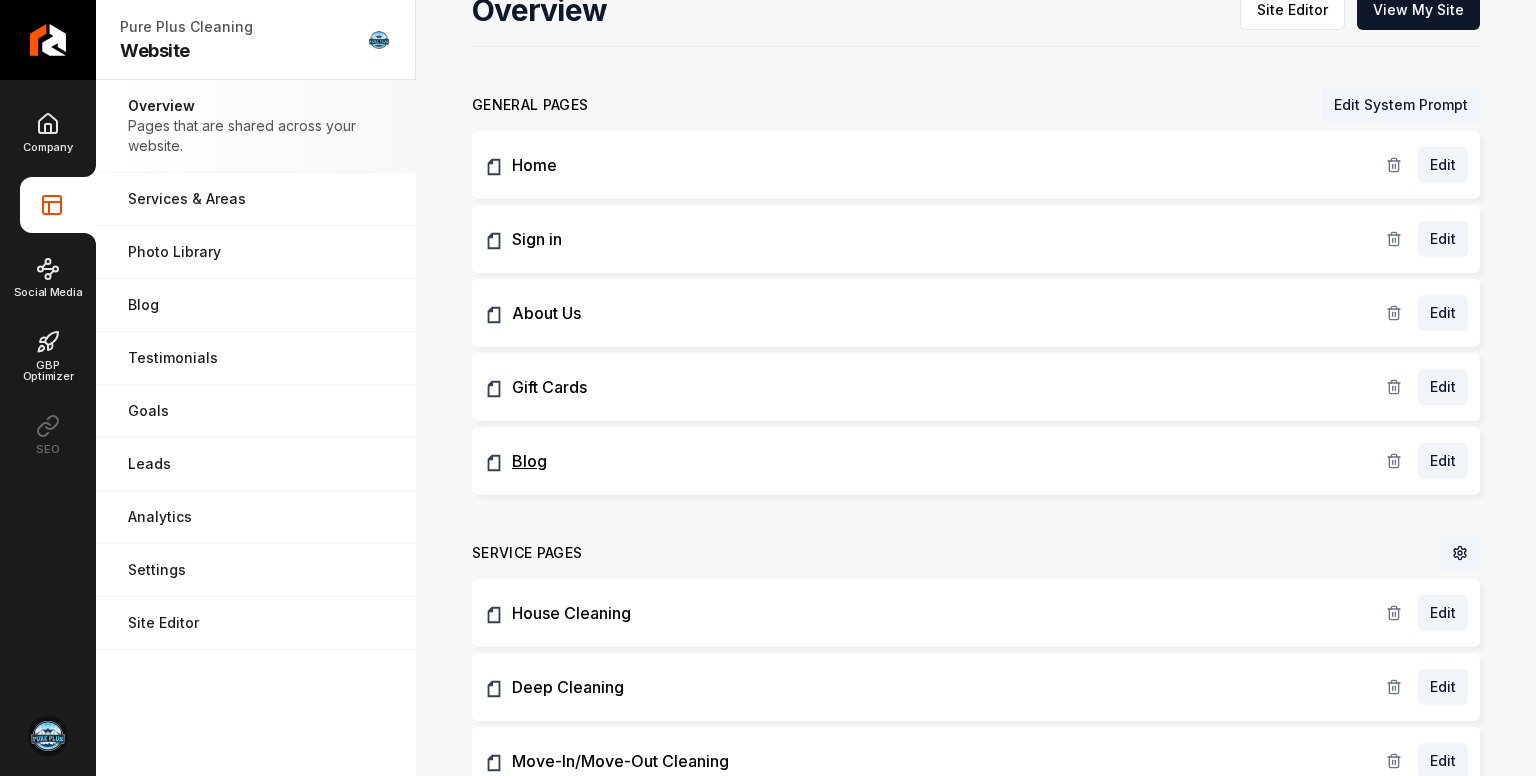 scroll, scrollTop: 0, scrollLeft: 0, axis: both 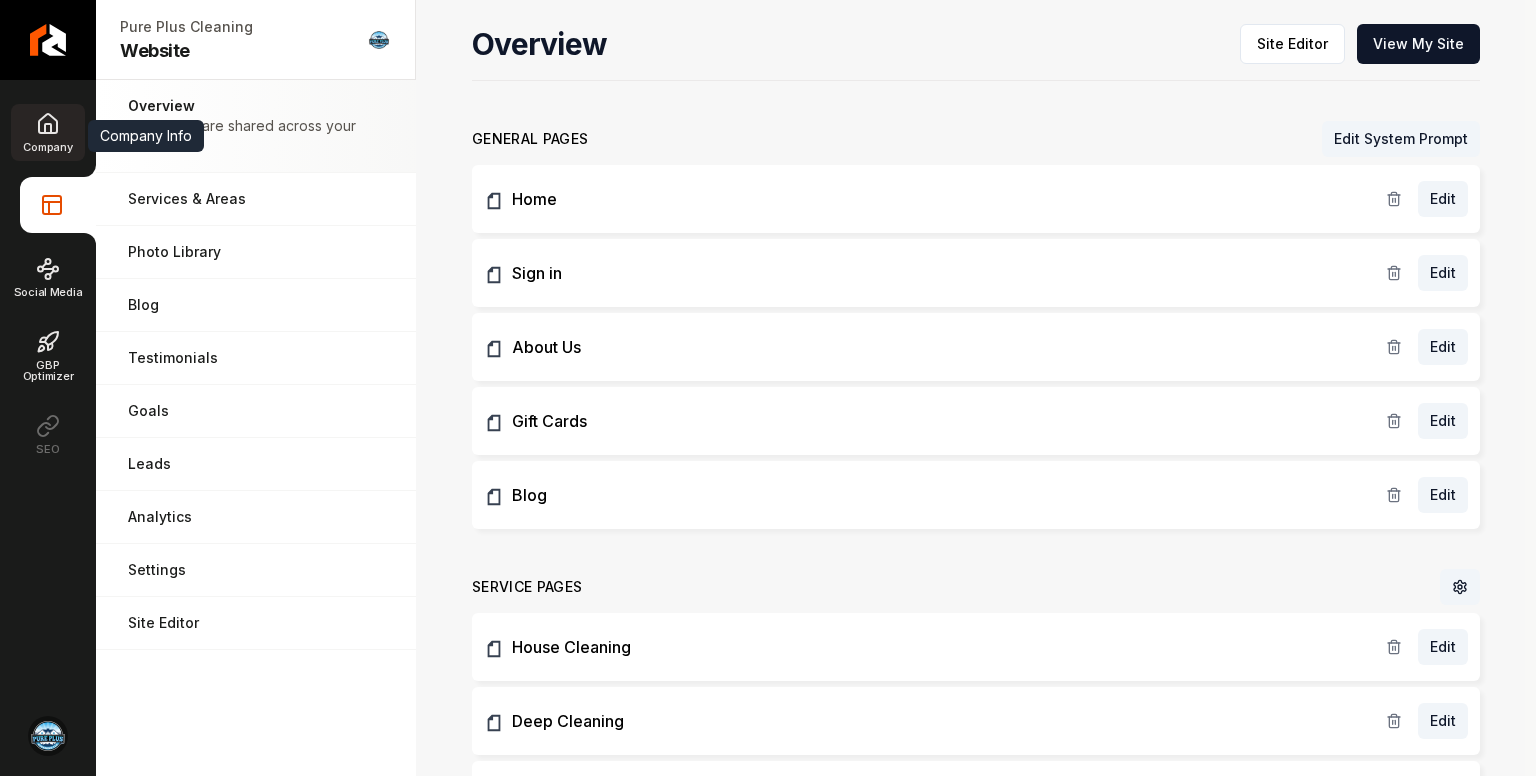 click 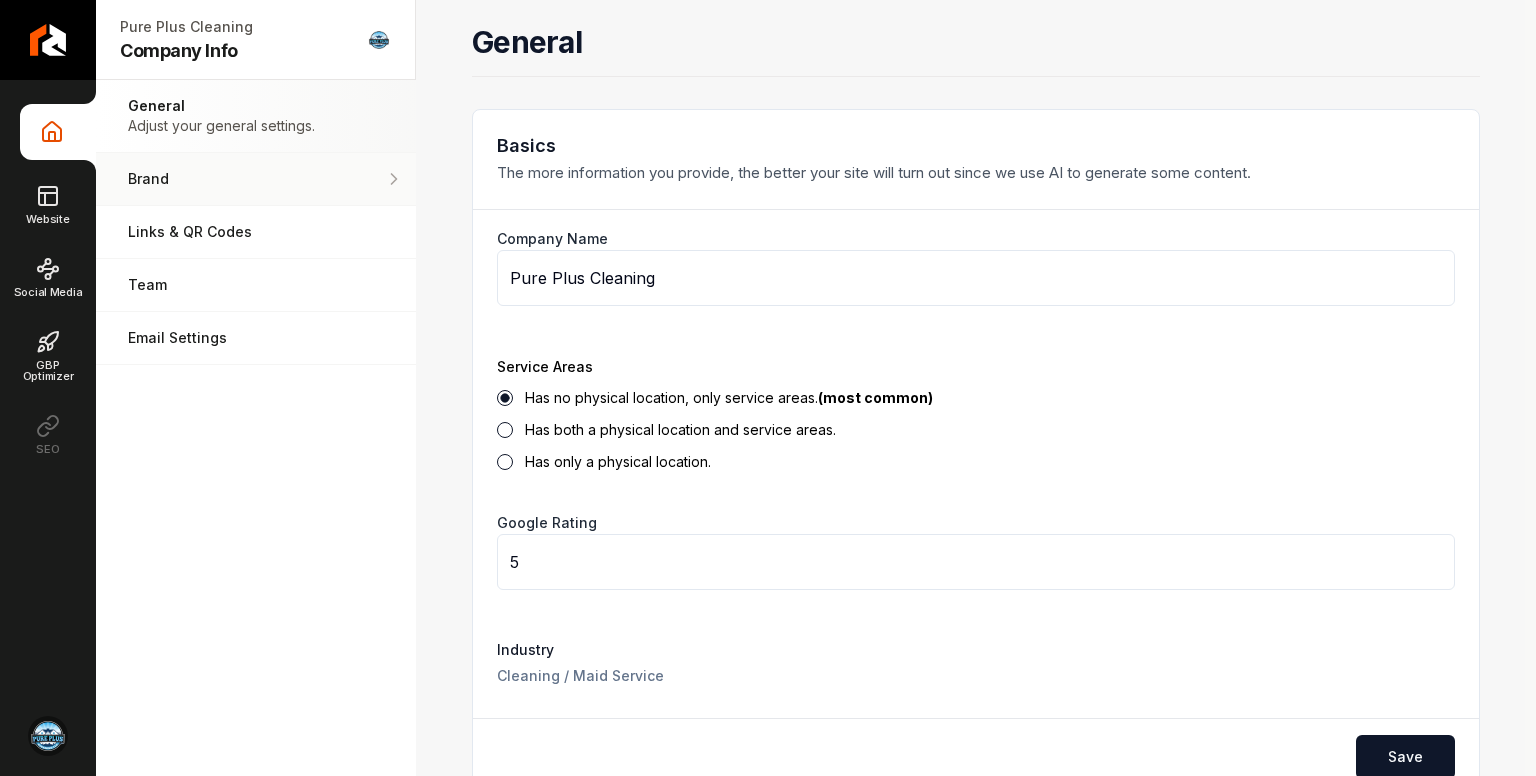 click on "Brand" at bounding box center [256, 179] 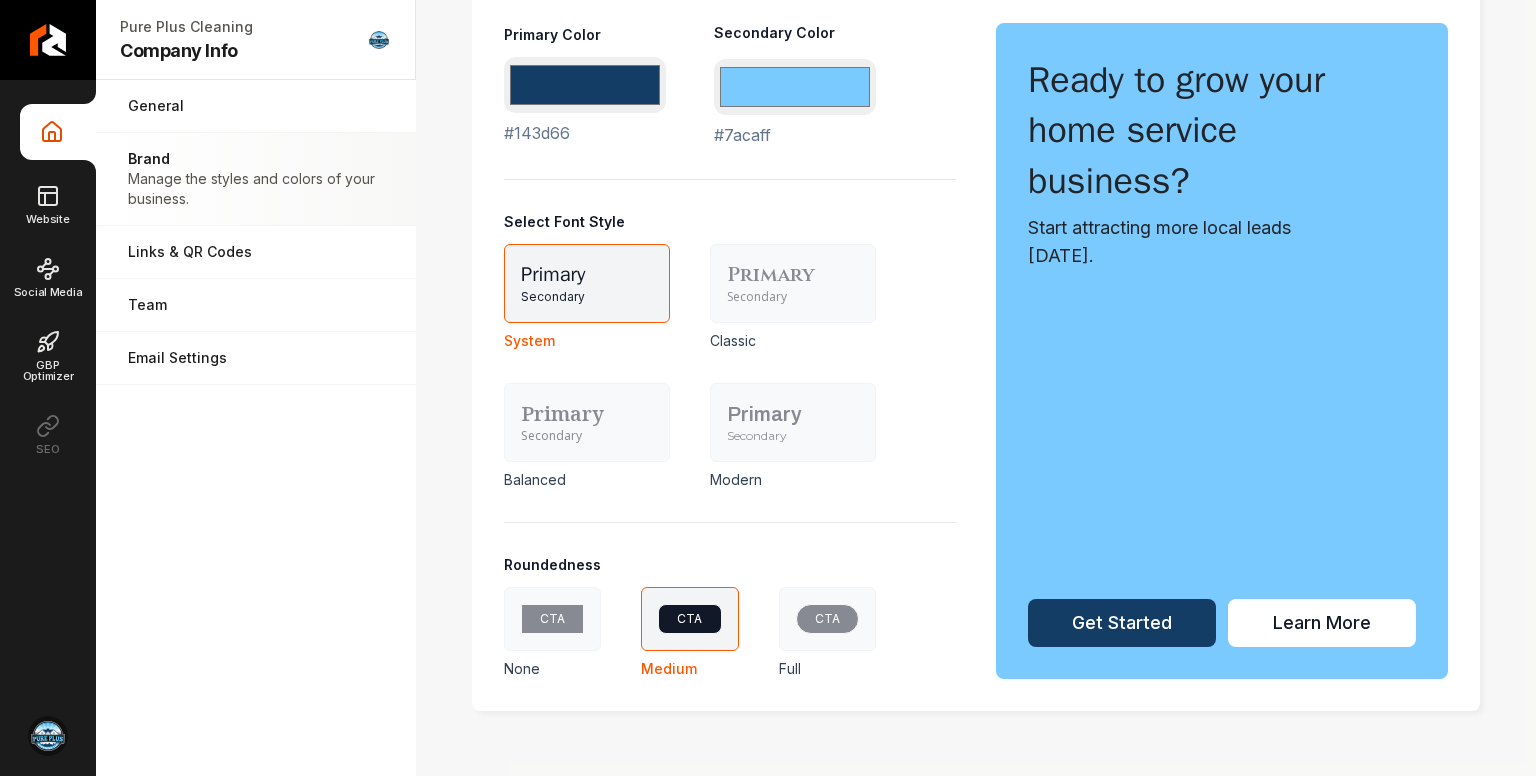 scroll, scrollTop: 956, scrollLeft: 0, axis: vertical 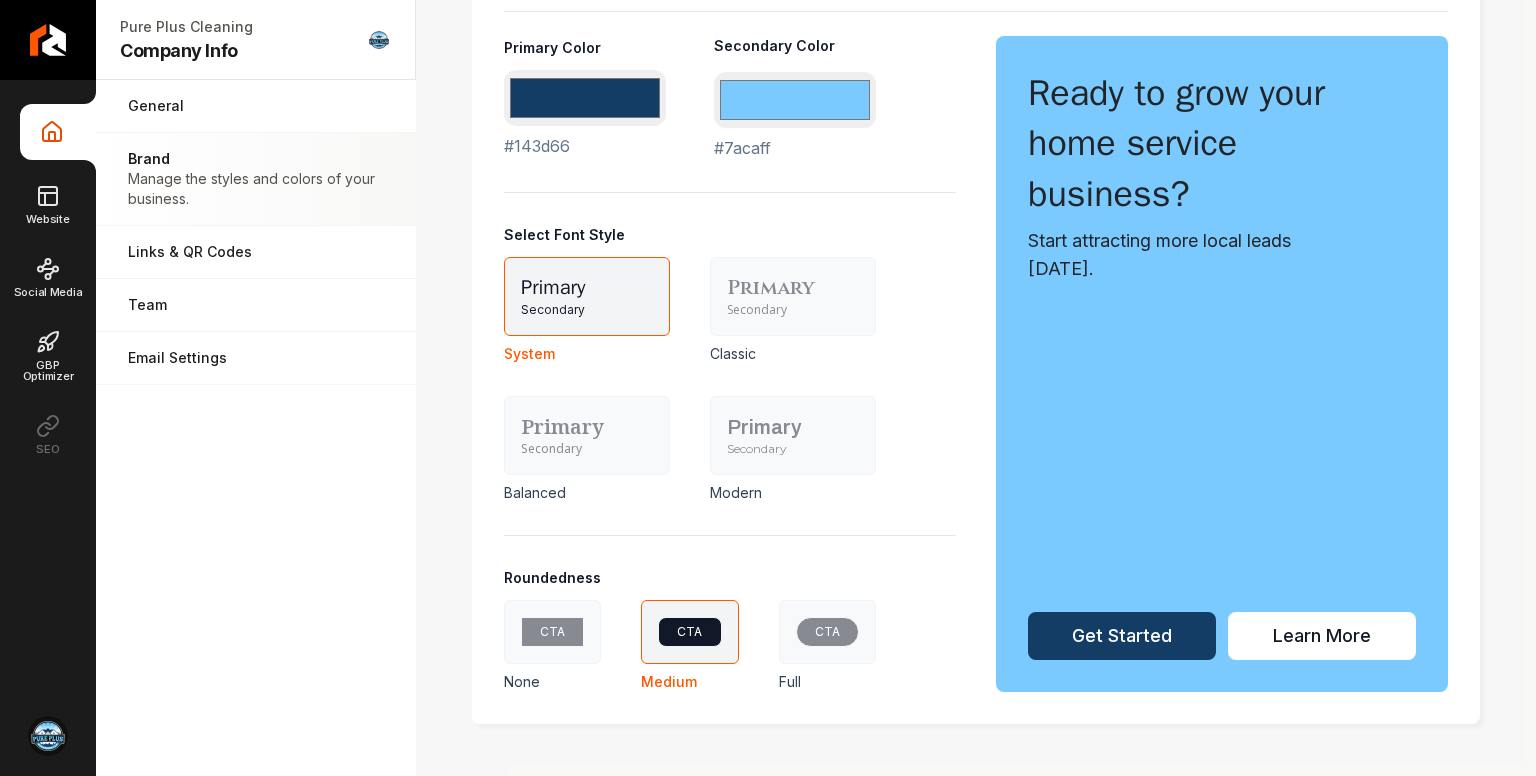 click on "Primary" at bounding box center [793, 288] 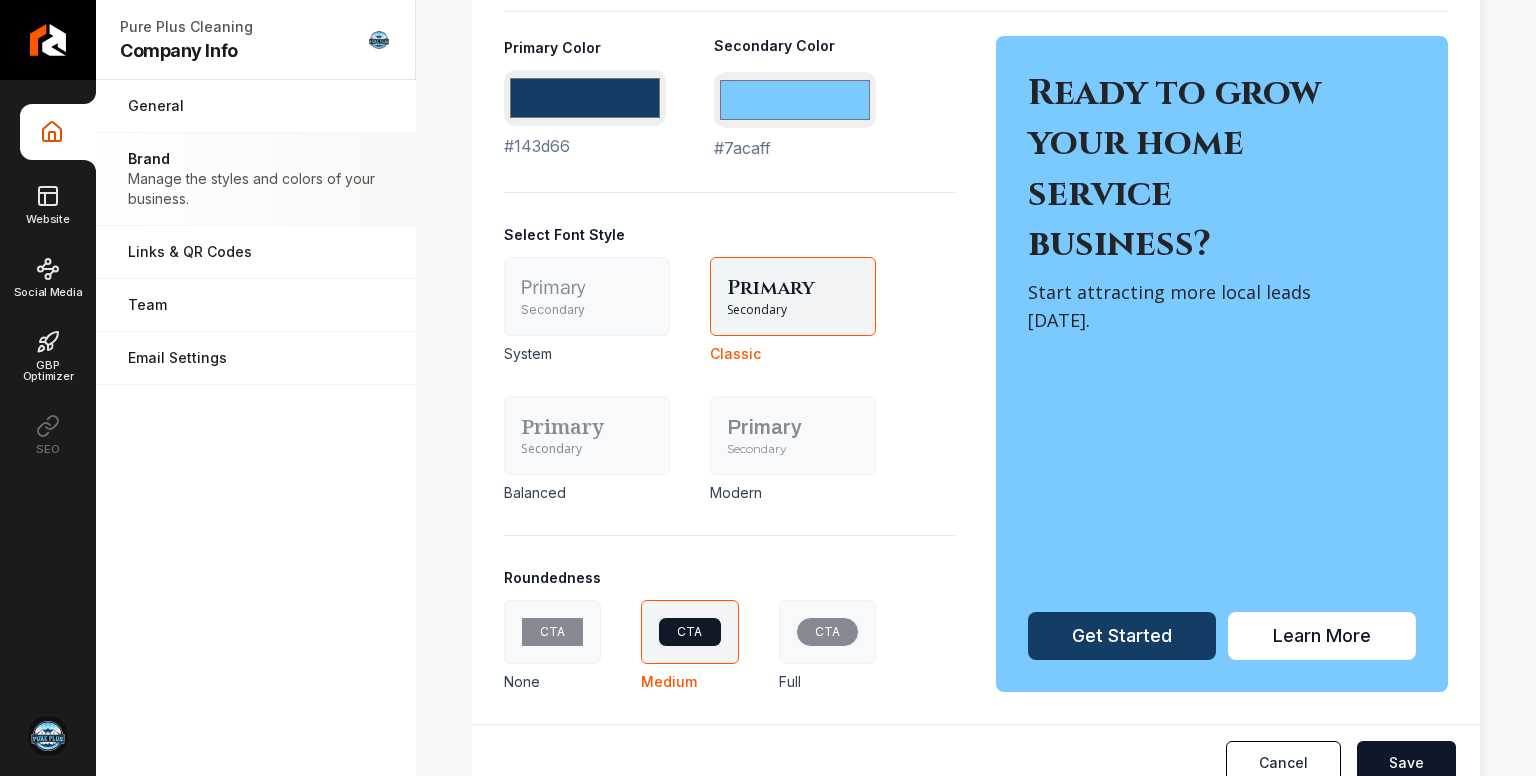 click on "Primary" at bounding box center (587, 288) 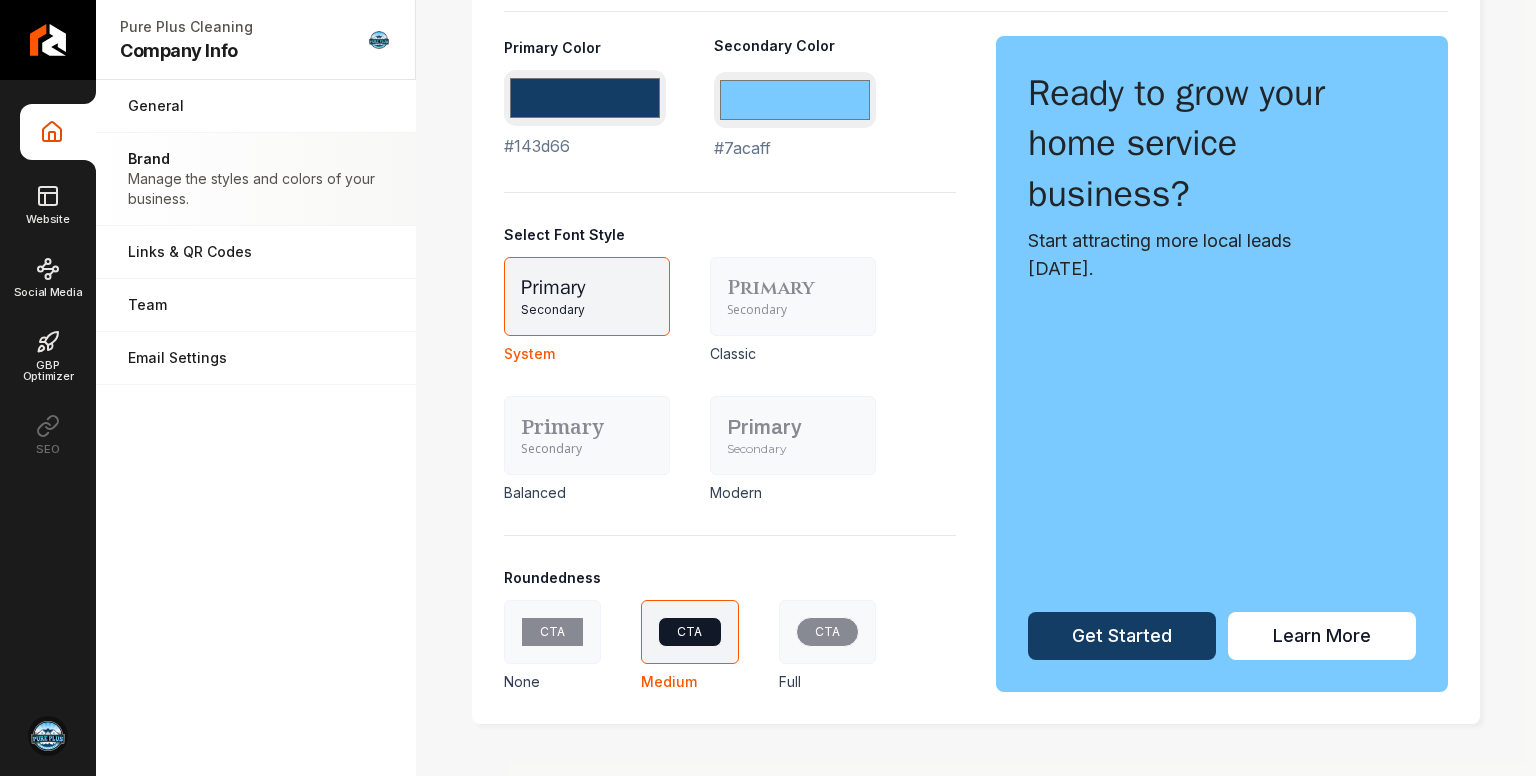 click on "Primary" at bounding box center [793, 288] 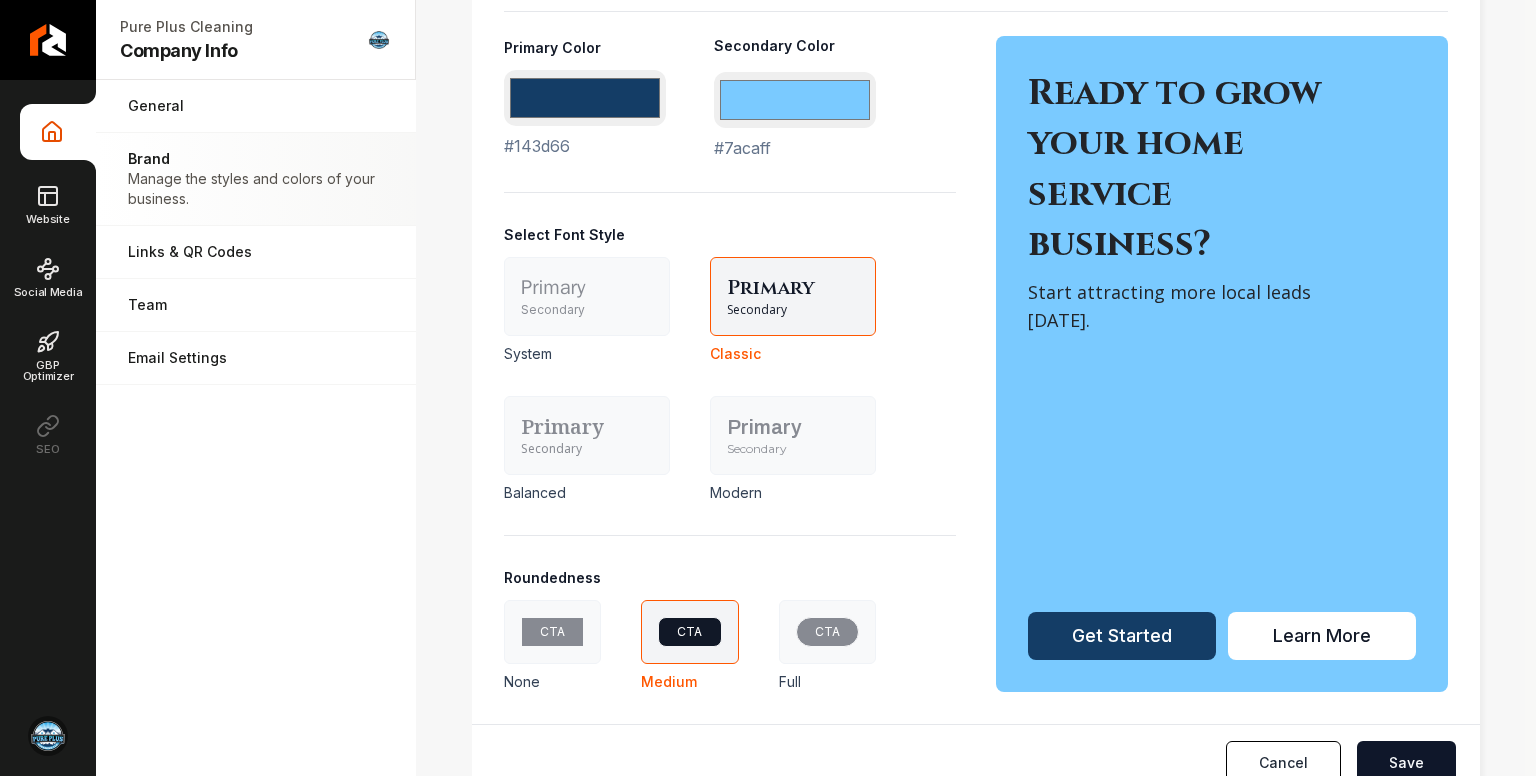 click on "Primary" at bounding box center (587, 288) 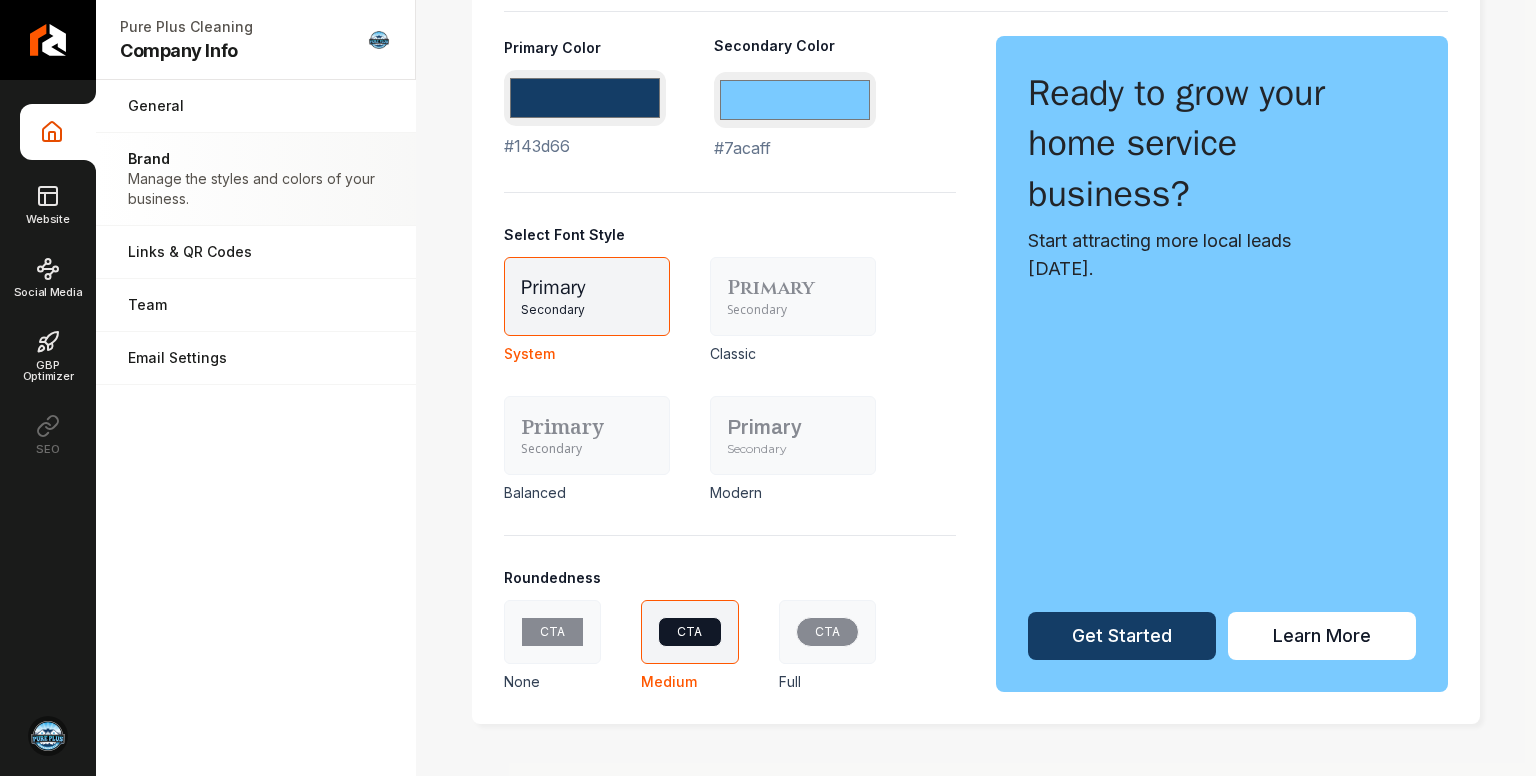 click on "Primary" at bounding box center [587, 427] 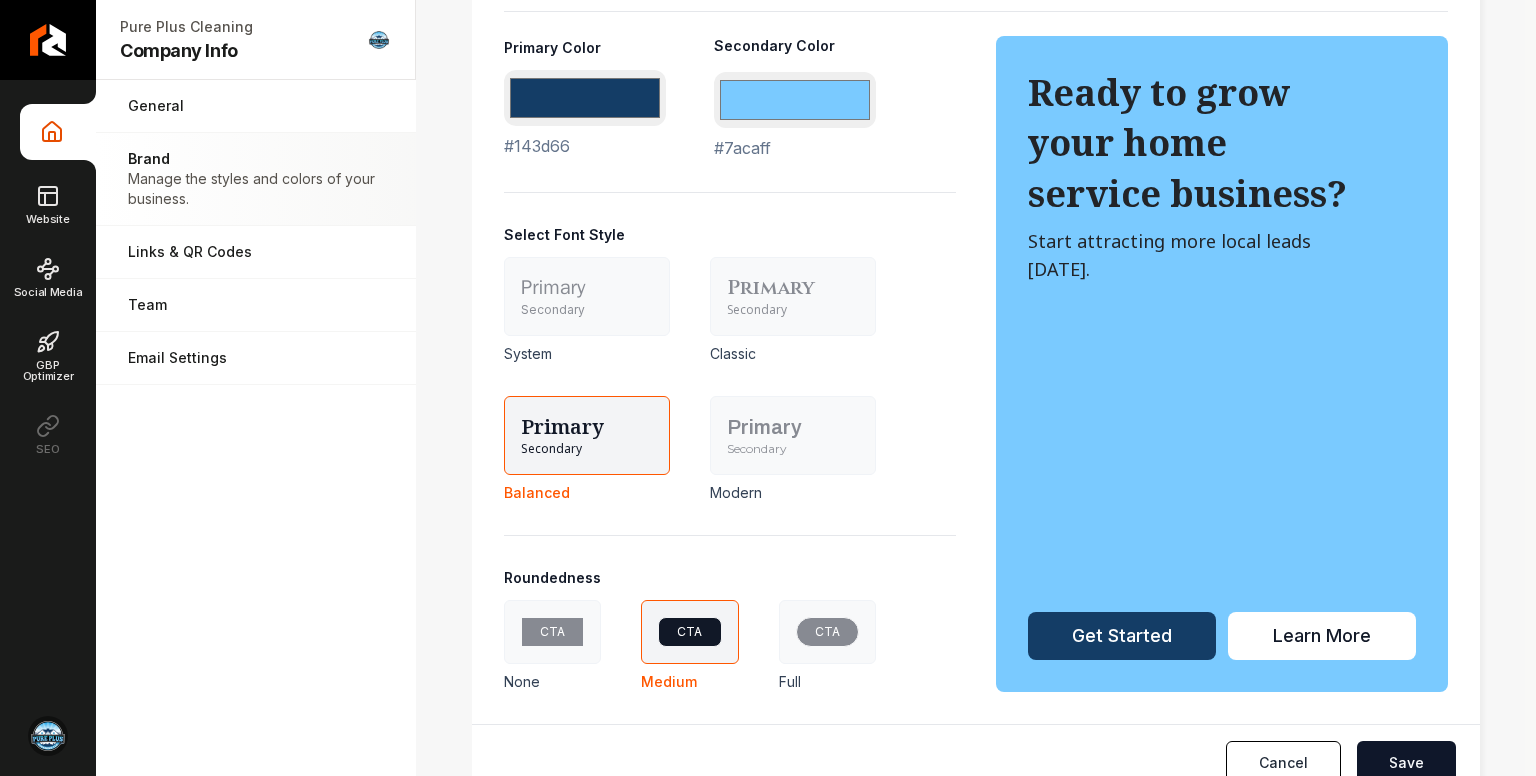 click on "Secondary" at bounding box center (793, 449) 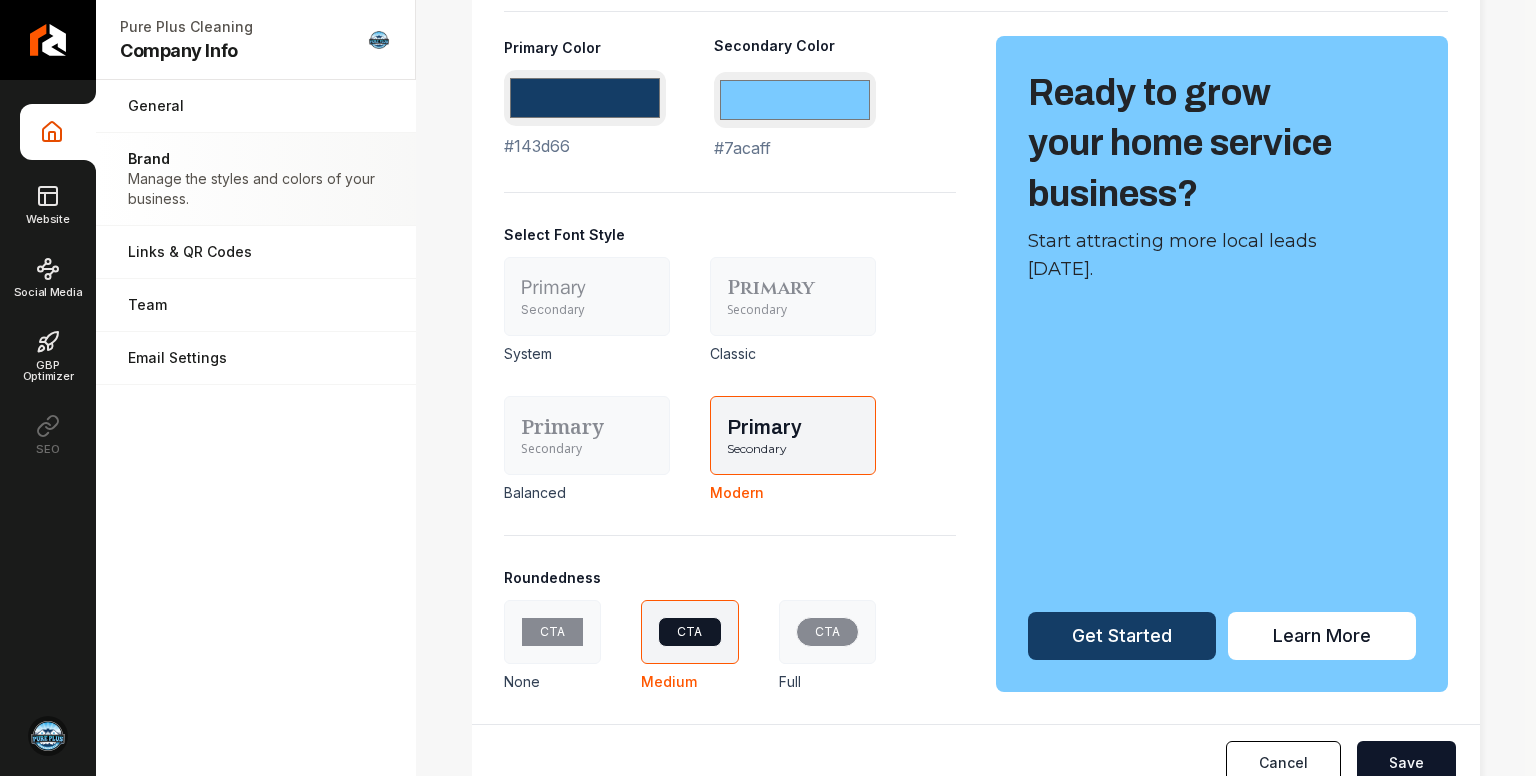 click on "Primary" at bounding box center [587, 427] 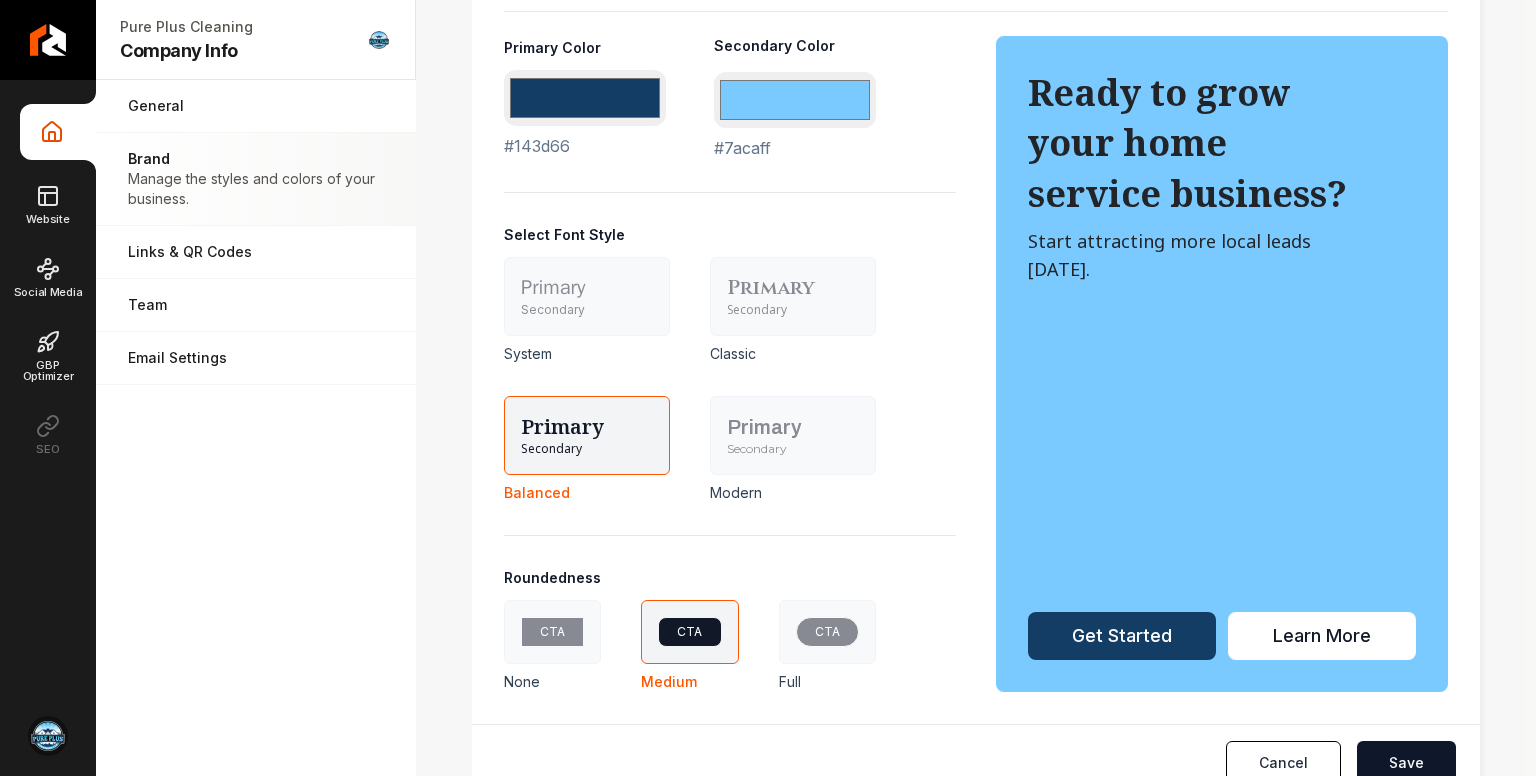 click on "Primary" at bounding box center [587, 288] 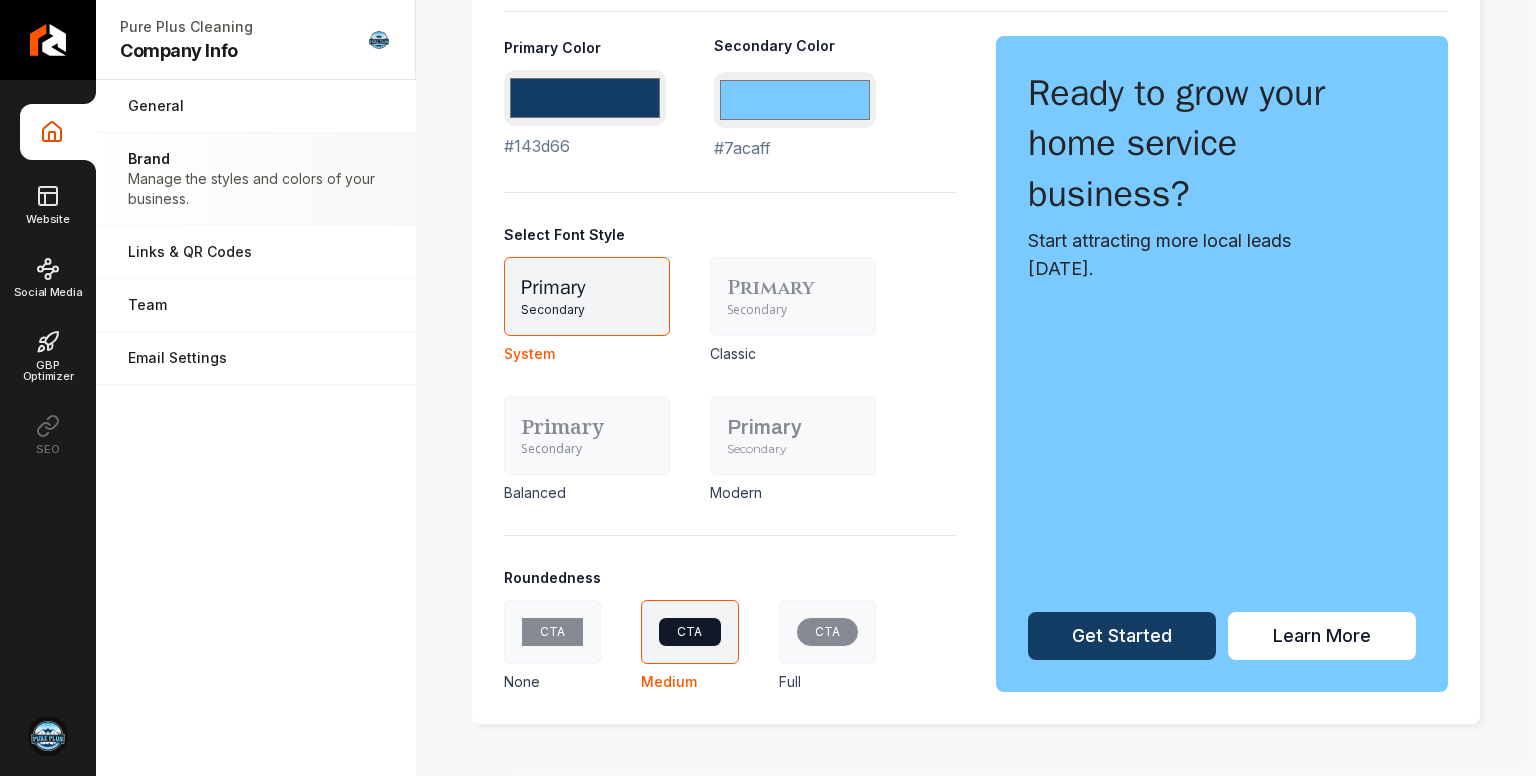 click on "CTA" at bounding box center [827, 632] 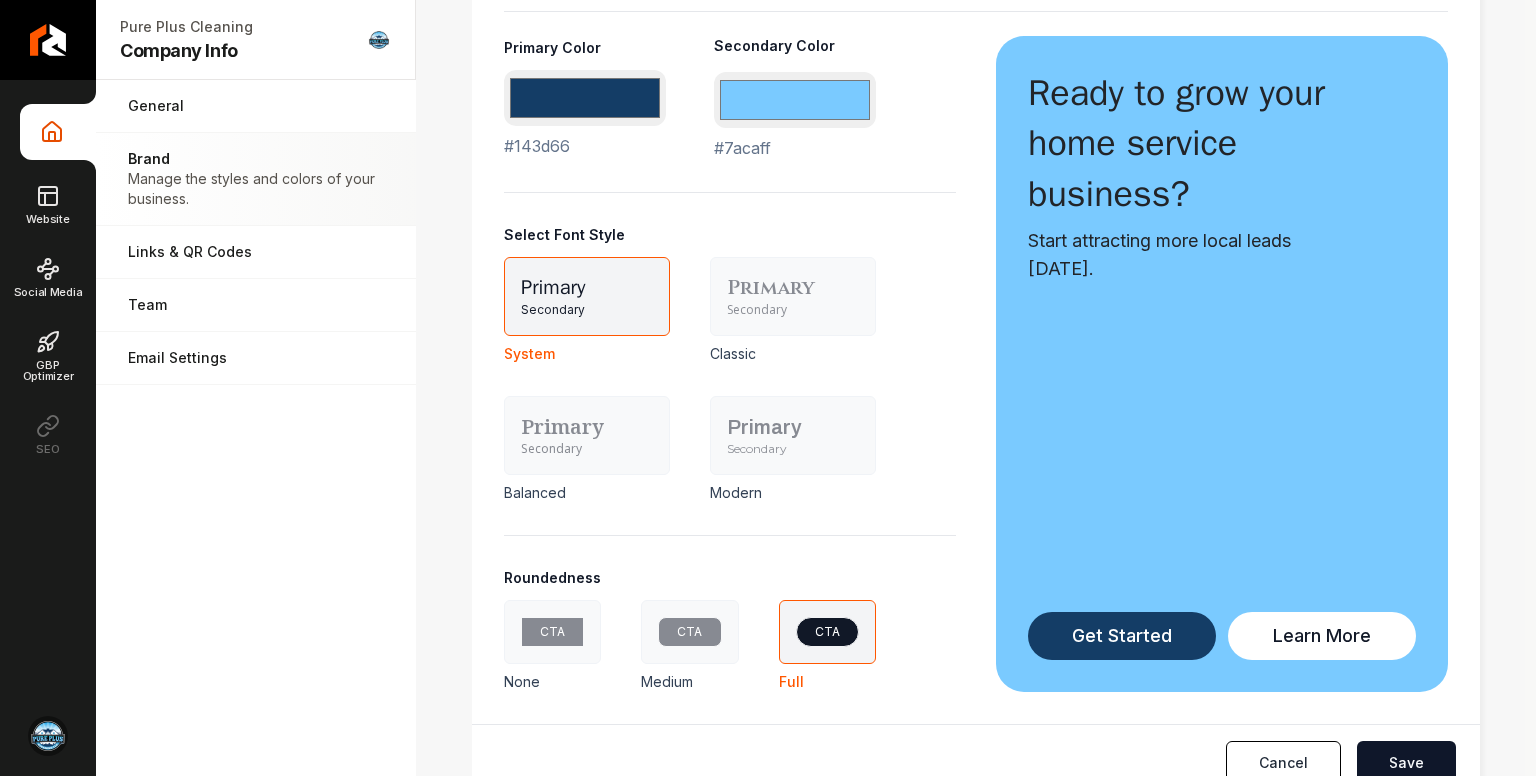 click on "CTA" at bounding box center [689, 632] 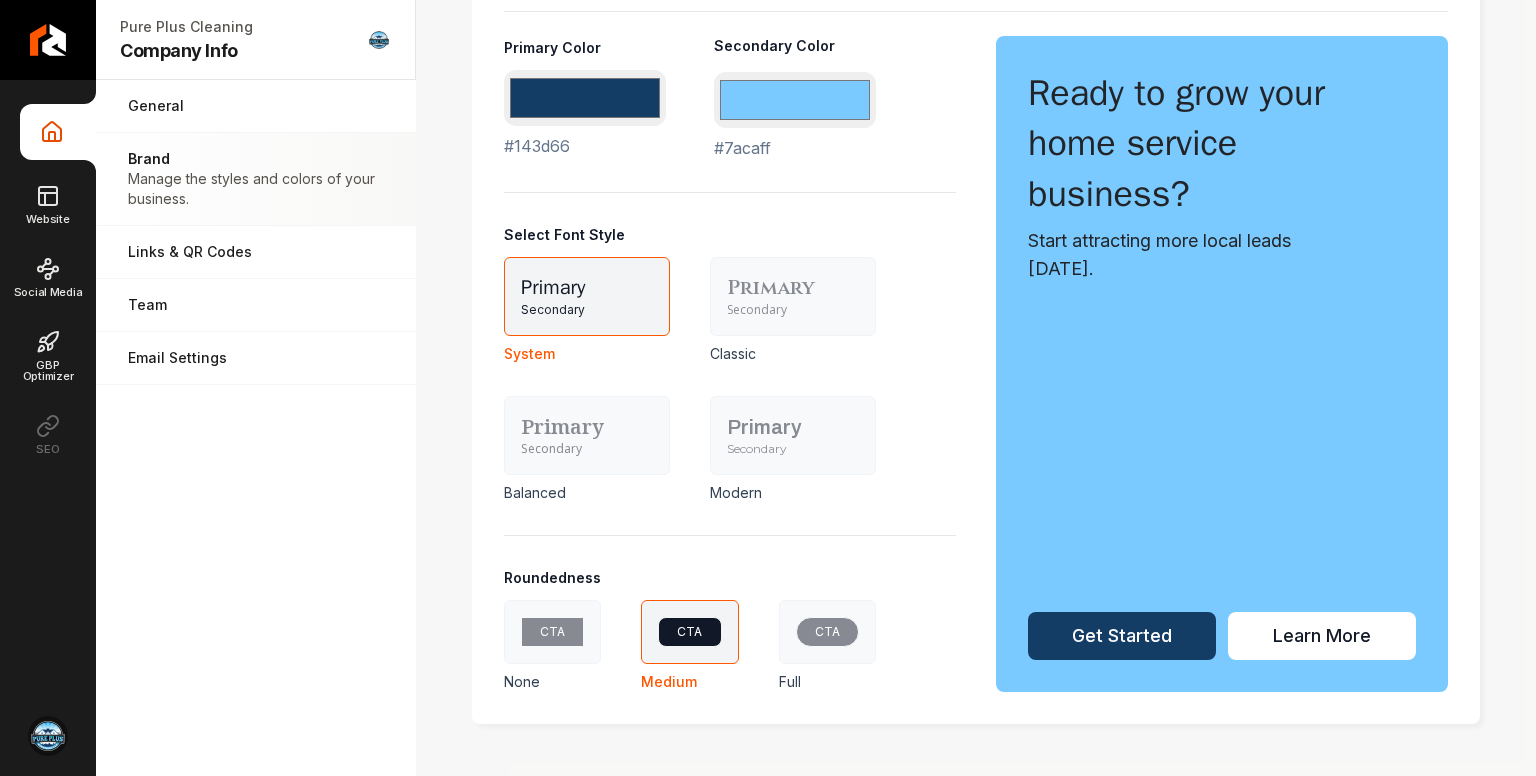 click on "CTA" at bounding box center [552, 632] 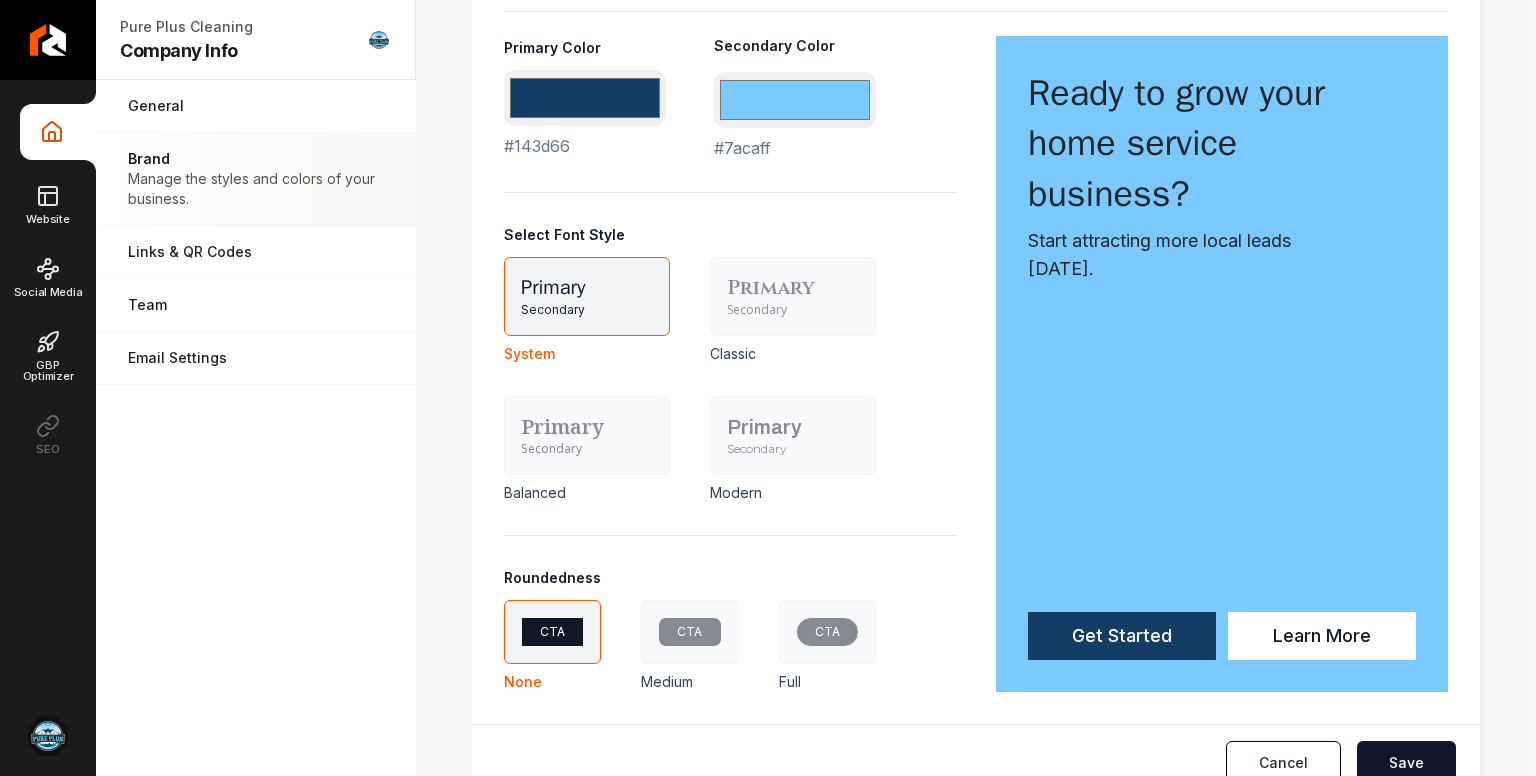 click on "CTA" at bounding box center (689, 632) 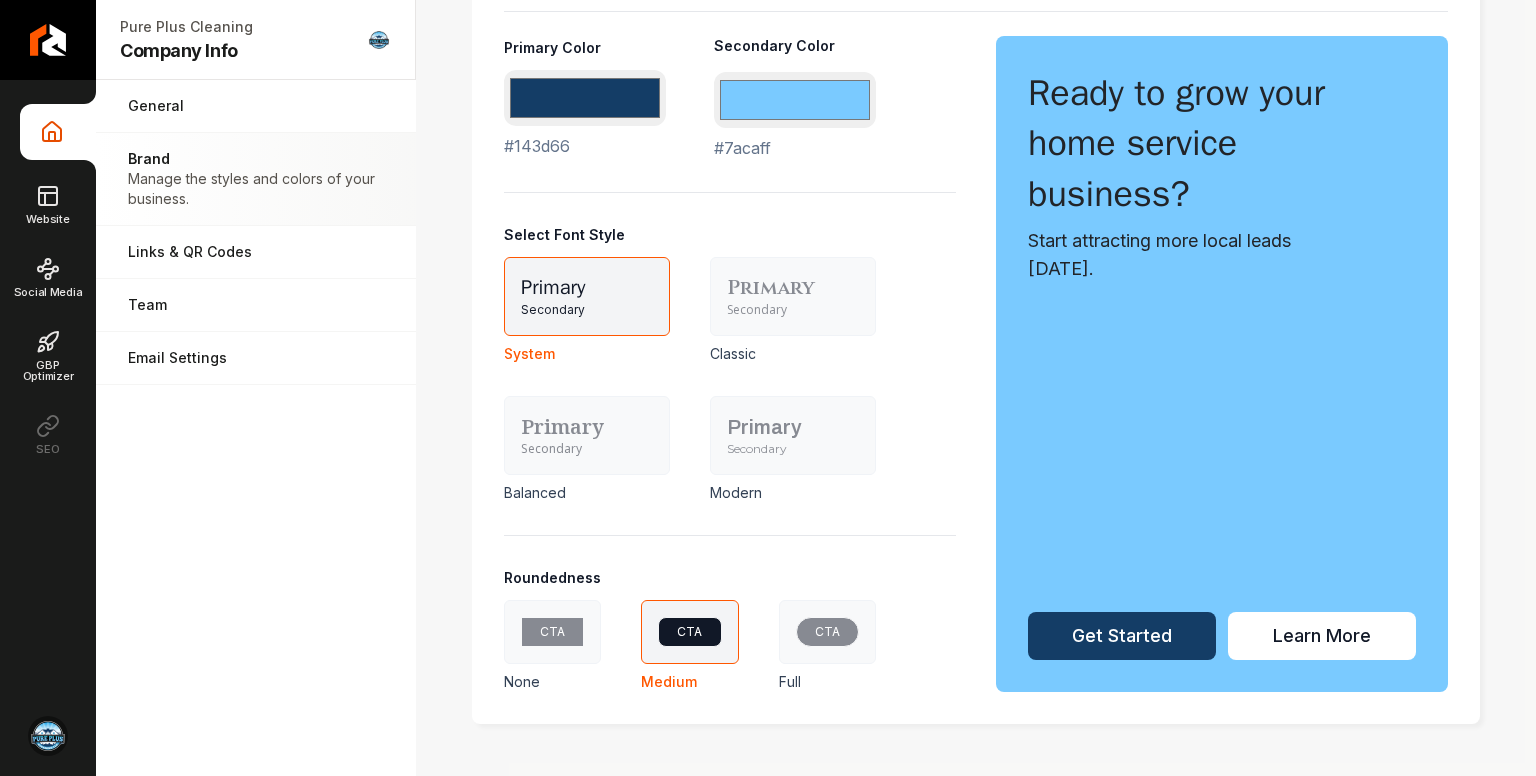 click on "CTA" at bounding box center (827, 632) 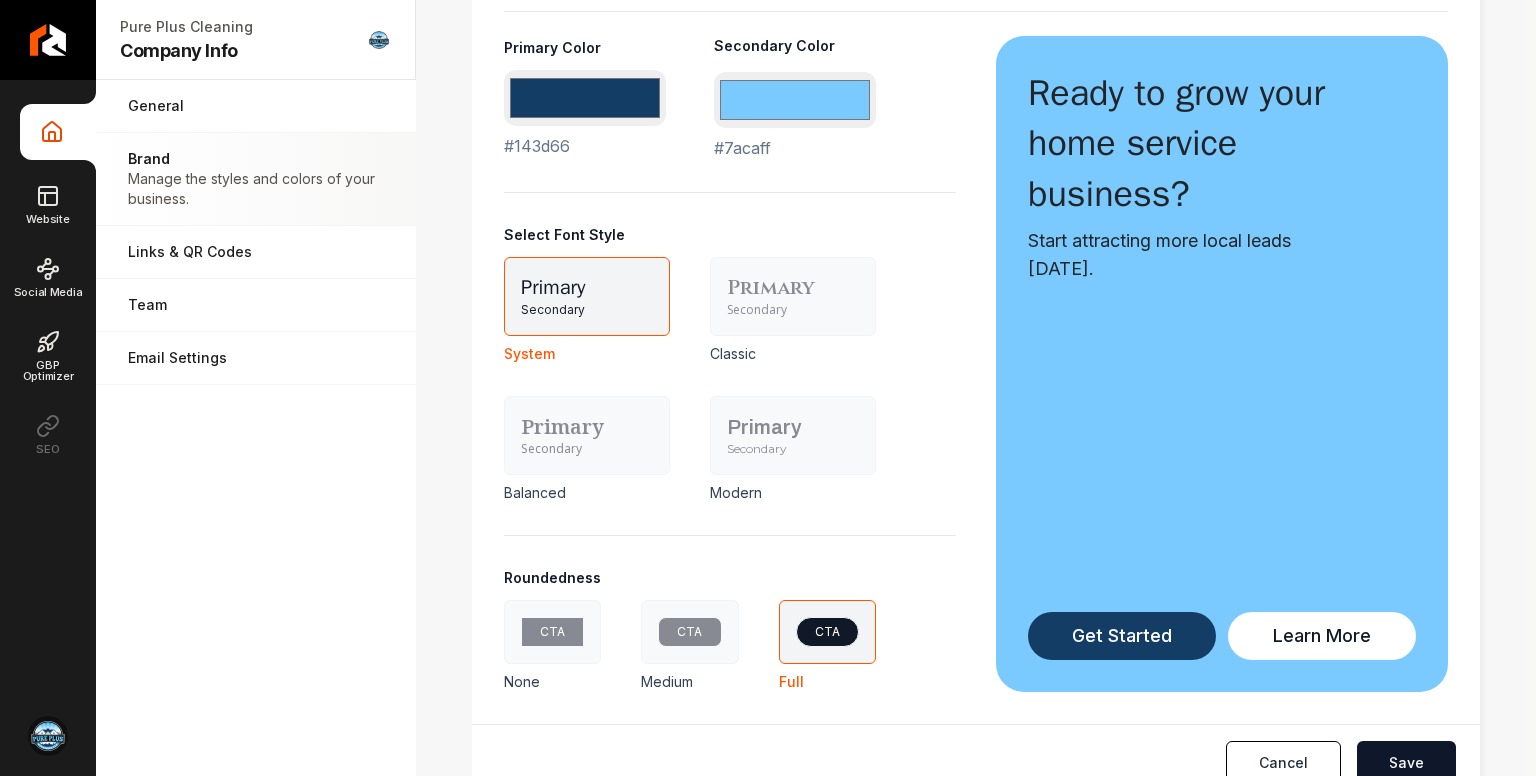 click on "CTA" at bounding box center (689, 632) 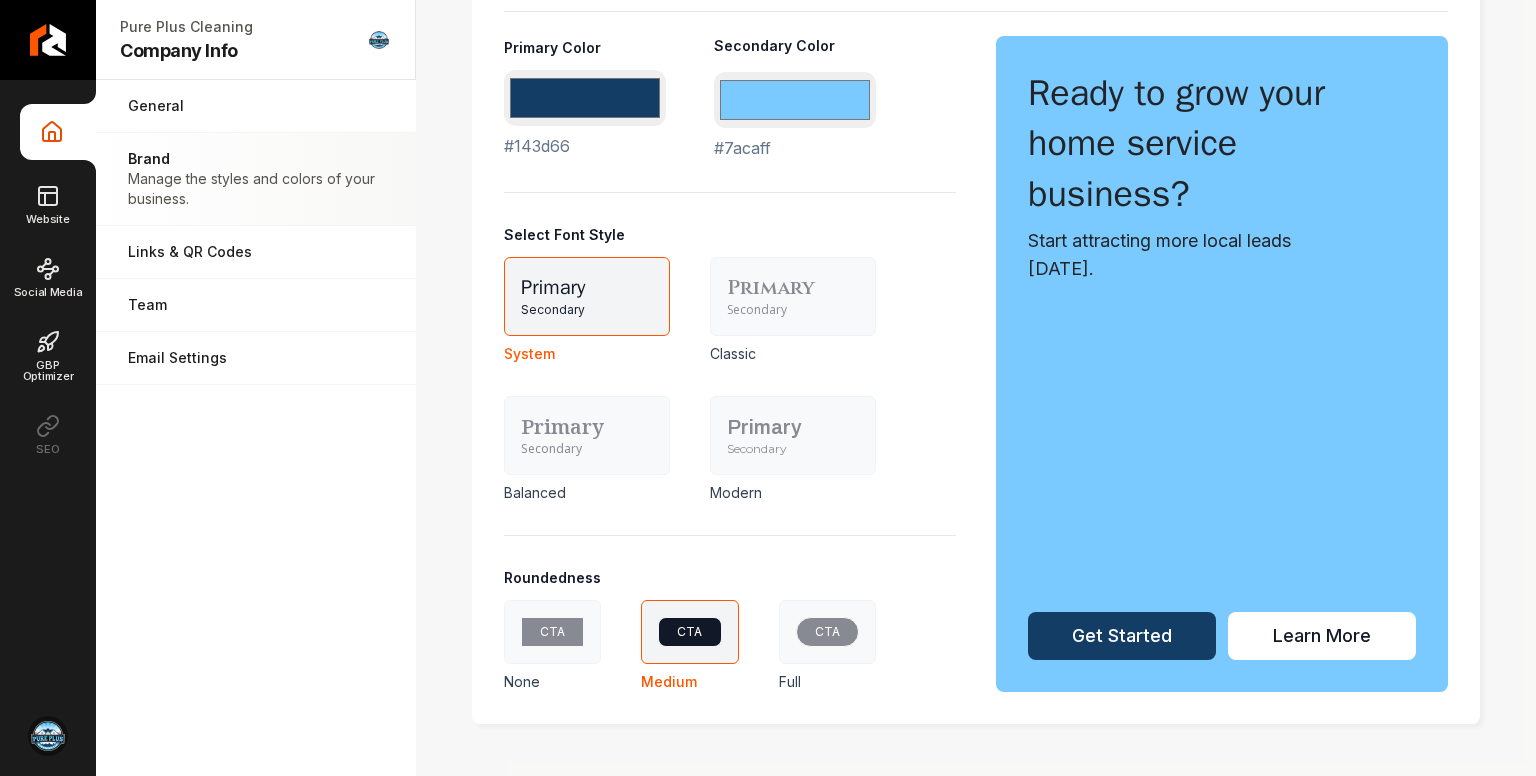 click on "CTA" at bounding box center [827, 632] 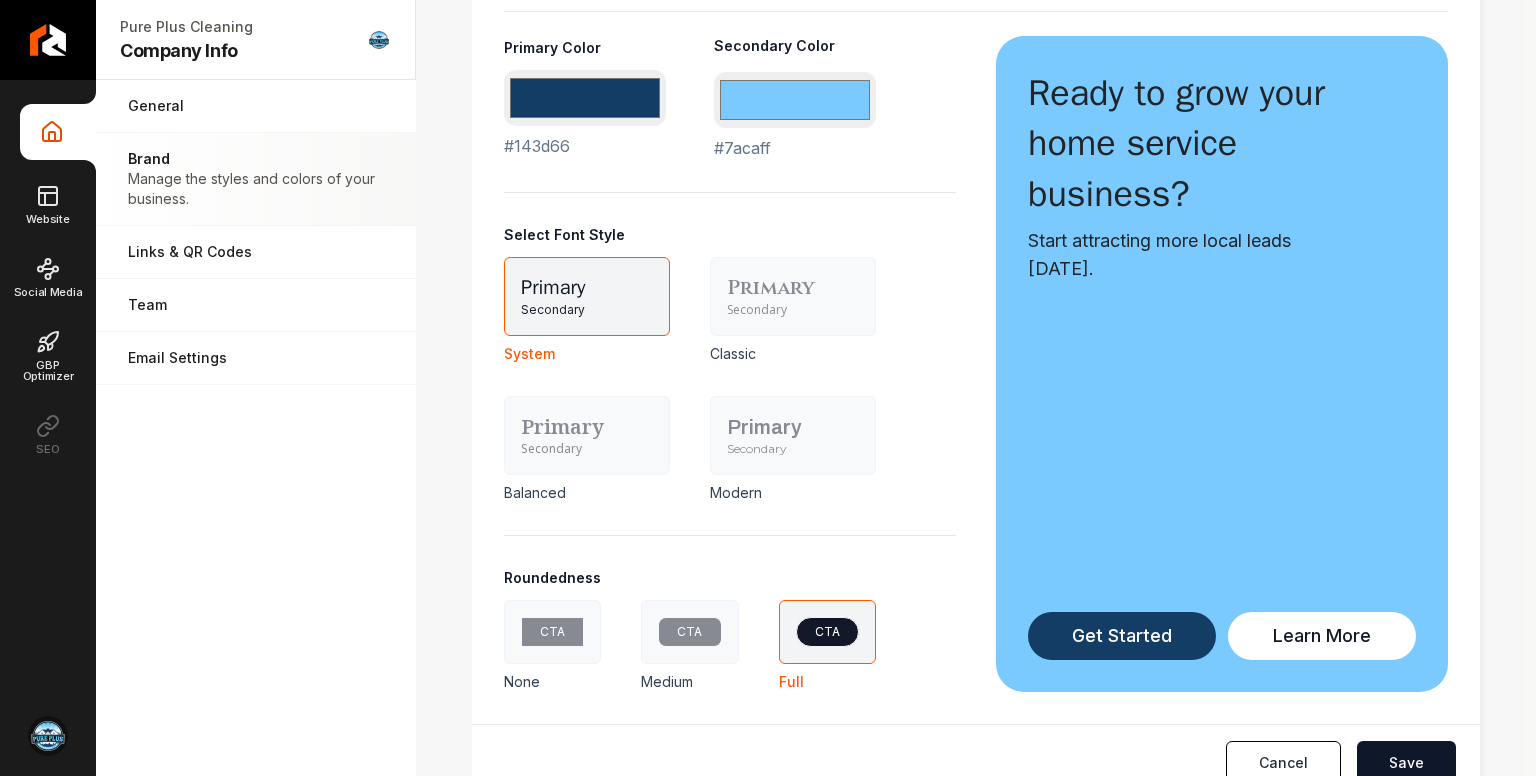 click on "CTA" at bounding box center (689, 632) 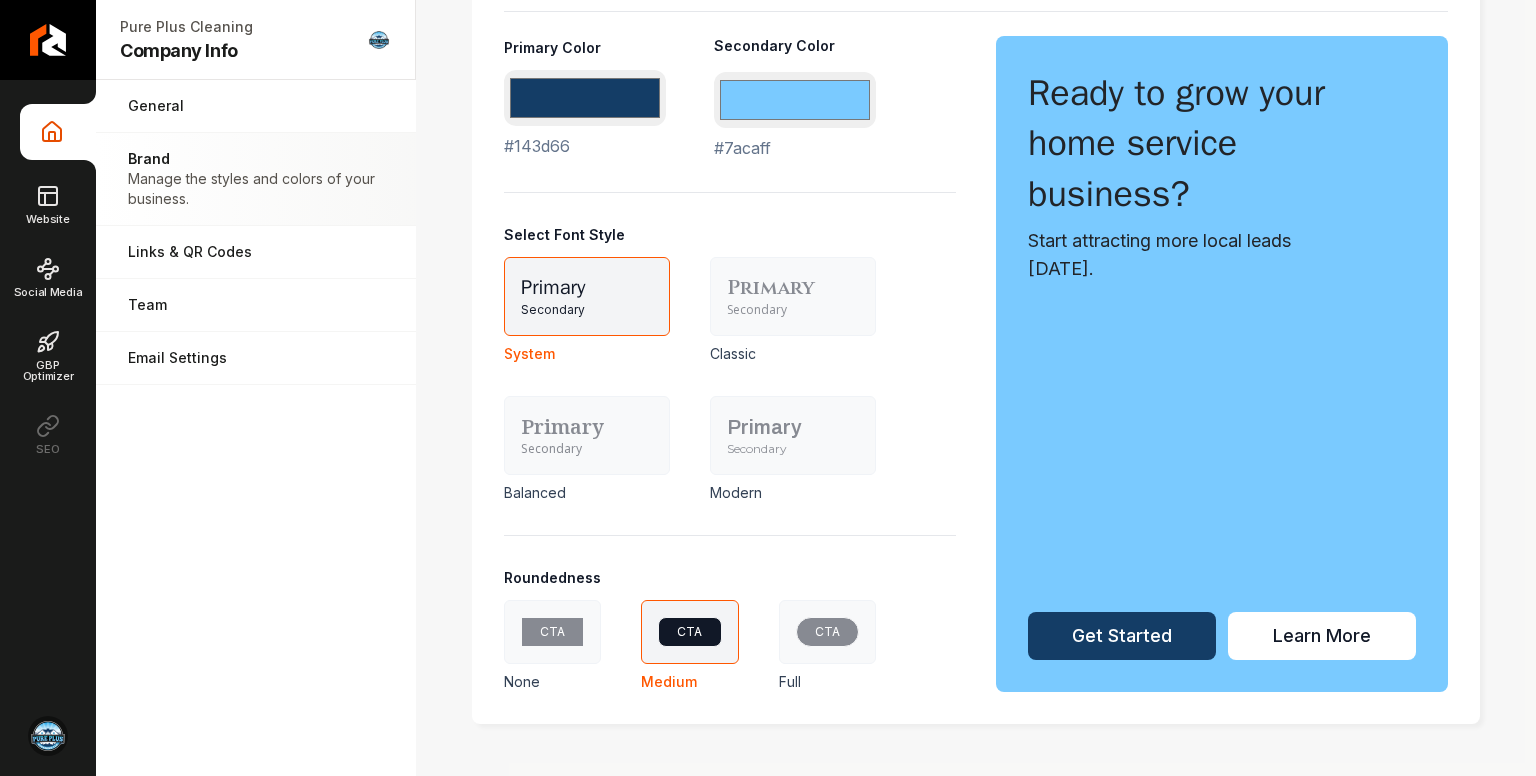 click on "Primary" at bounding box center (793, 288) 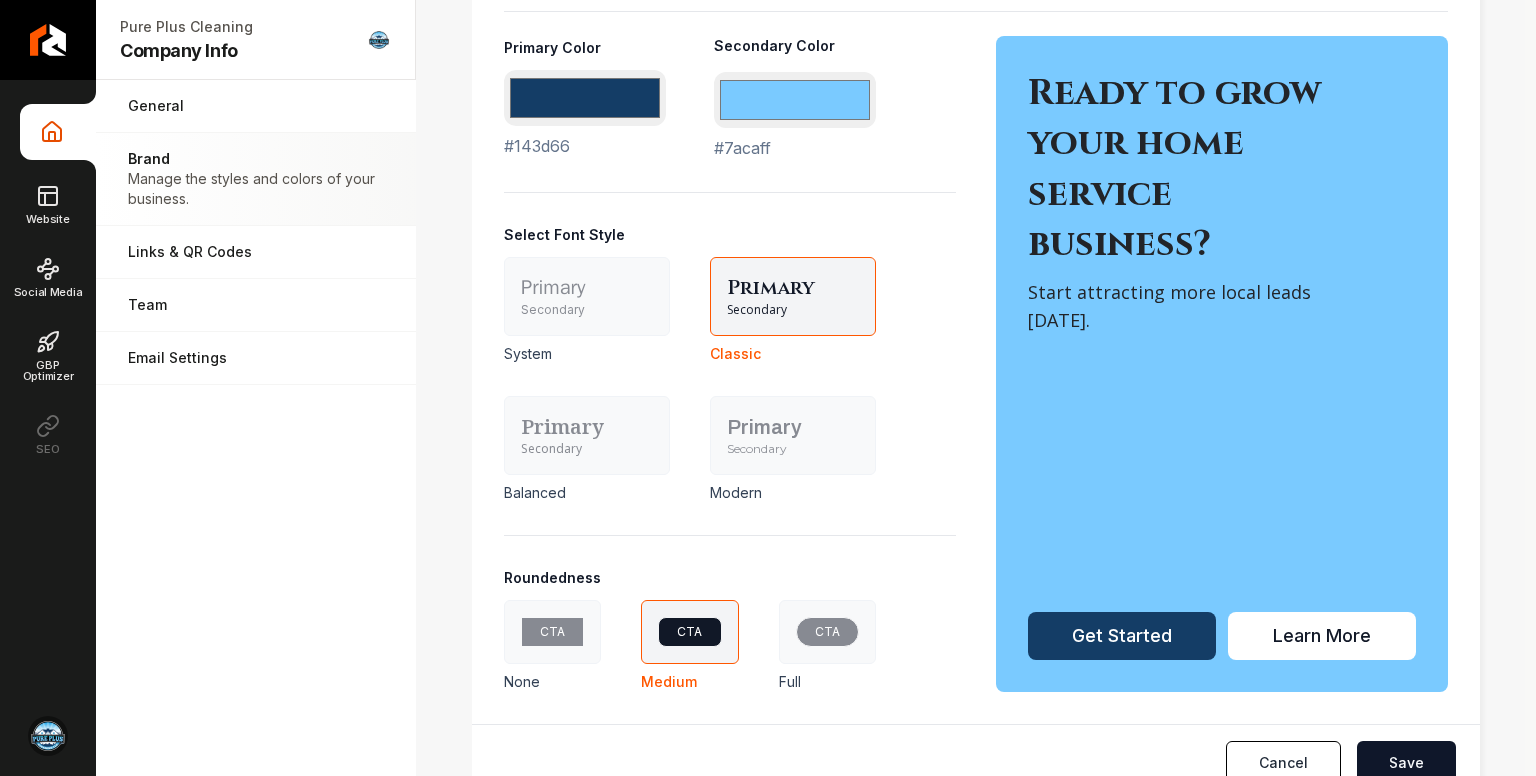 click on "Primary" at bounding box center (587, 288) 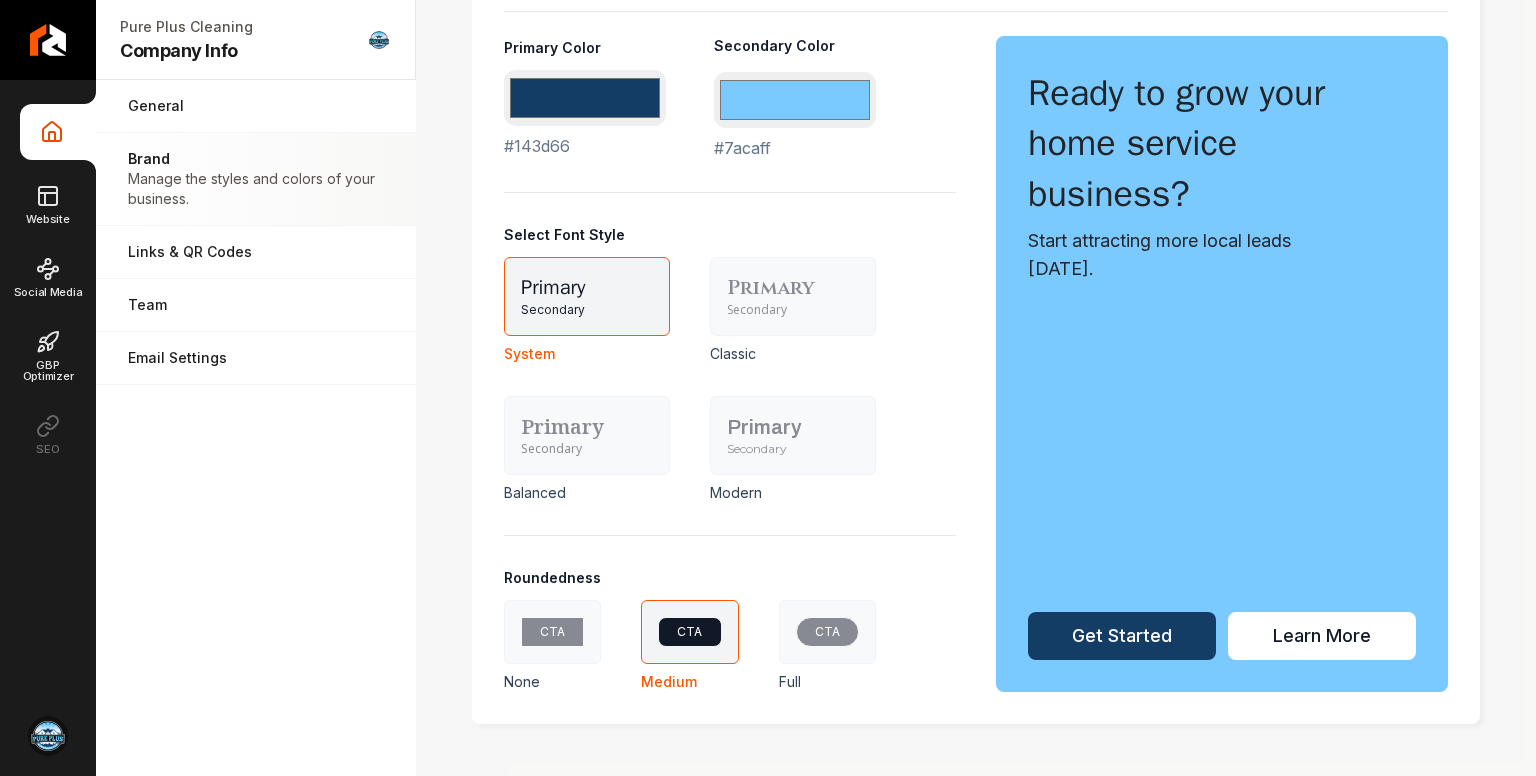 click on "Primary" at bounding box center [587, 427] 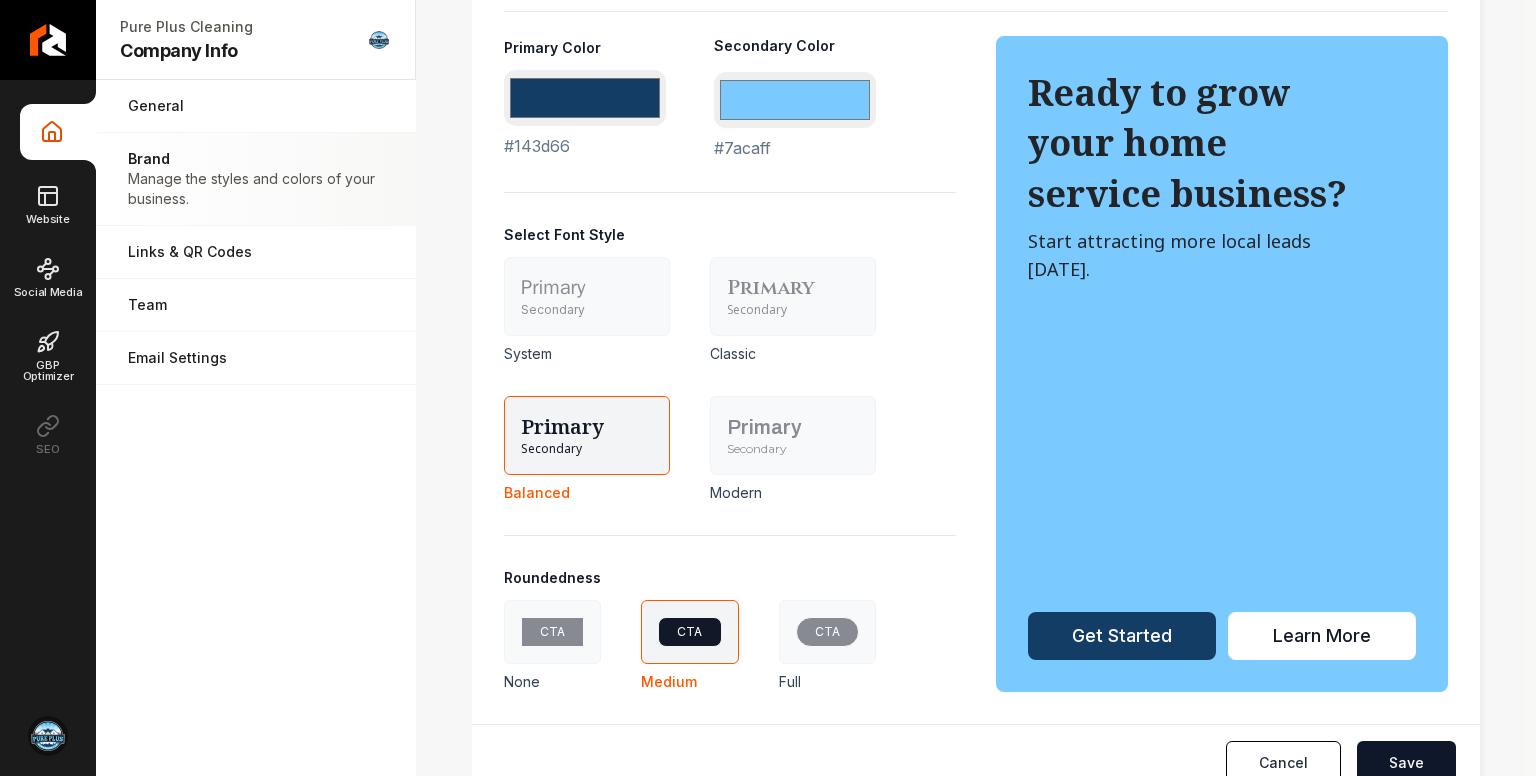click on "Primary Secondary" at bounding box center [587, 296] 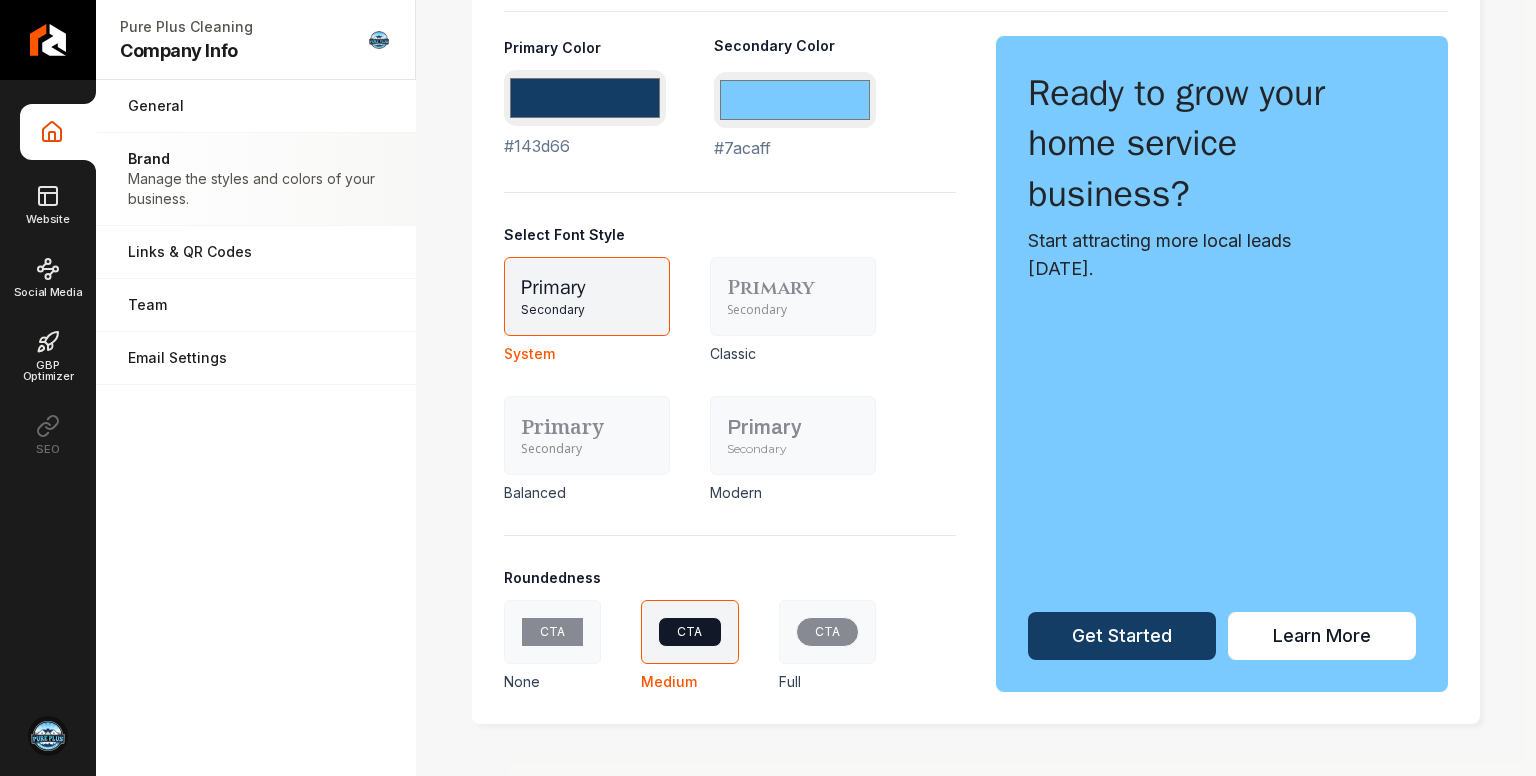 click on "Primary Secondary" at bounding box center (587, 435) 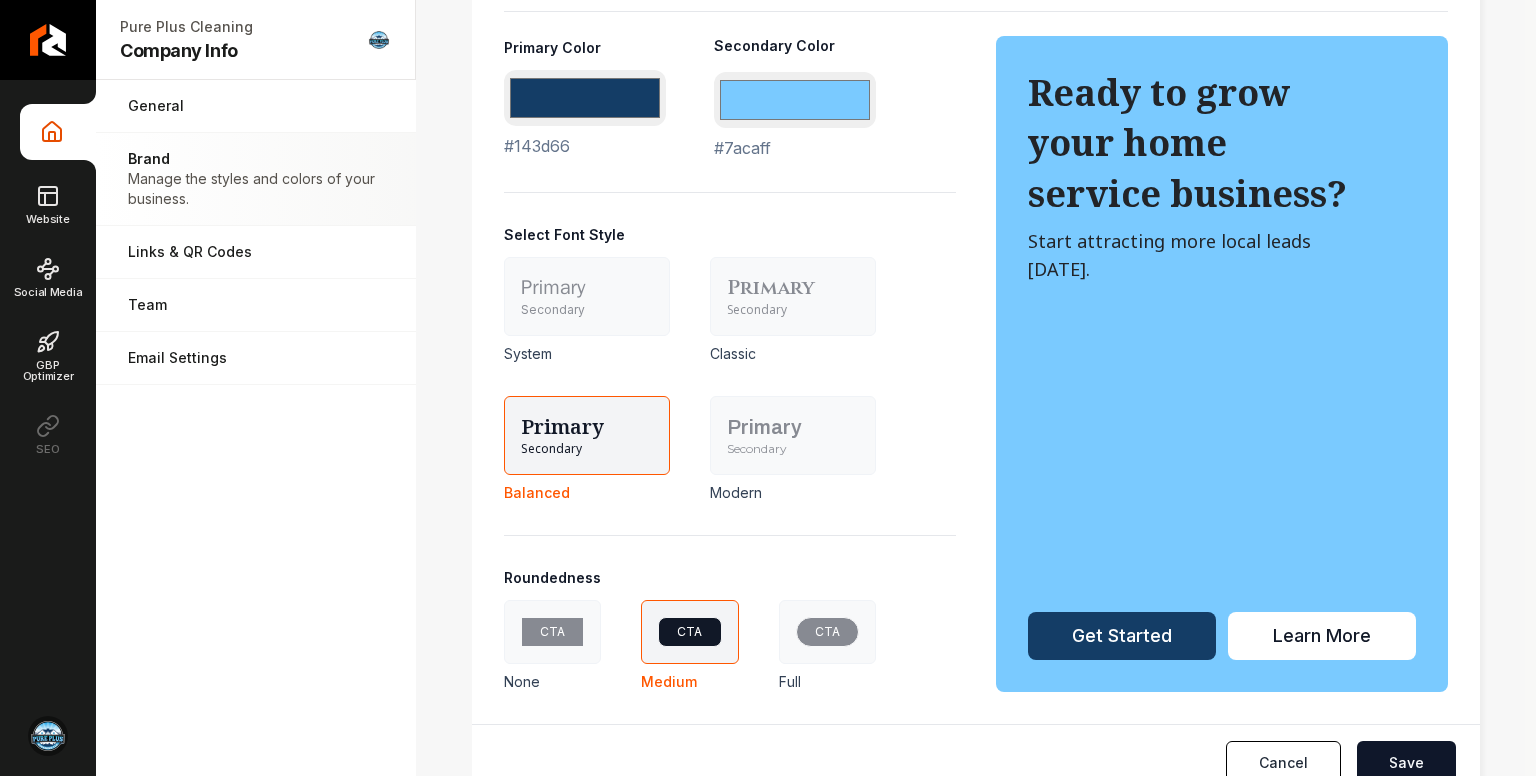 click on "Primary" at bounding box center (587, 288) 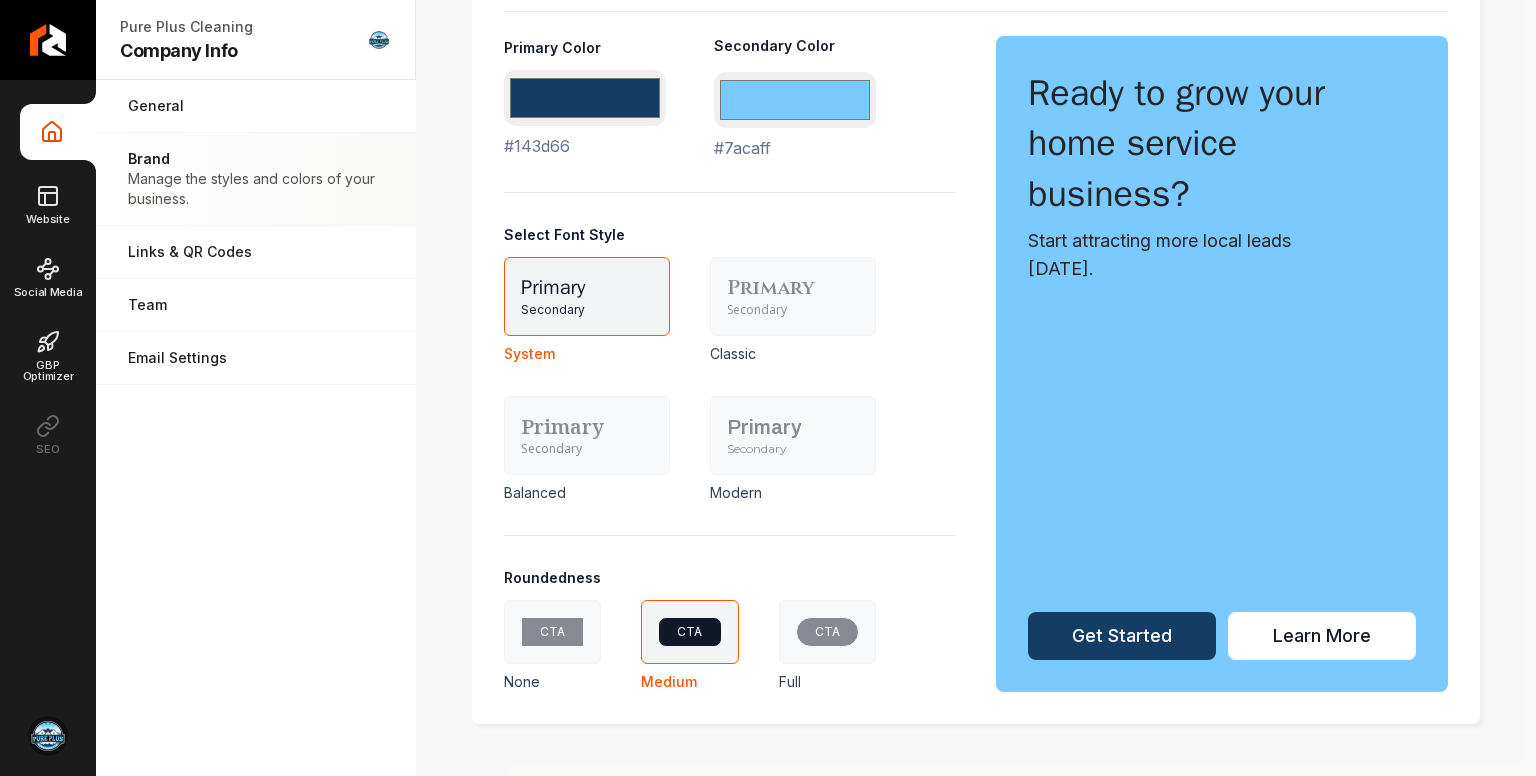 click on "Secondary" at bounding box center [587, 449] 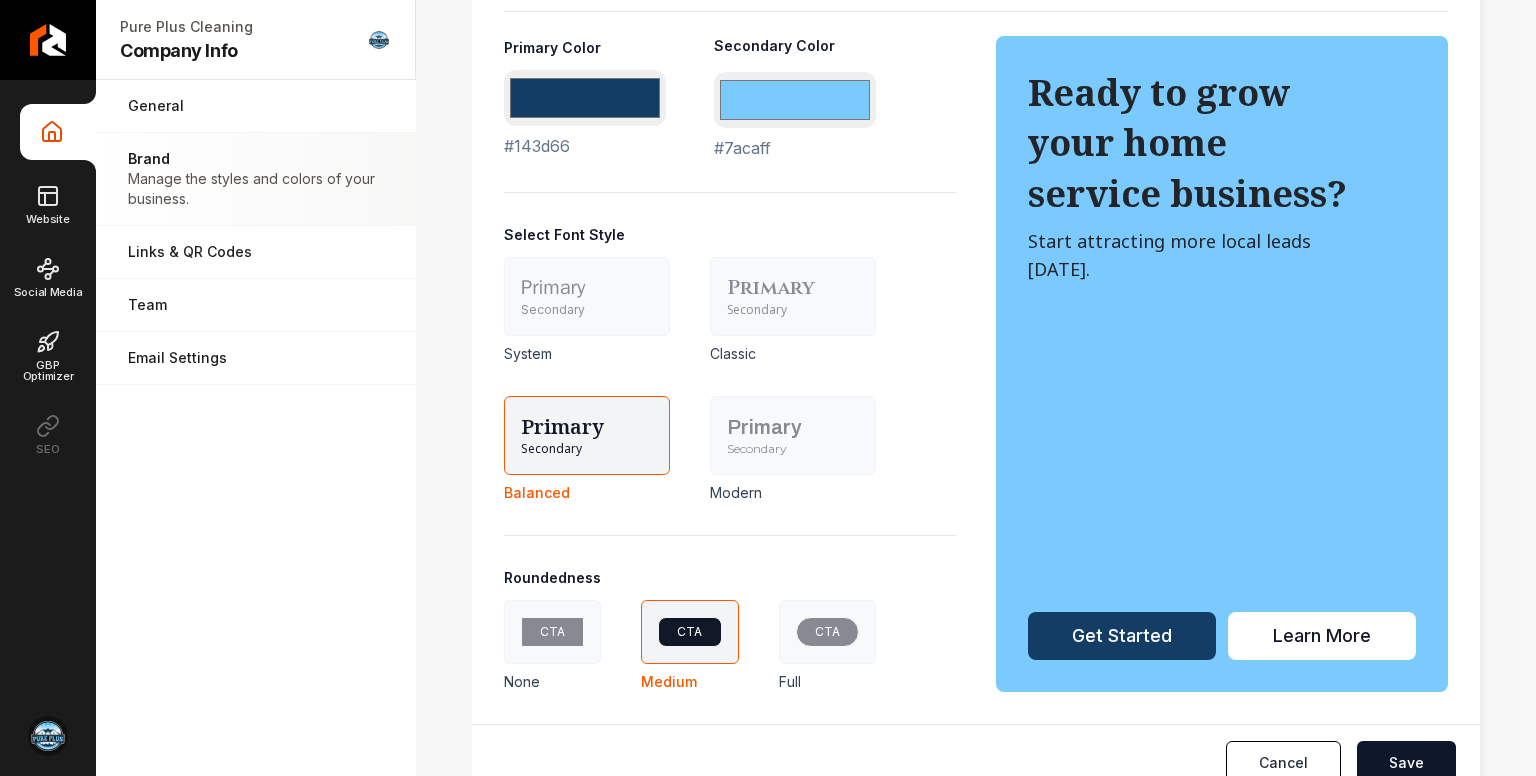 click on "Primary" at bounding box center [587, 288] 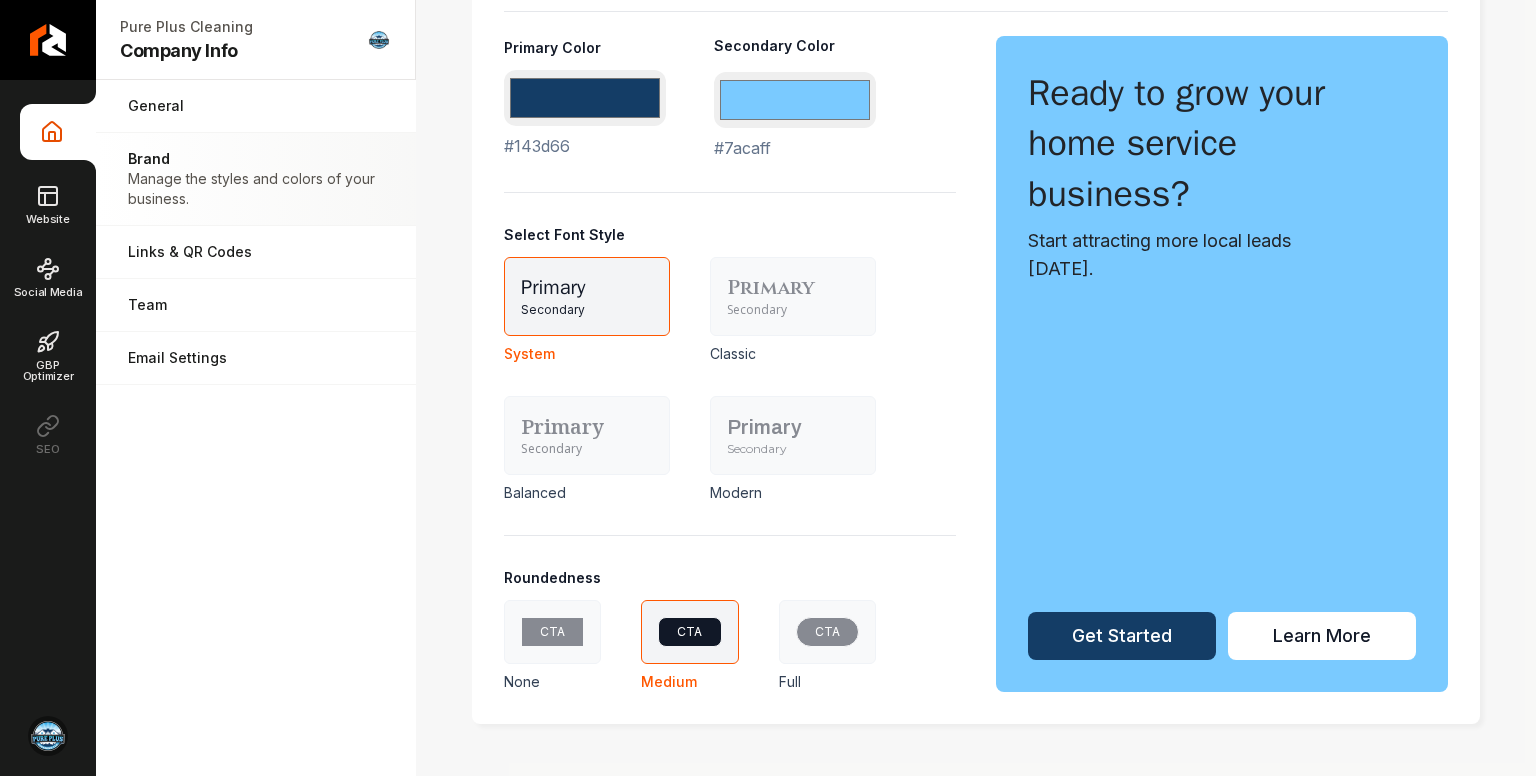 type on "SYSTEM" 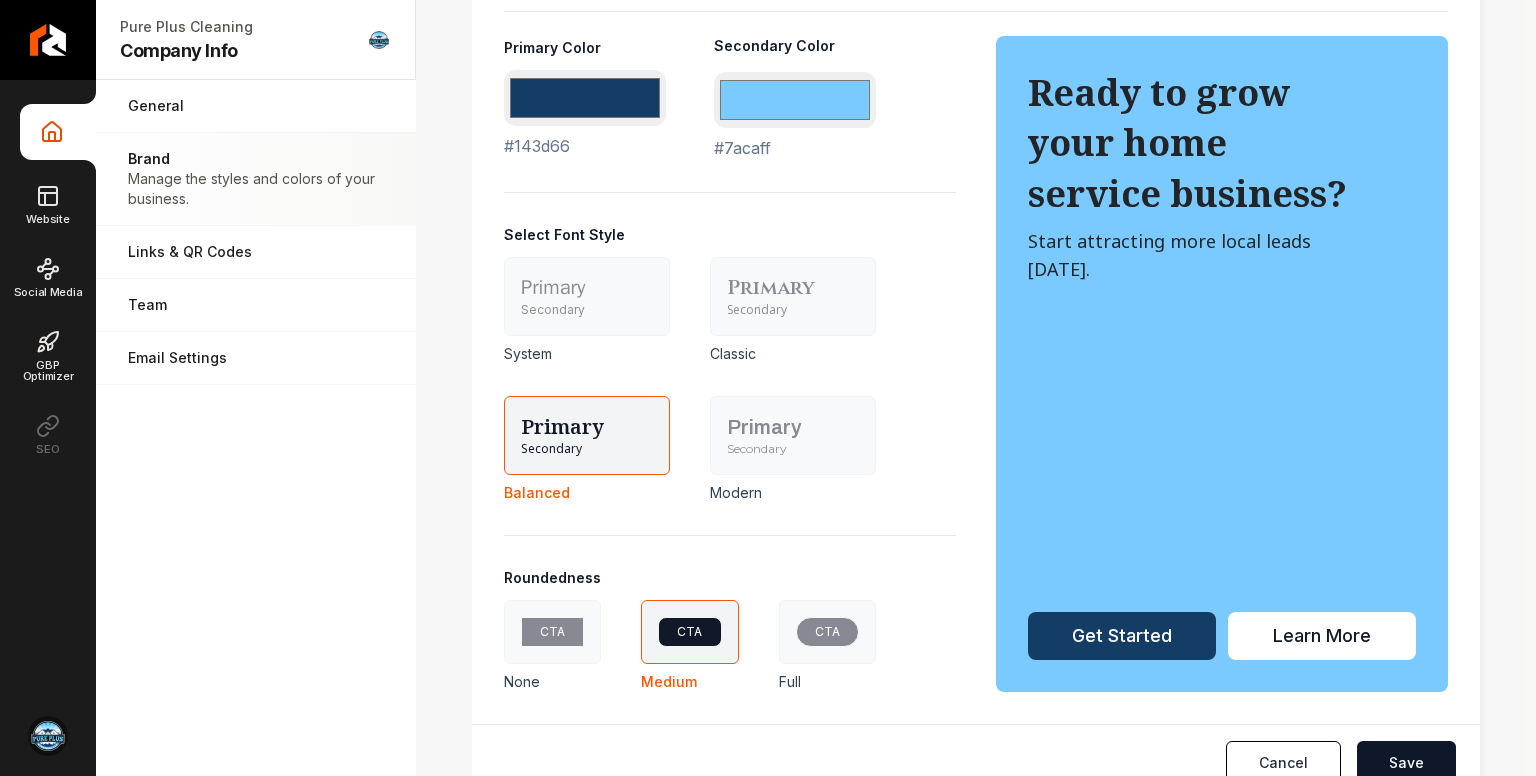 click on "Secondary" at bounding box center (587, 310) 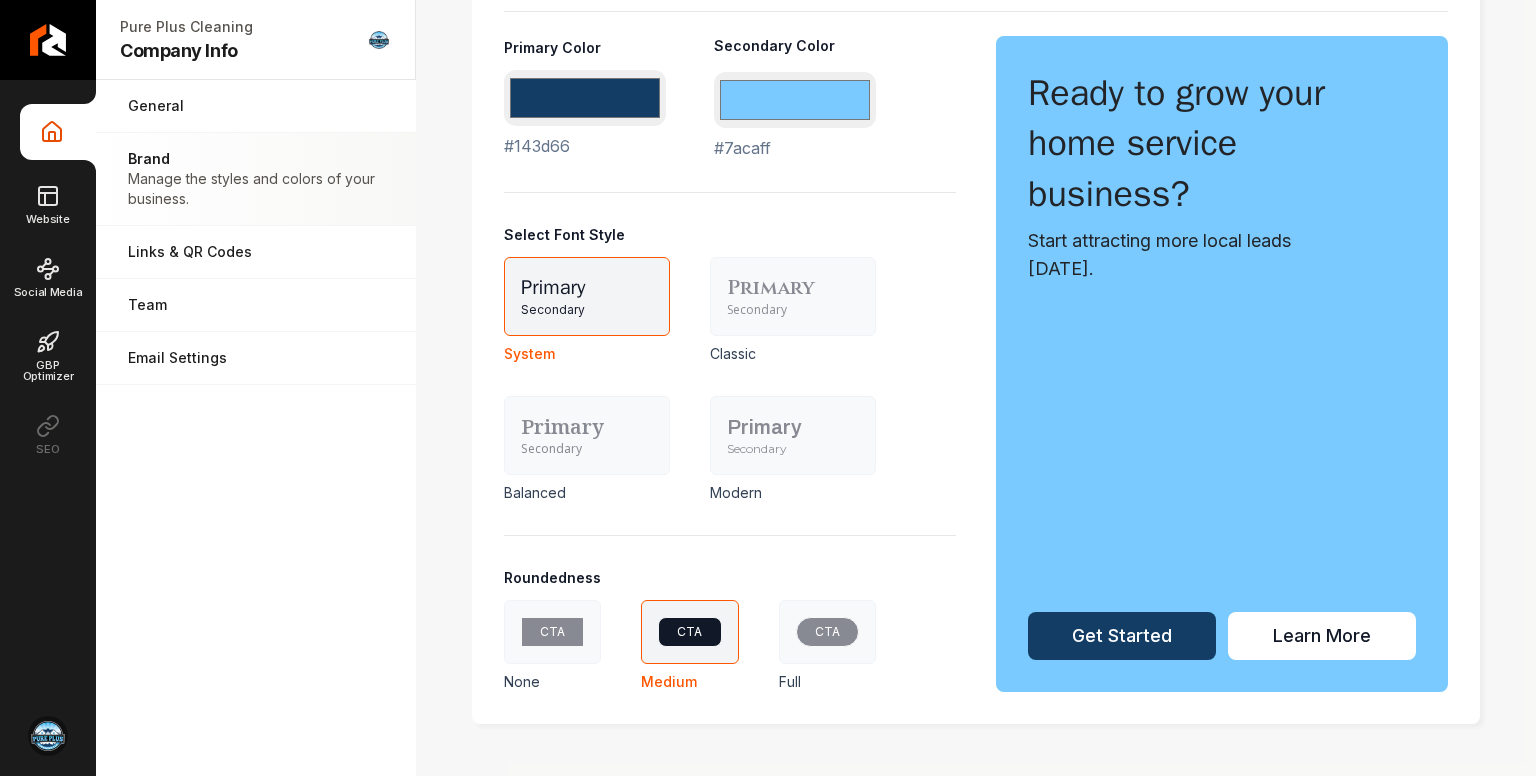 click on "Primary" at bounding box center [587, 427] 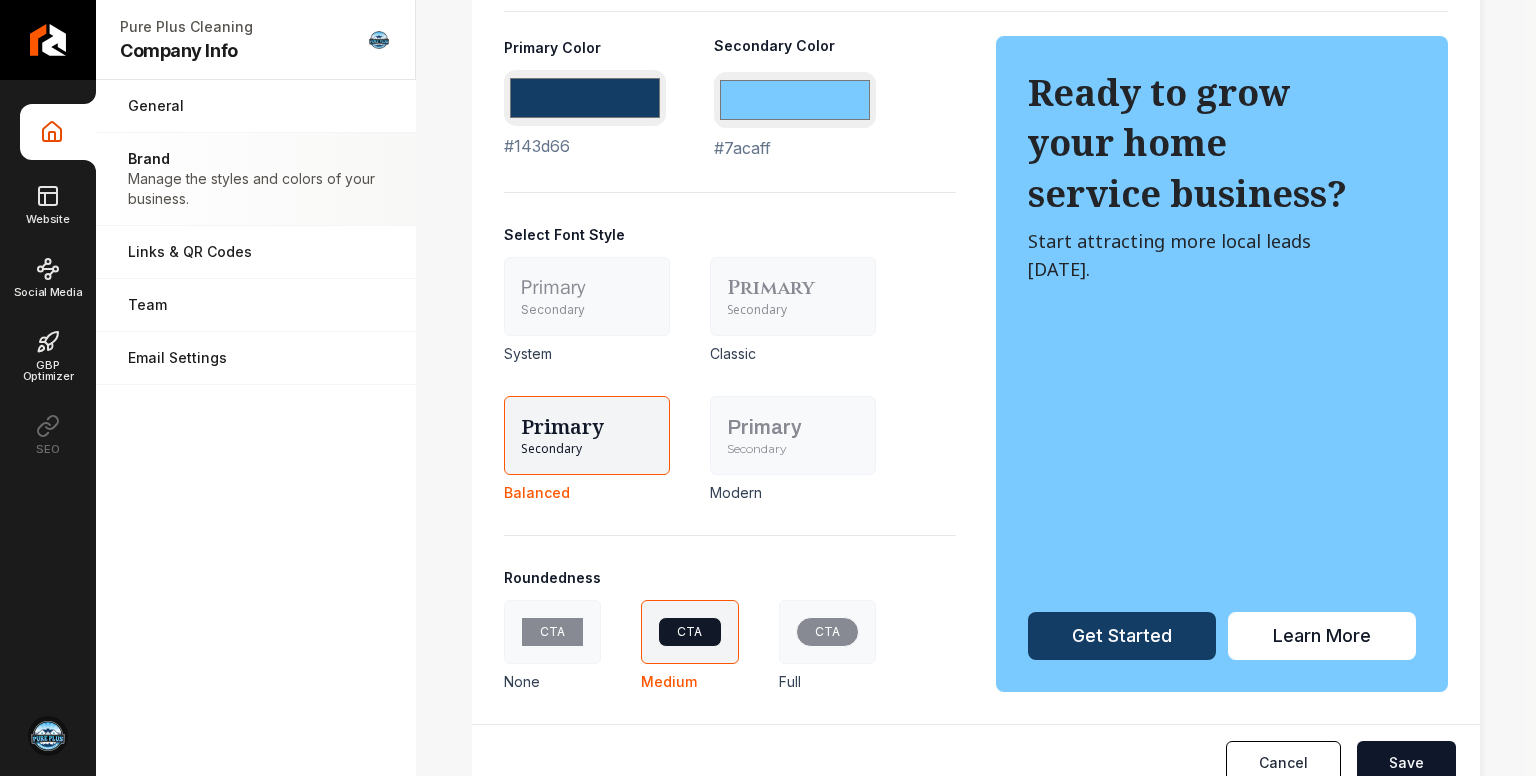 click on "Secondary" at bounding box center [587, 310] 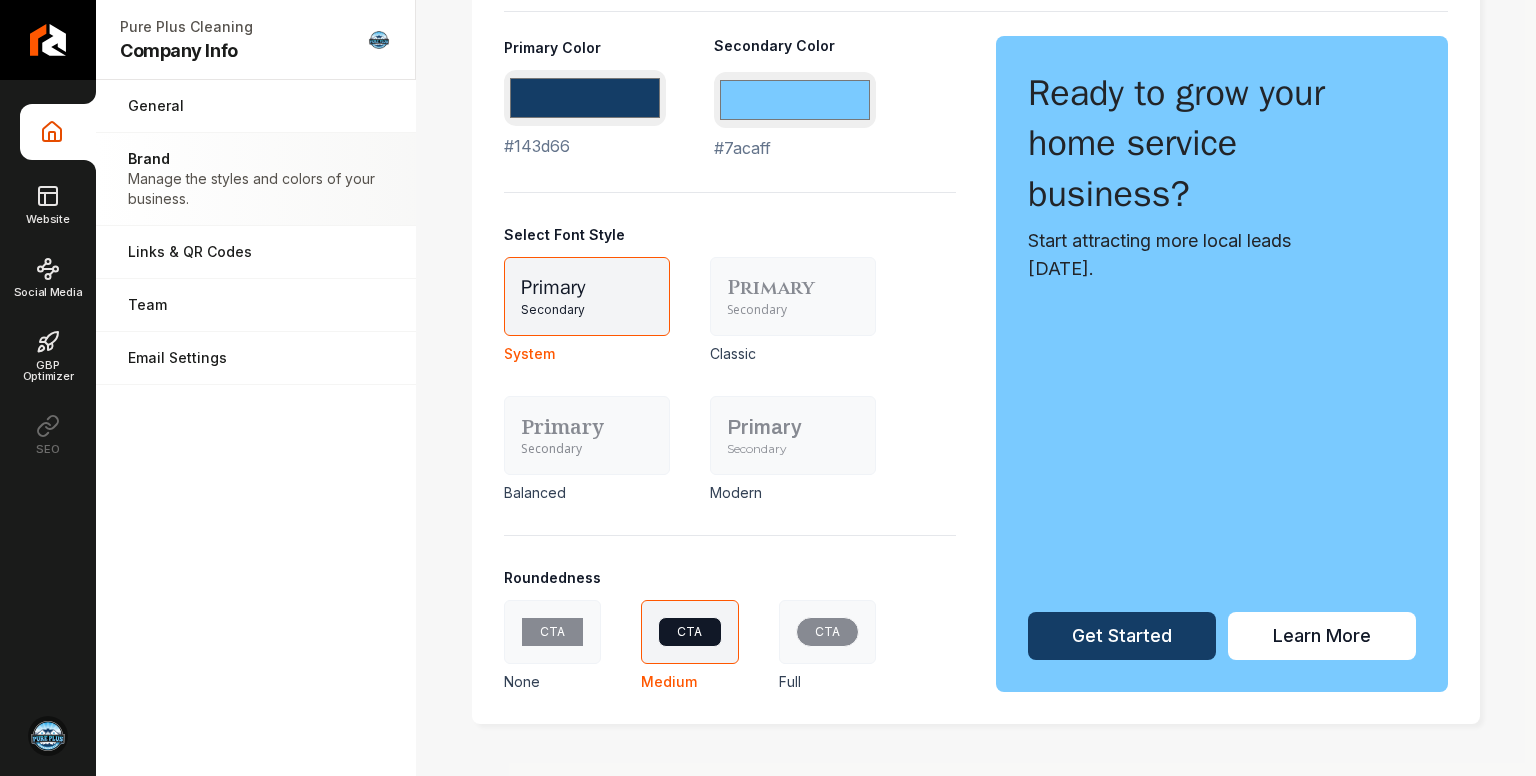 click on "Secondary" at bounding box center [793, 310] 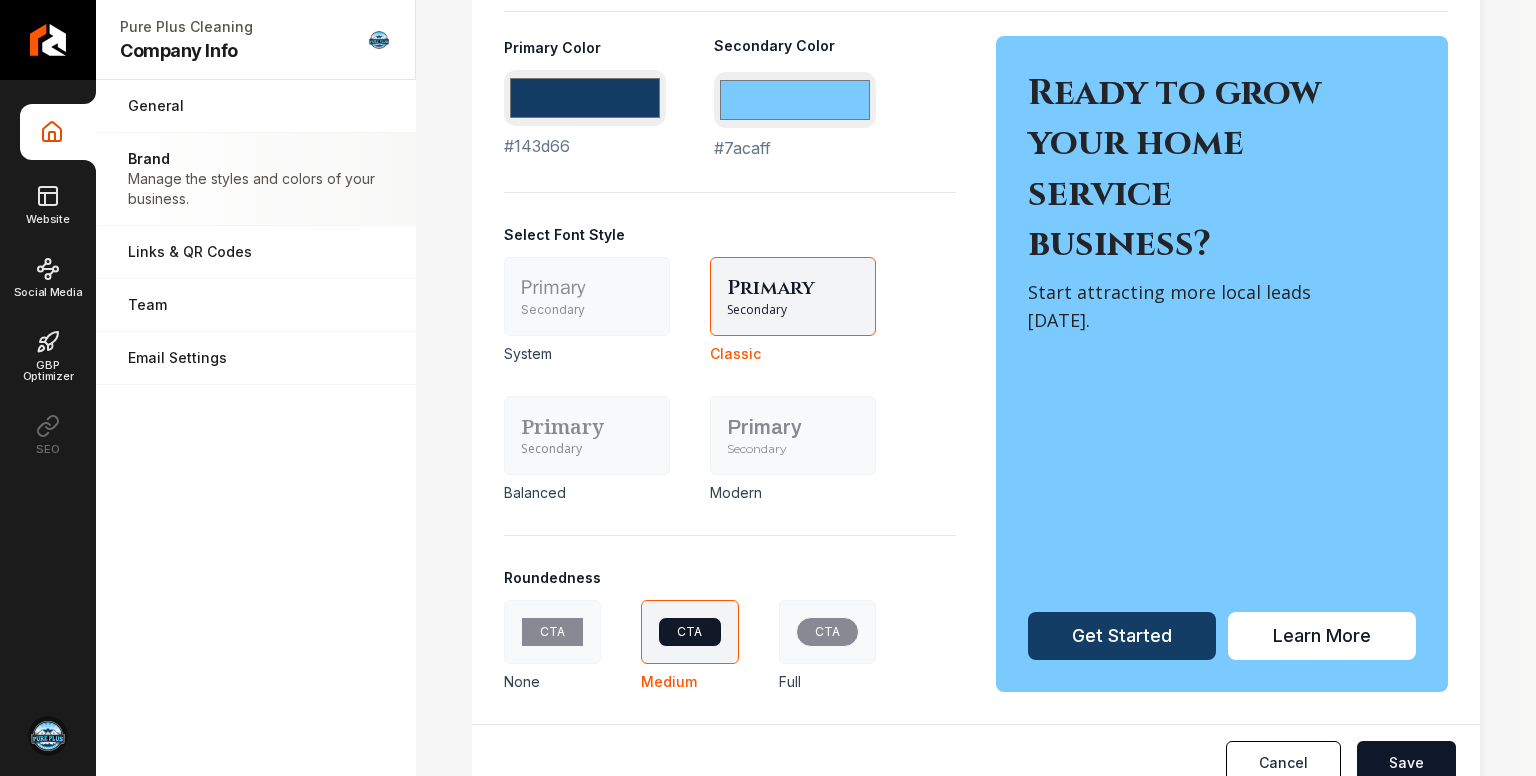 click on "Primary" at bounding box center (793, 427) 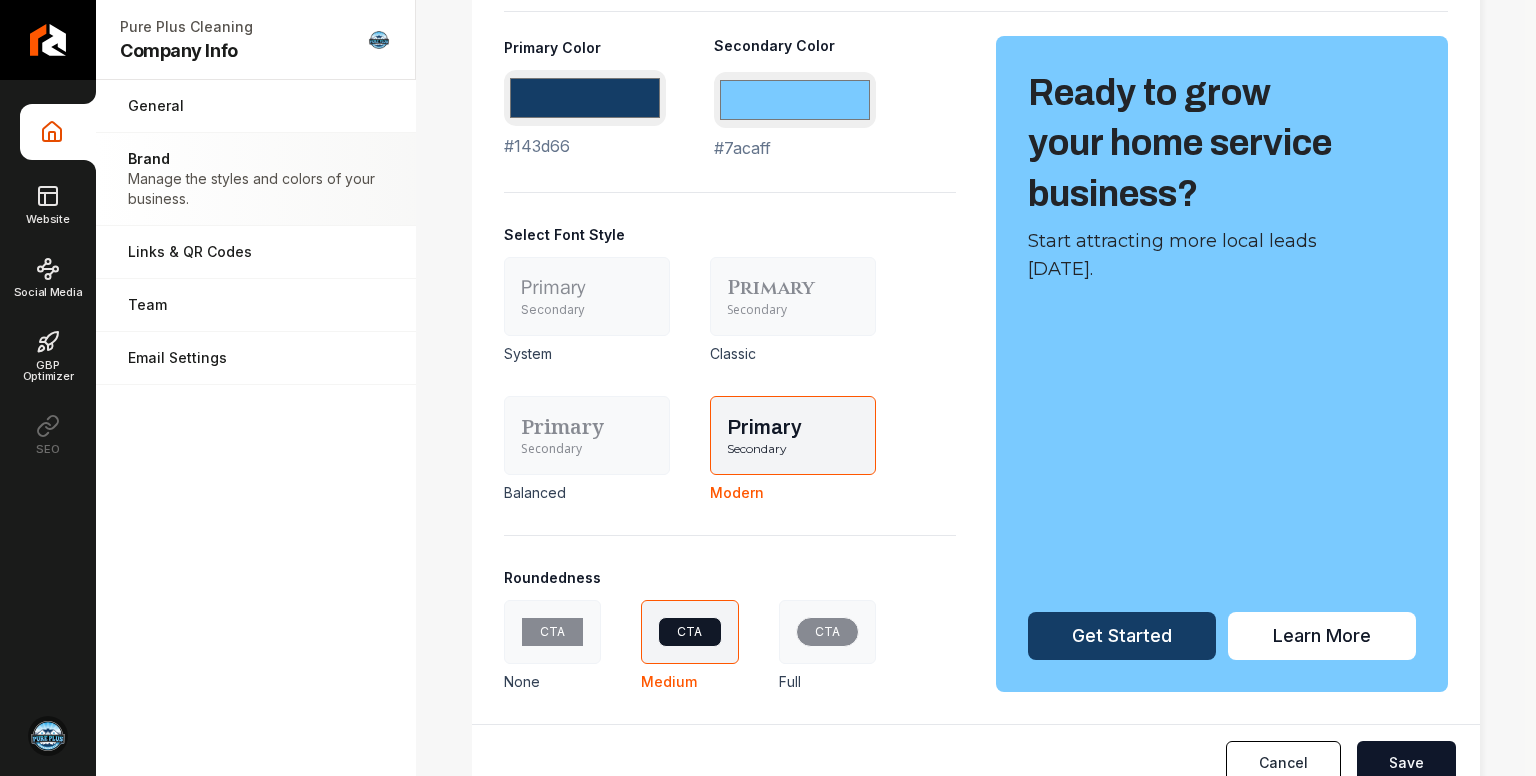 click on "Primary" at bounding box center (587, 288) 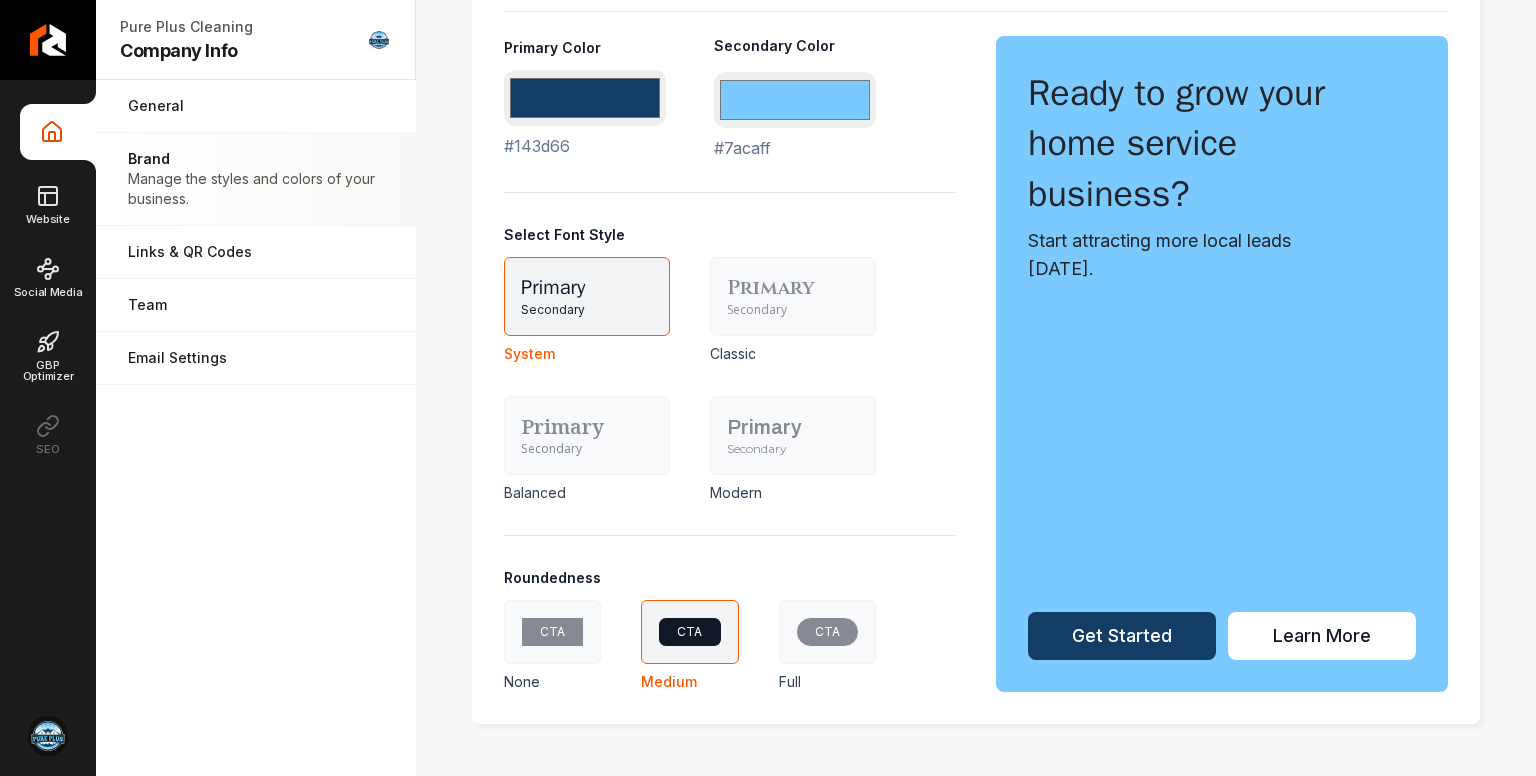 click on "Secondary" at bounding box center (793, 449) 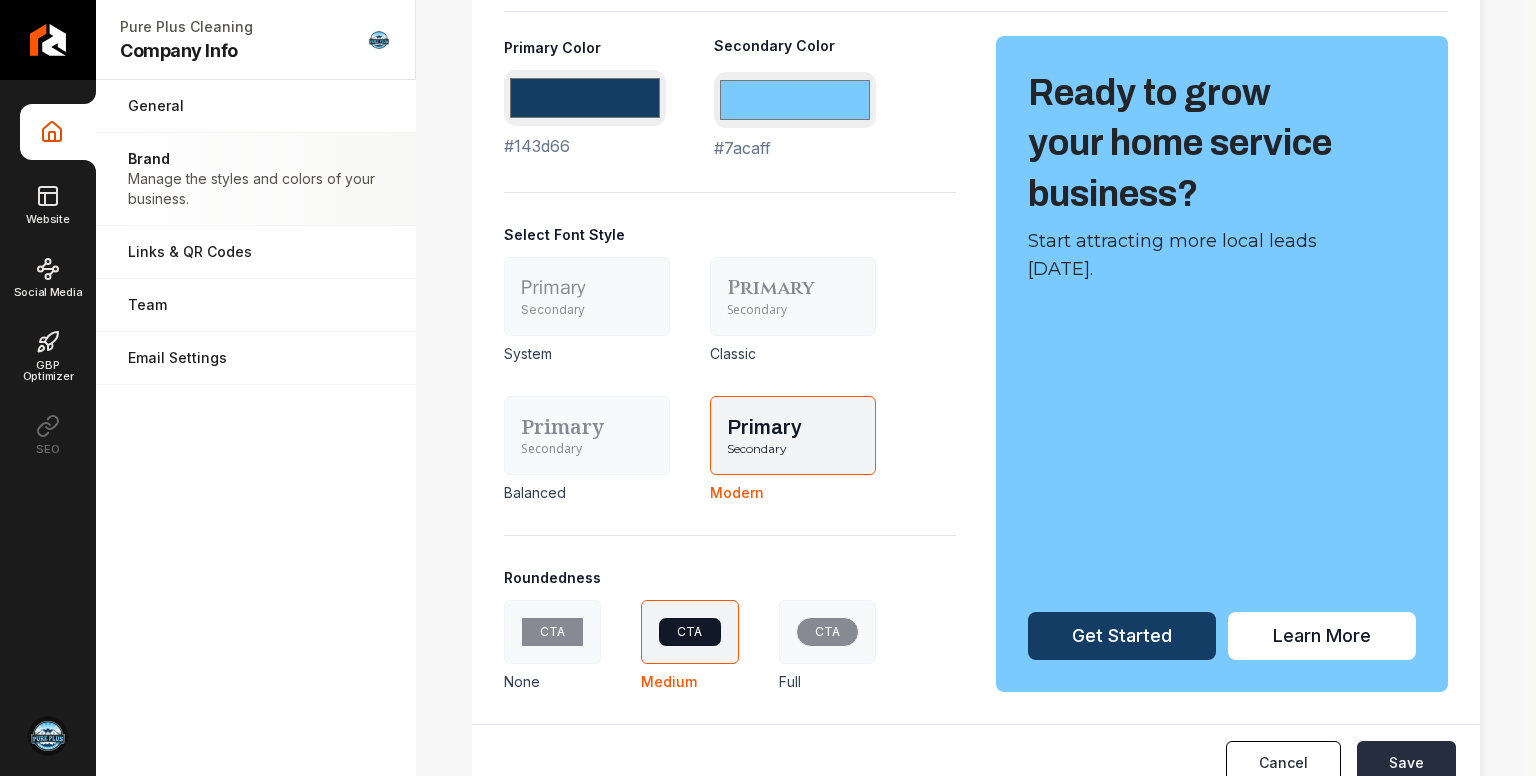 click on "Save" at bounding box center [1406, 763] 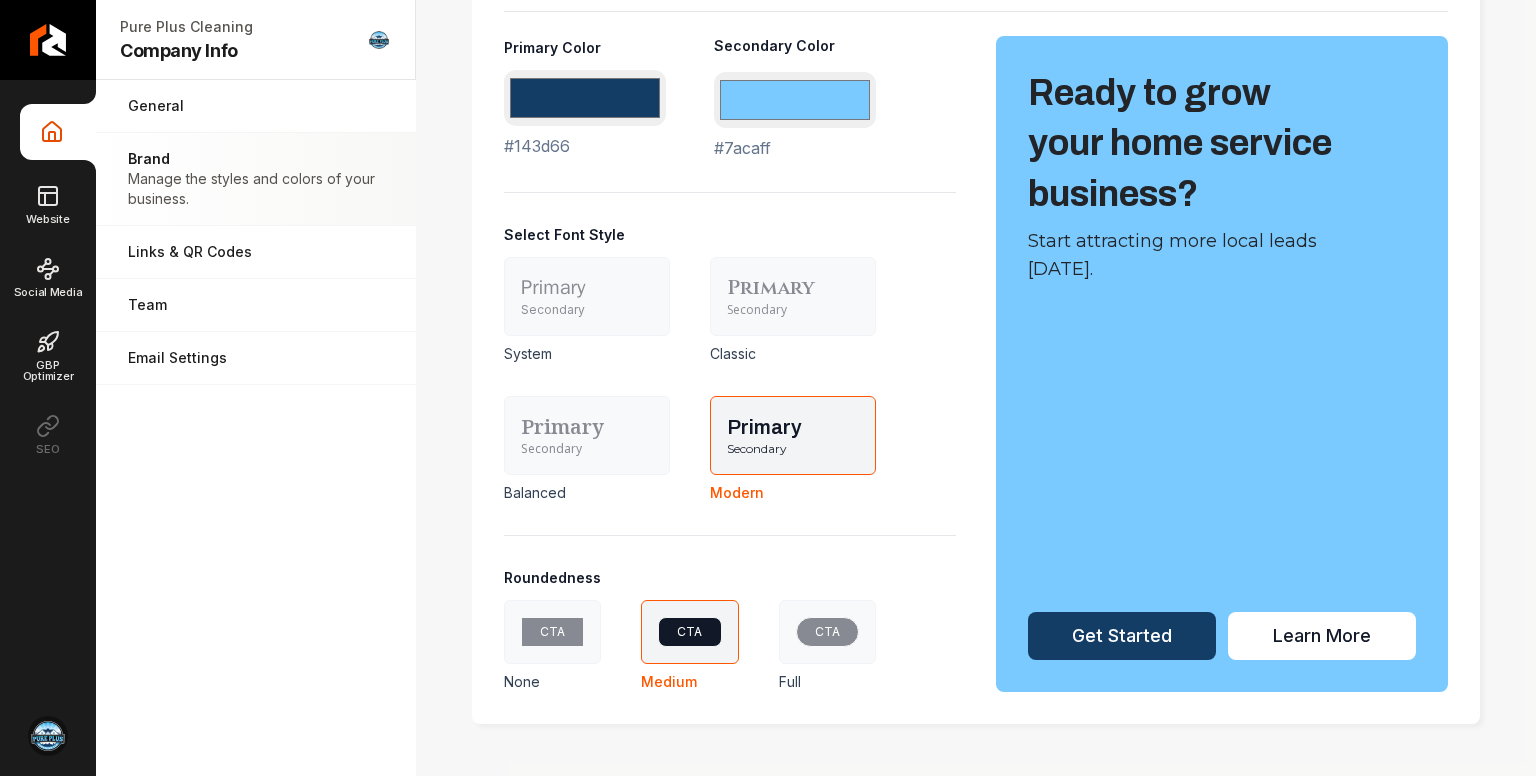 click on "Primary" at bounding box center [587, 427] 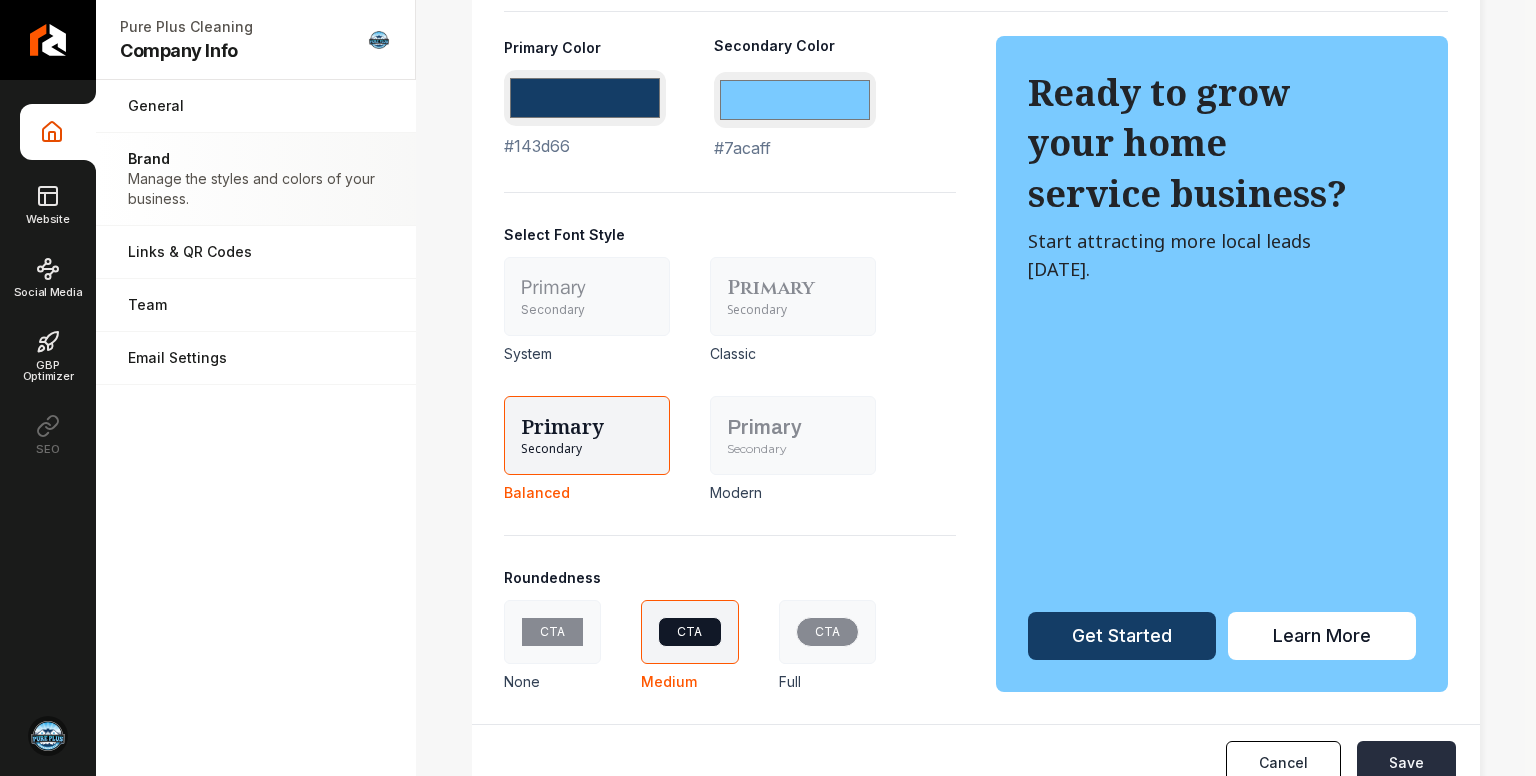 click on "Save" at bounding box center [1406, 763] 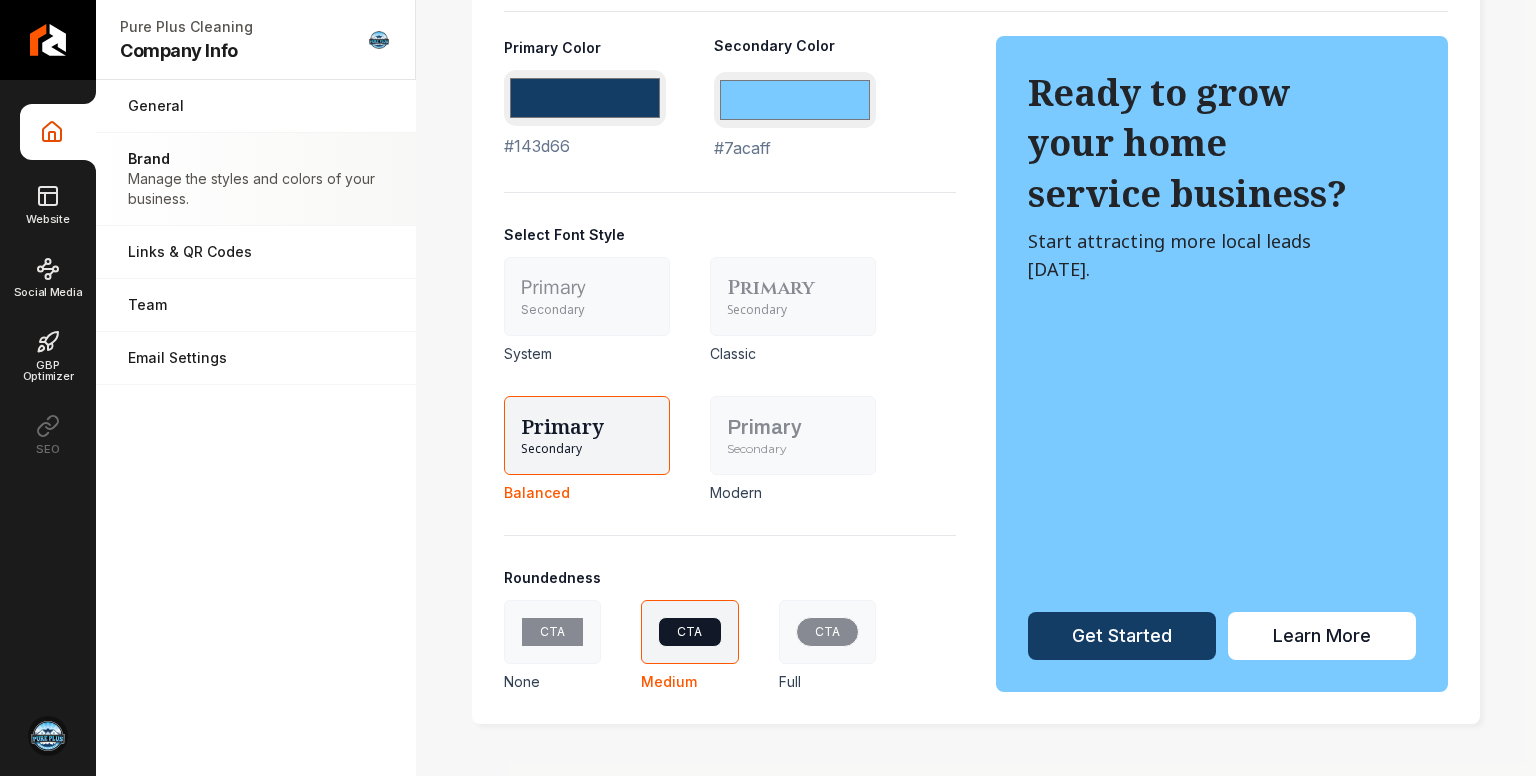 click on "CTA" at bounding box center [552, 632] 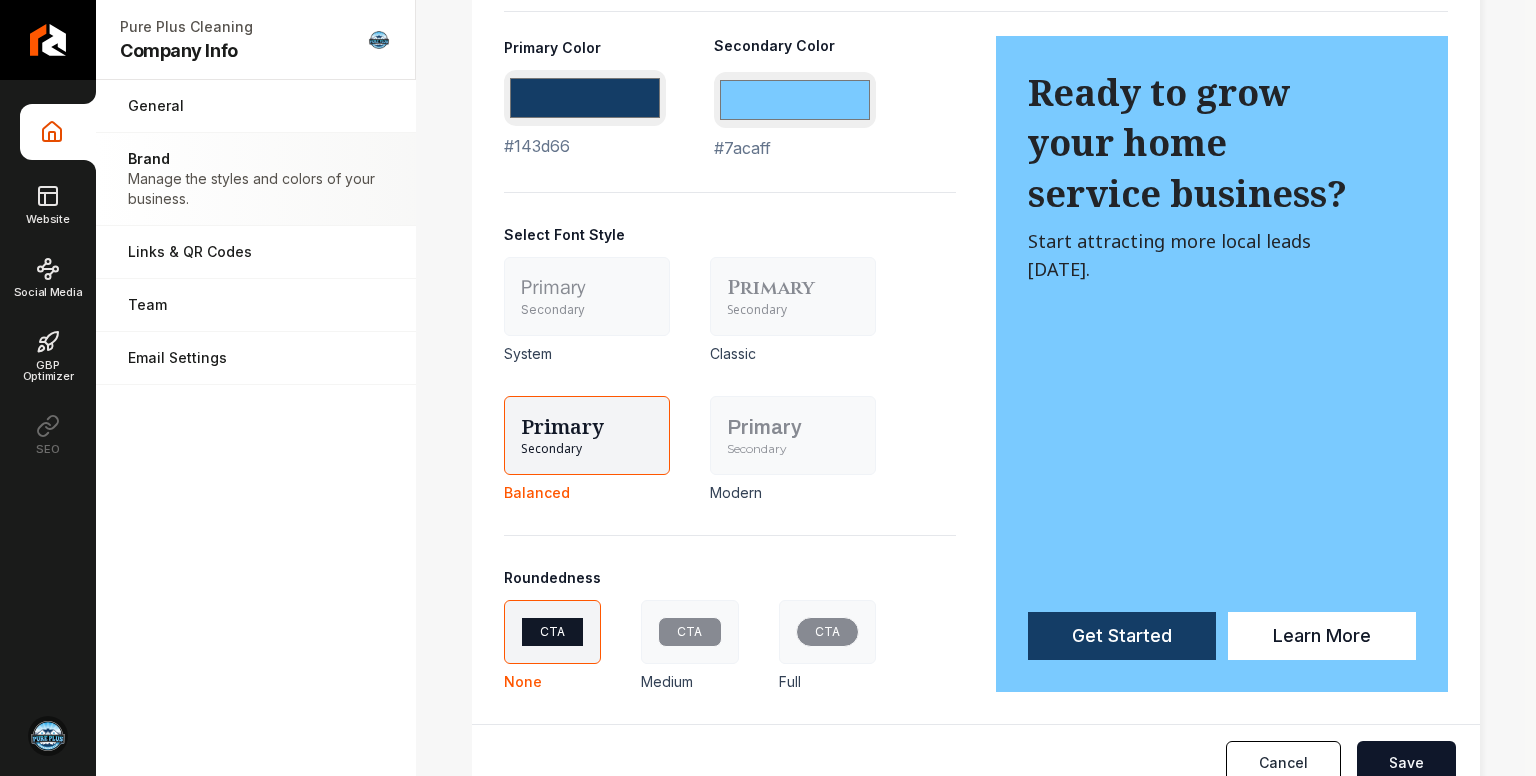 click on "CTA" at bounding box center (827, 632) 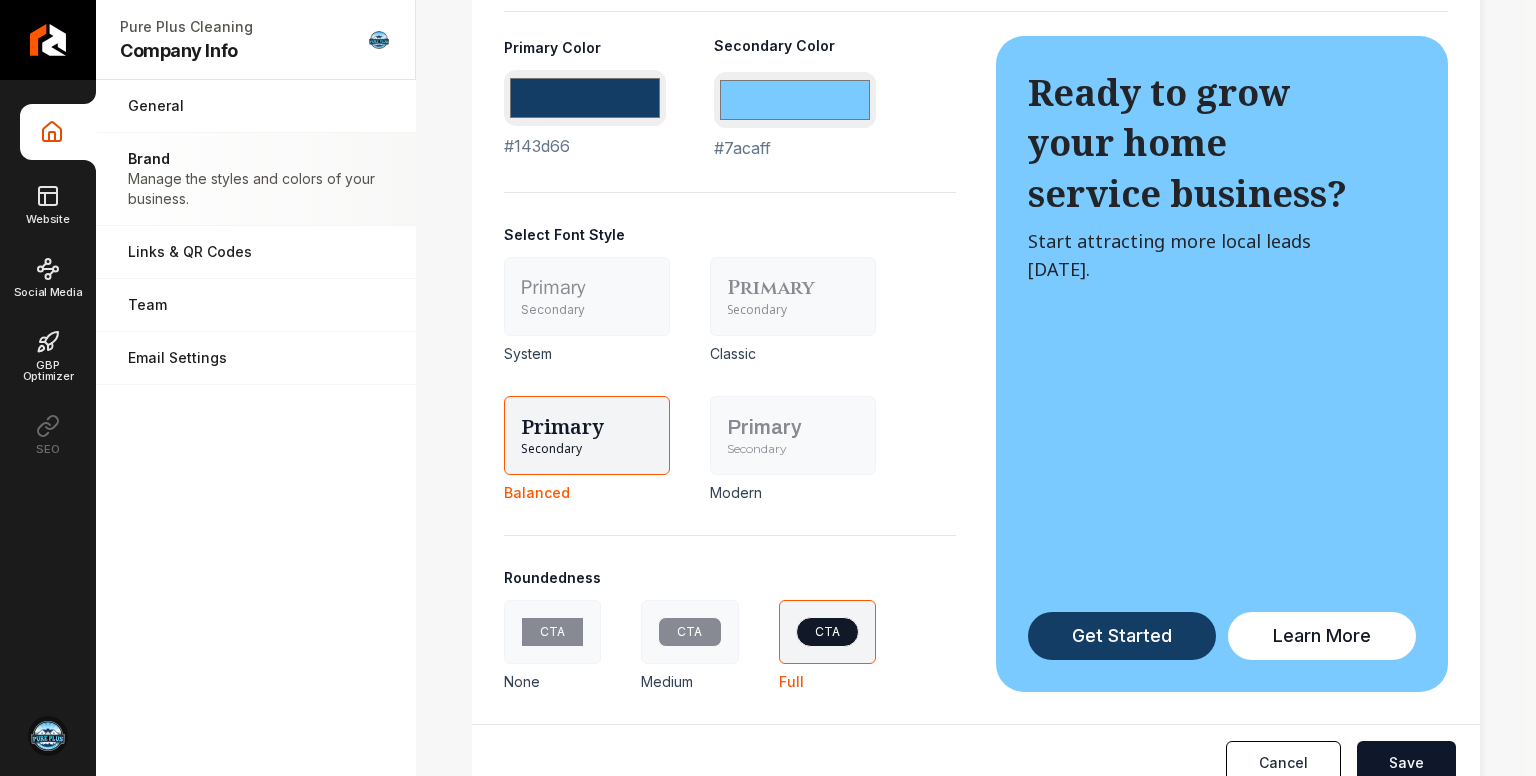 click on "CTA" at bounding box center (689, 632) 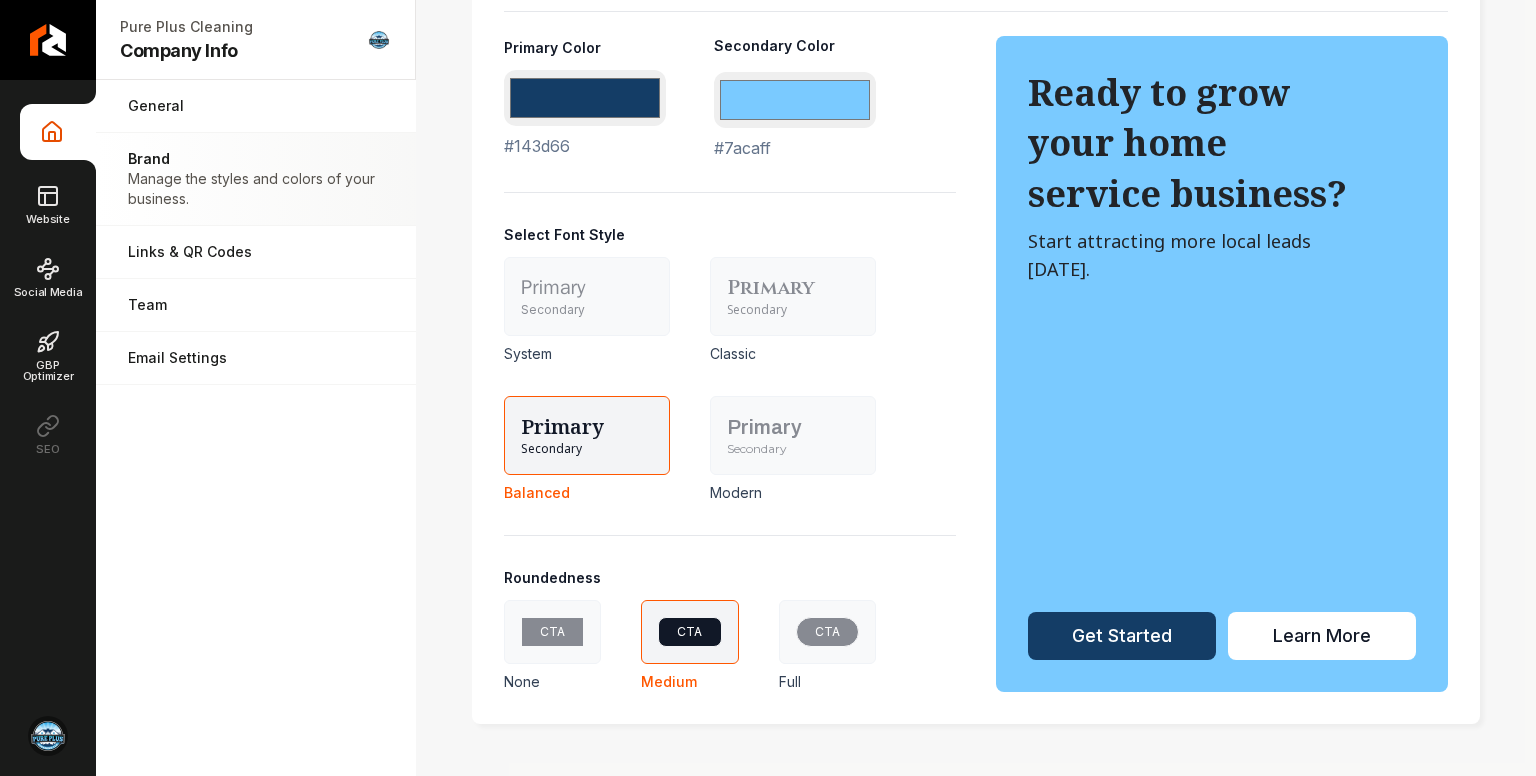 click on "CTA" at bounding box center [827, 632] 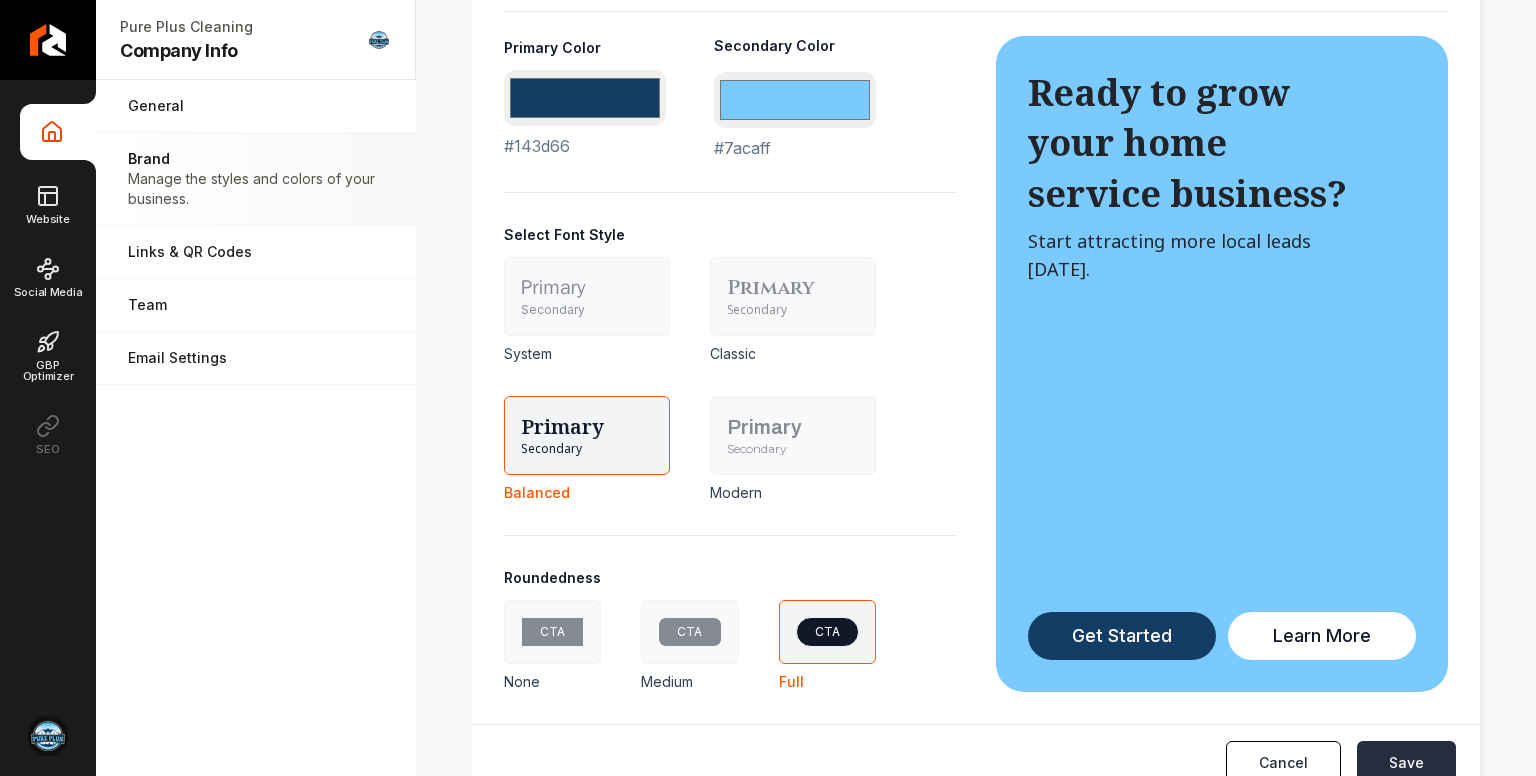 click on "Save" at bounding box center [1406, 763] 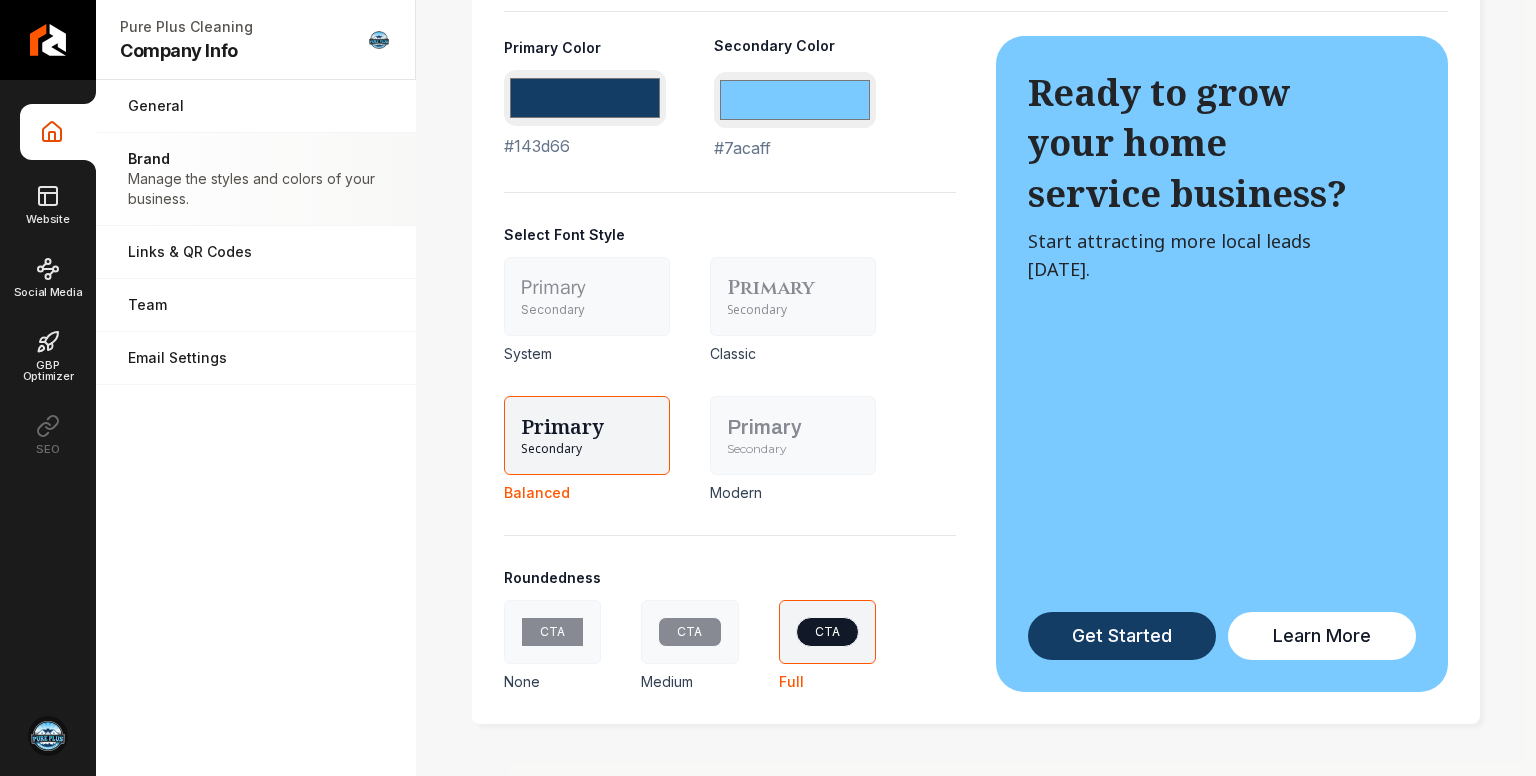 click on "CTA" at bounding box center [552, 632] 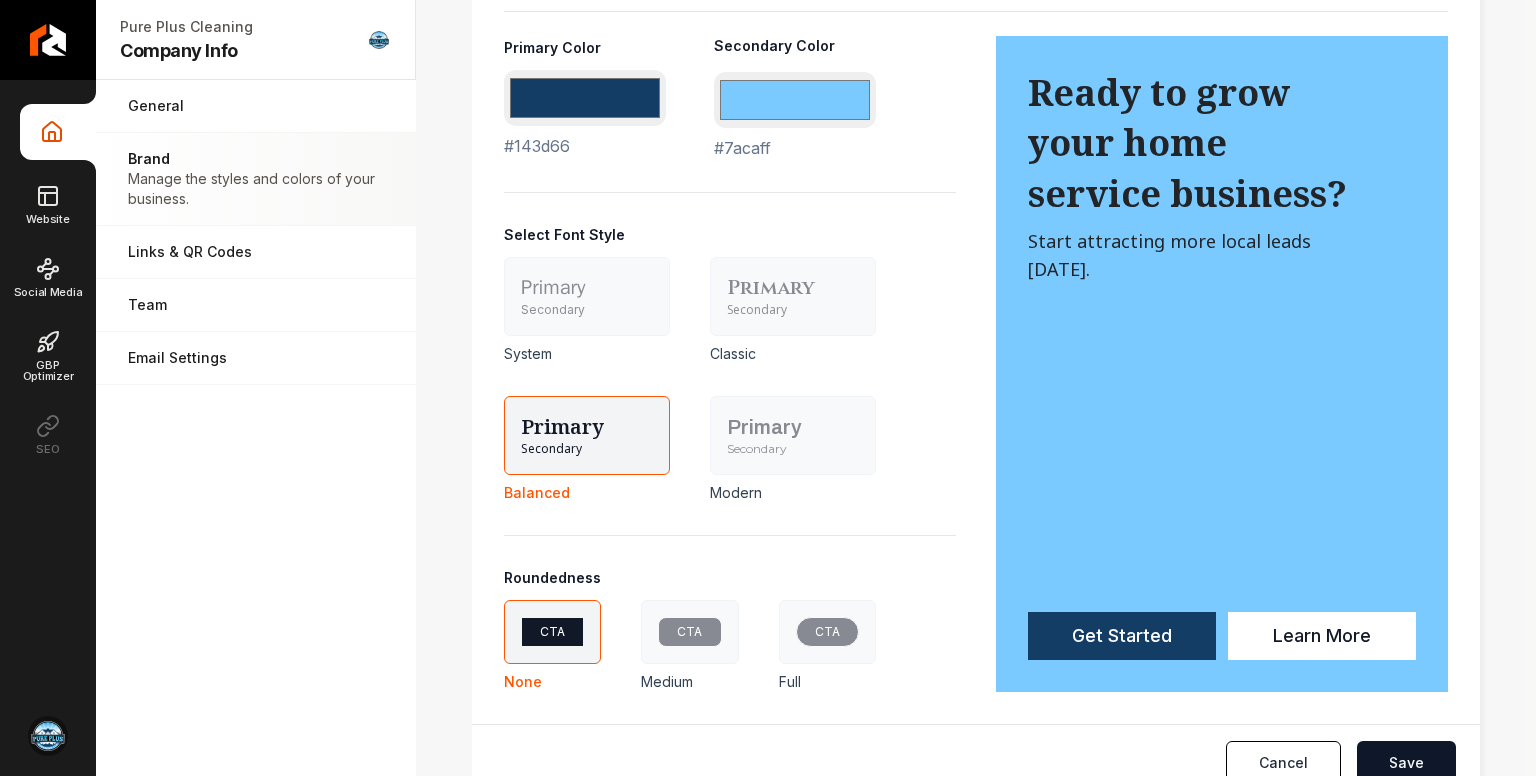 click on "CTA" at bounding box center (827, 632) 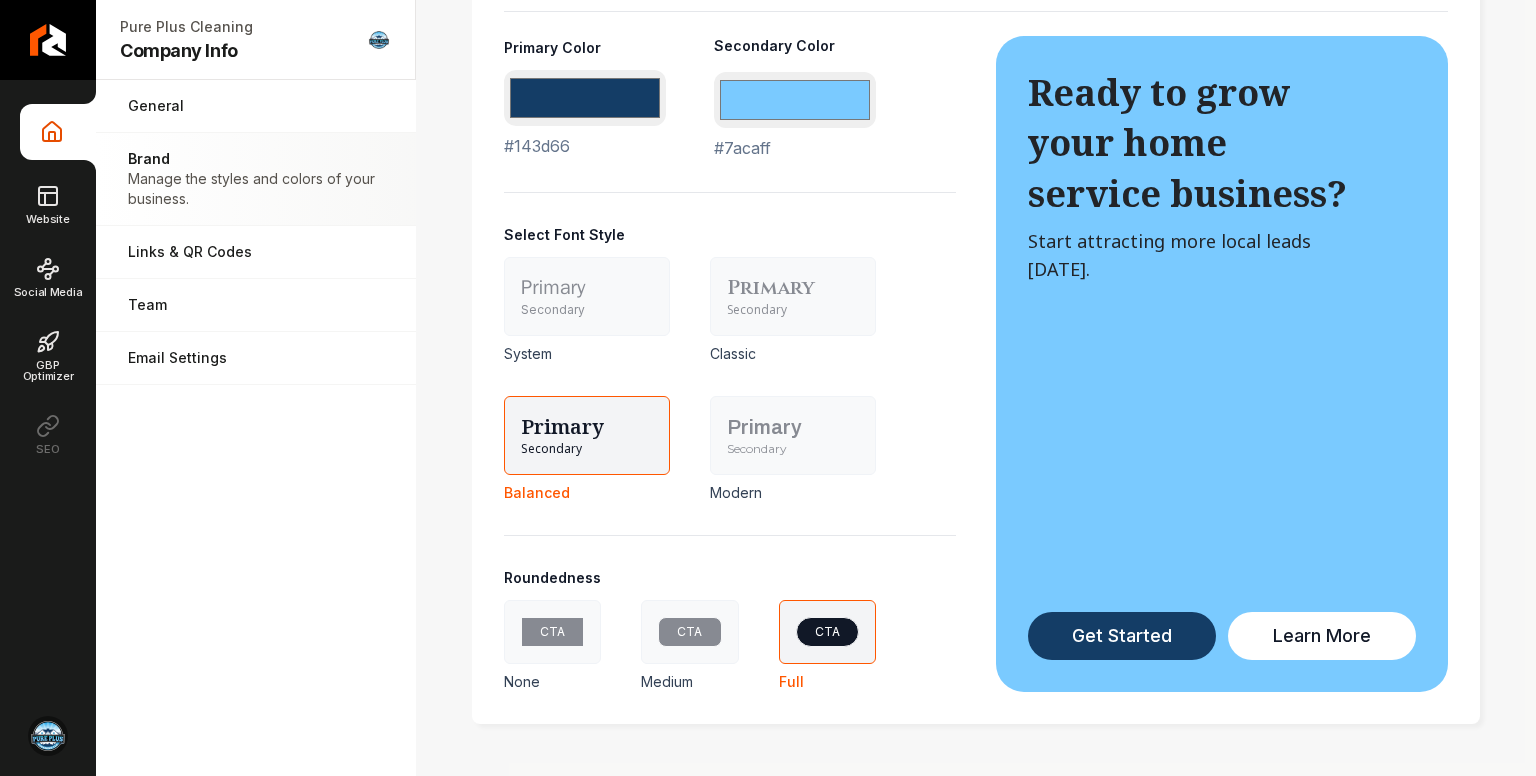 click on "CTA" at bounding box center [689, 632] 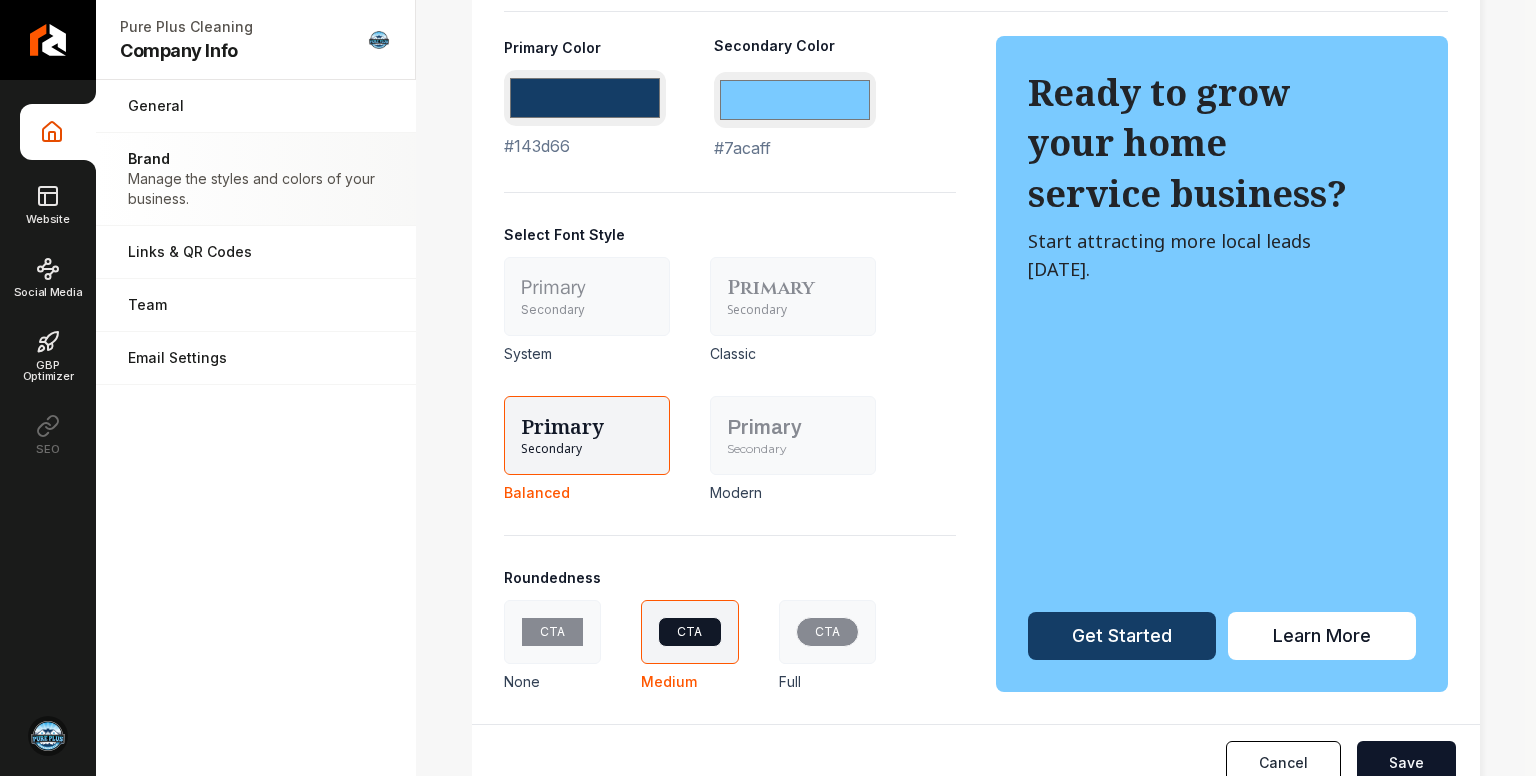 click on "CTA" at bounding box center (552, 632) 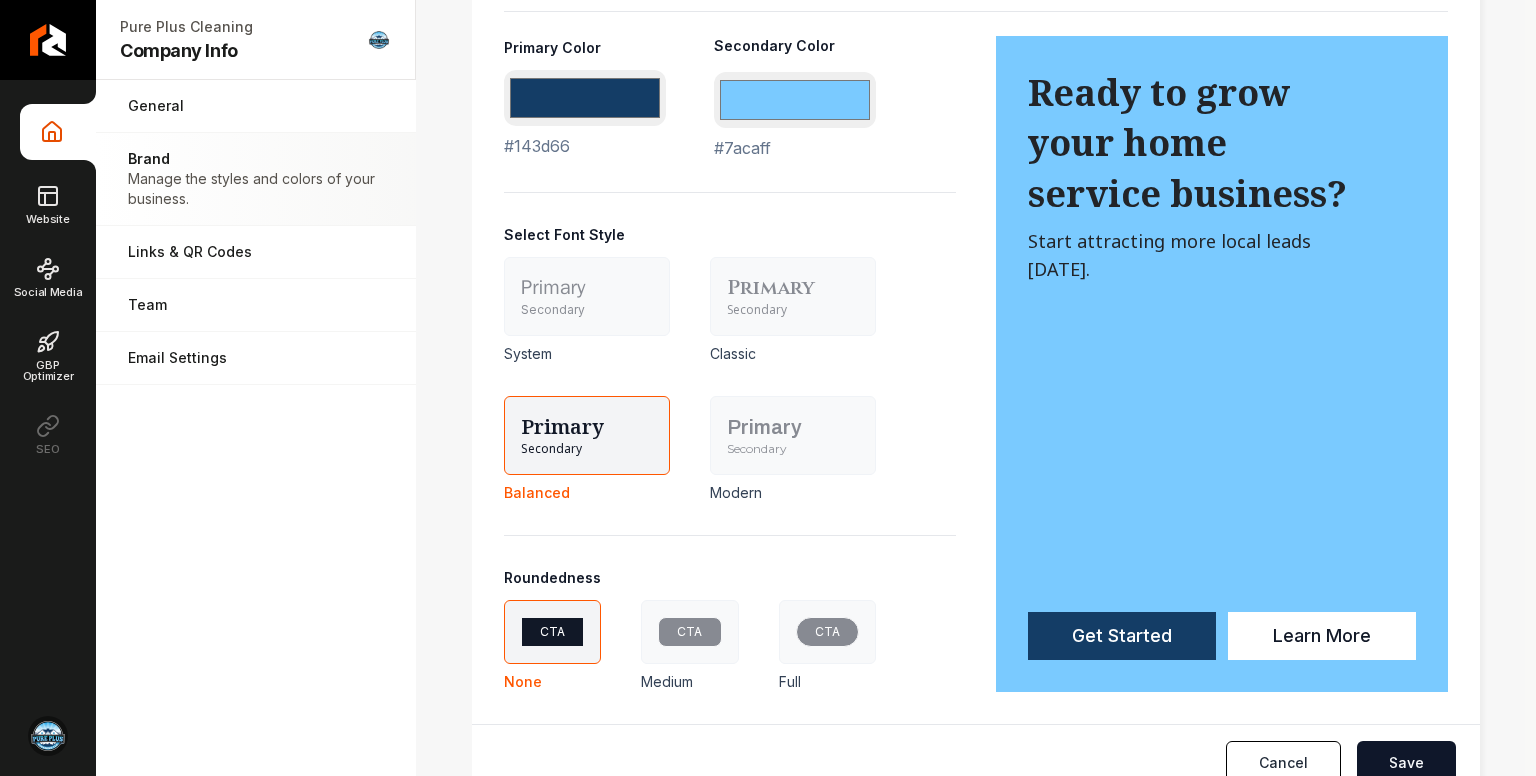 click on "CTA" at bounding box center [689, 632] 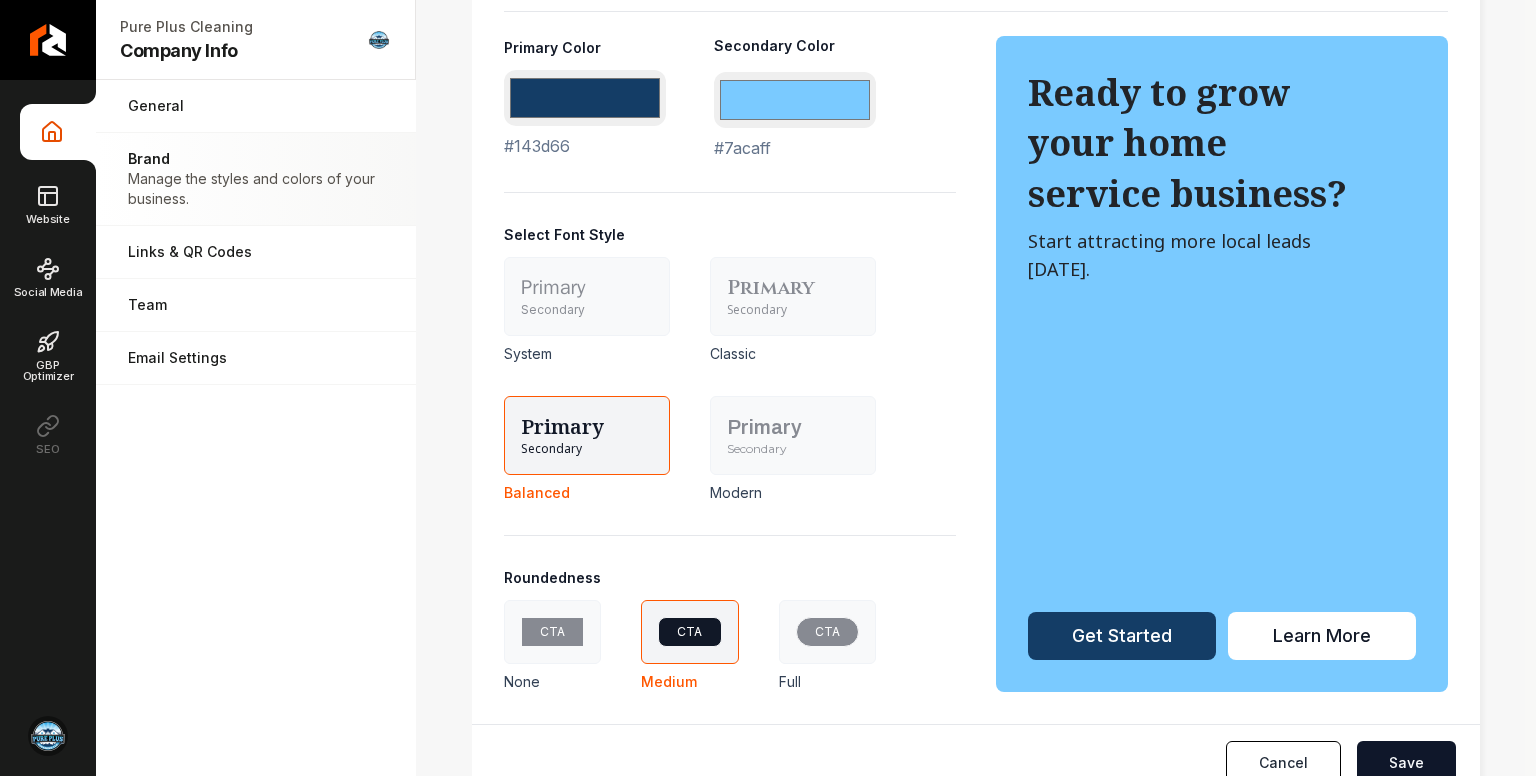 click on "CTA" at bounding box center [827, 632] 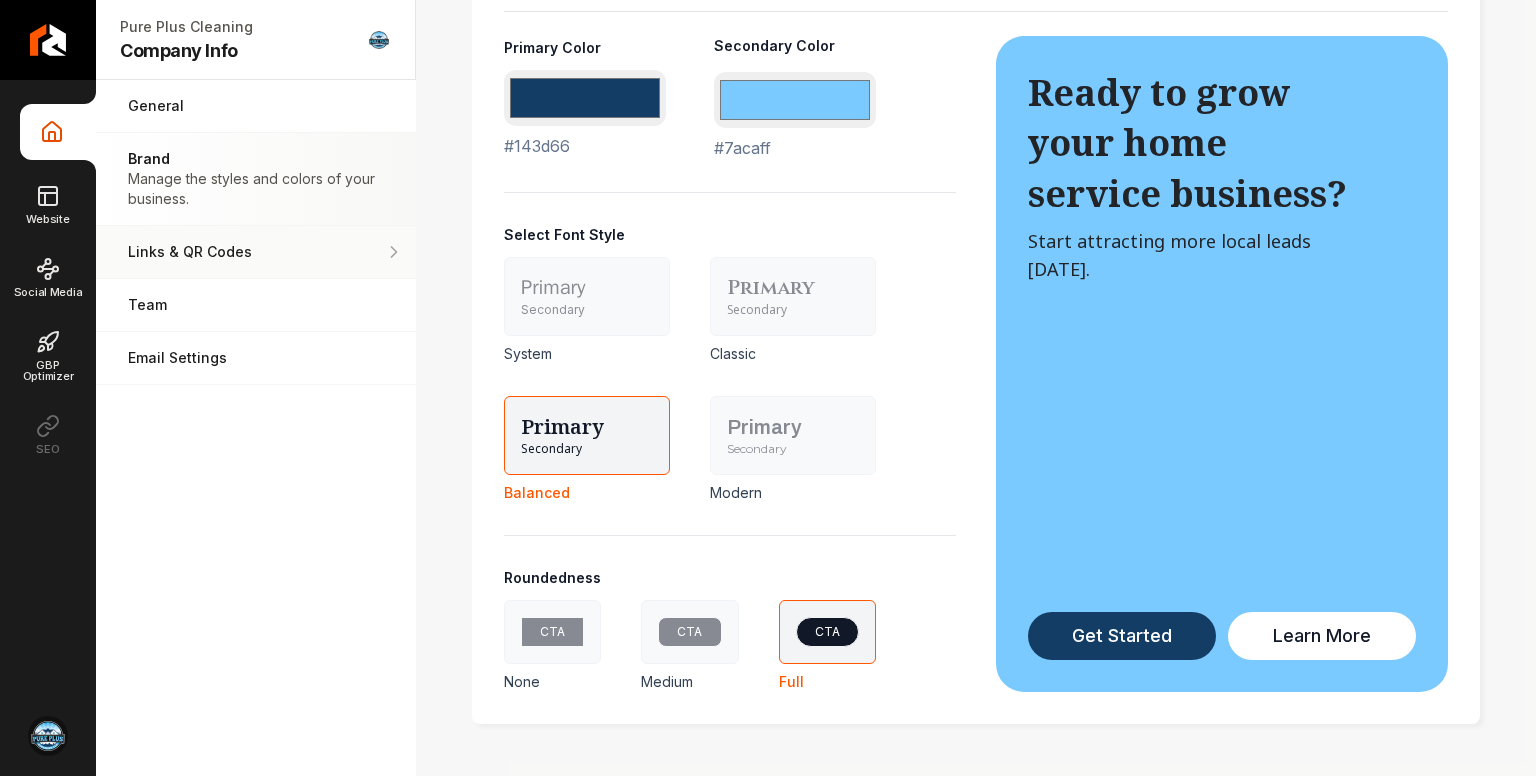 click on "Links & QR Codes" at bounding box center [256, 252] 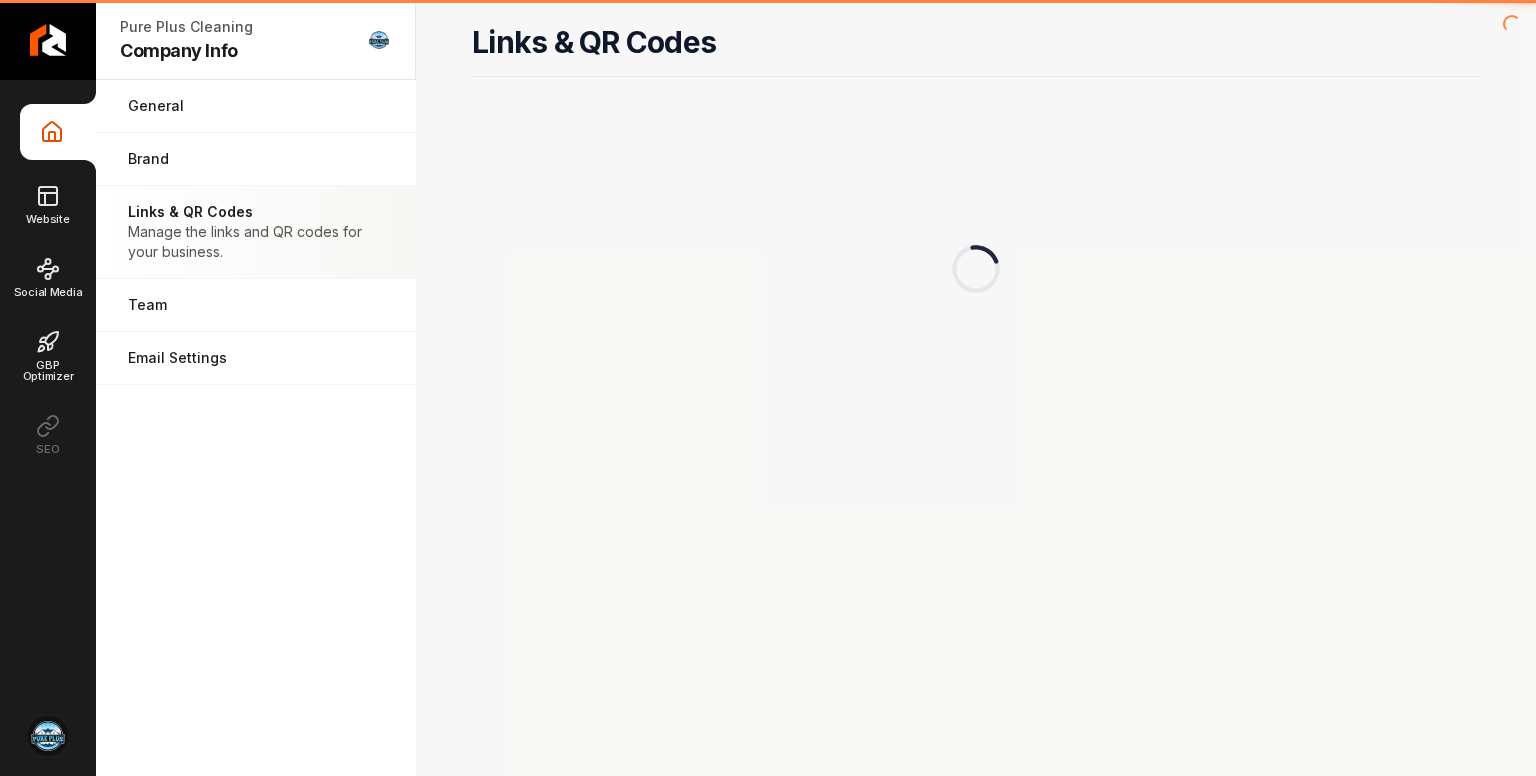 scroll, scrollTop: 0, scrollLeft: 0, axis: both 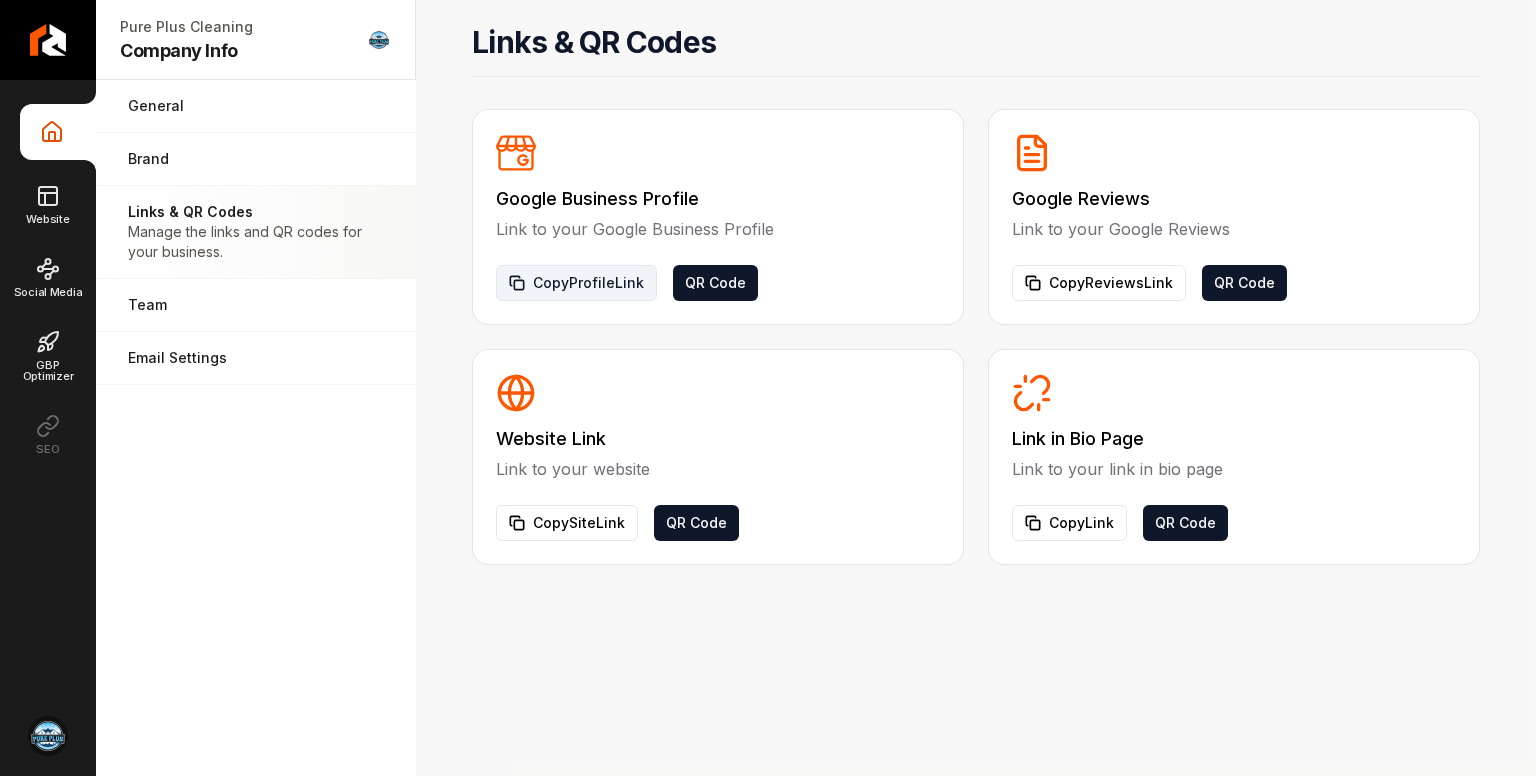 click on "Copy  Profile  Link" at bounding box center [576, 283] 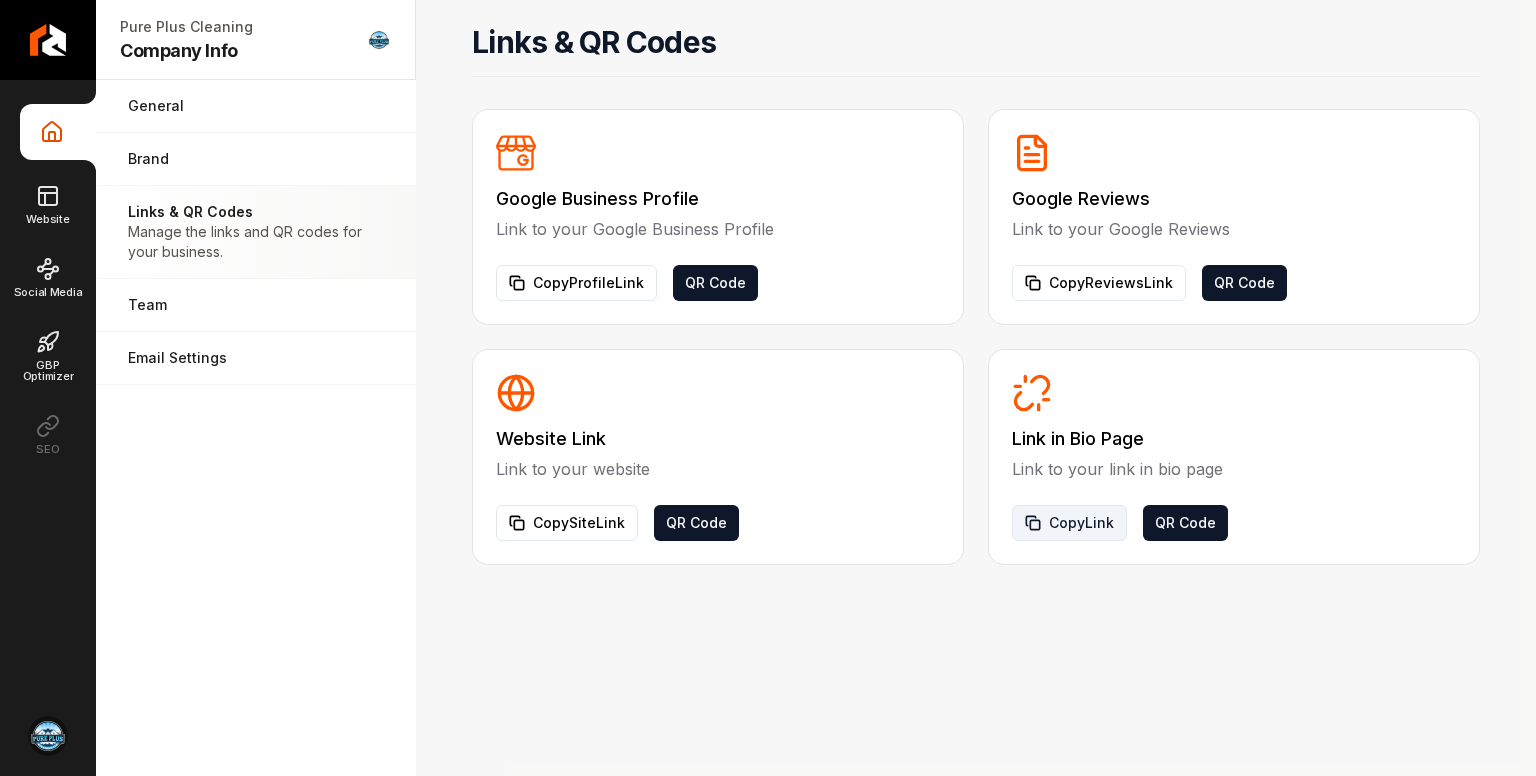 click on "Copy   Link" at bounding box center [1069, 523] 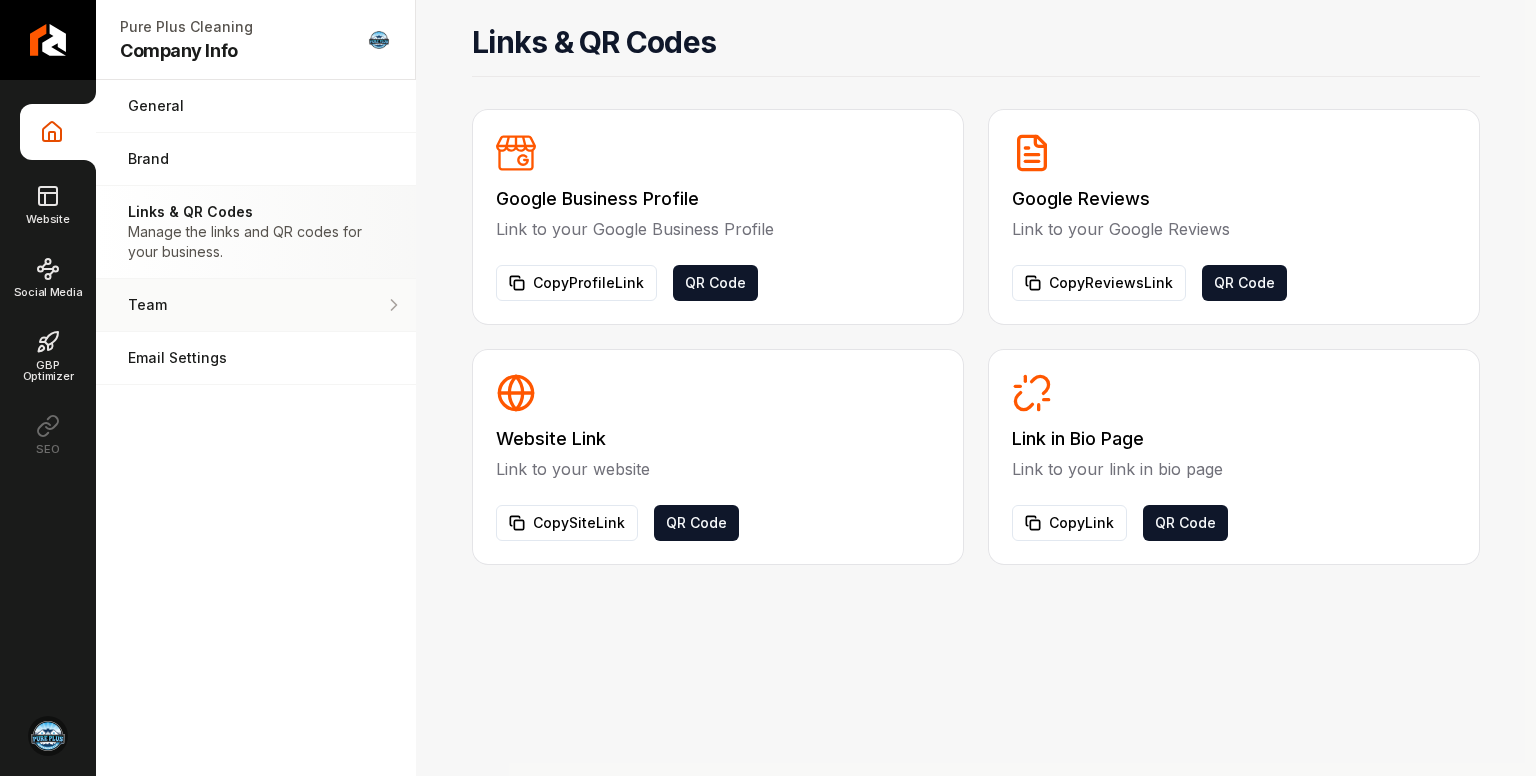 click on "Team Manage your team members." at bounding box center (256, 305) 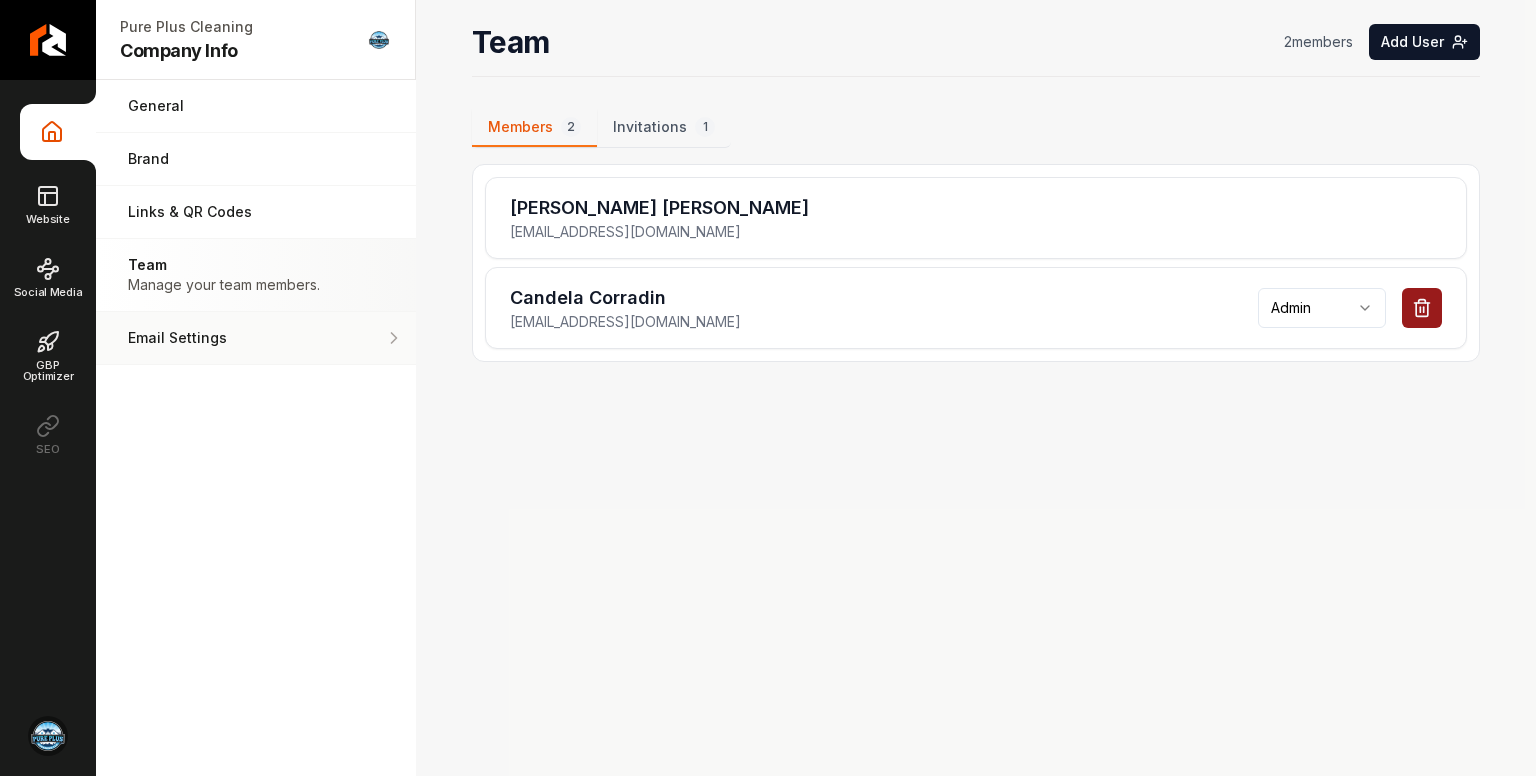click on "Email Settings" at bounding box center (220, 338) 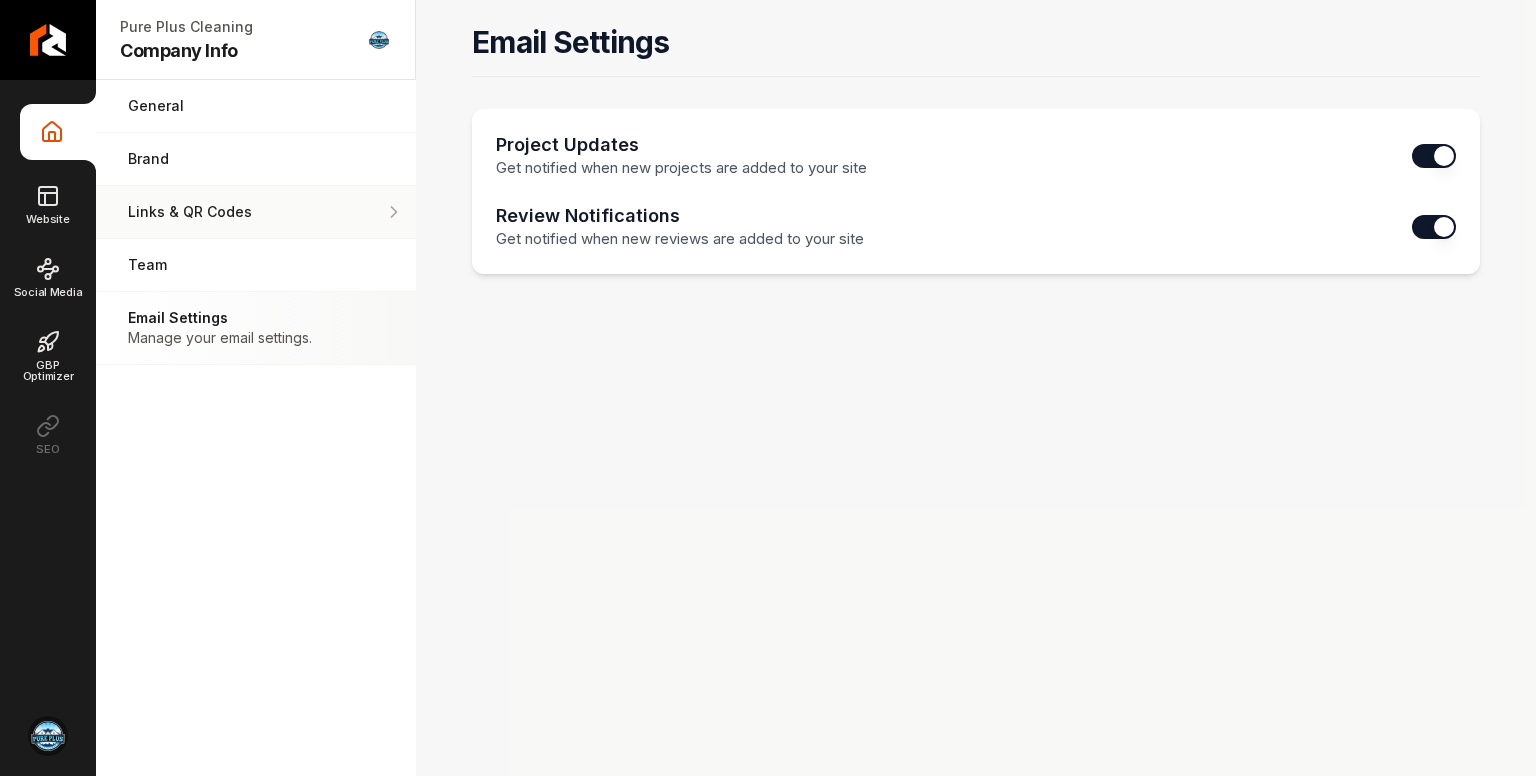 click on "Links & QR Codes" at bounding box center (256, 212) 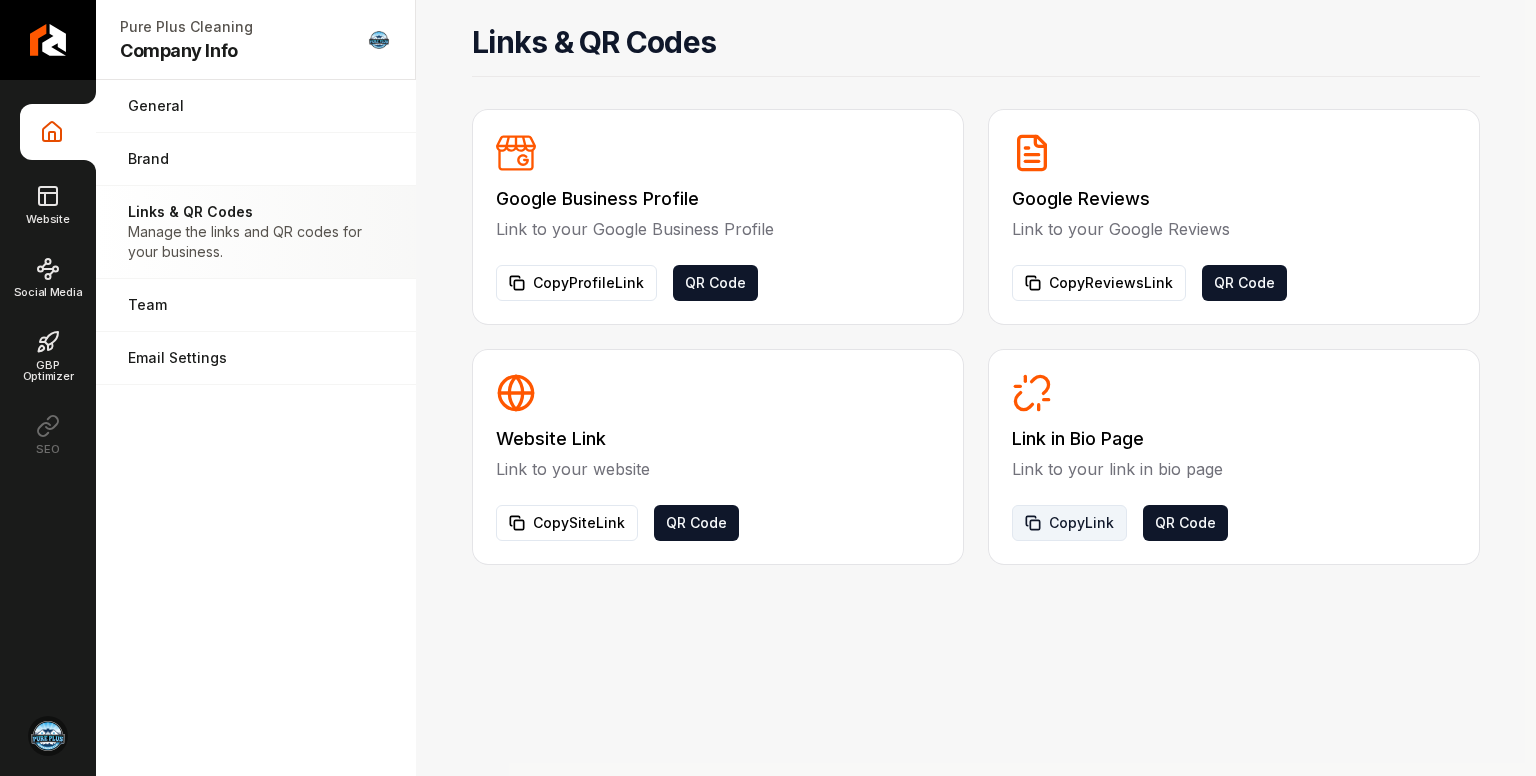 click on "Copy   Link" at bounding box center (1069, 523) 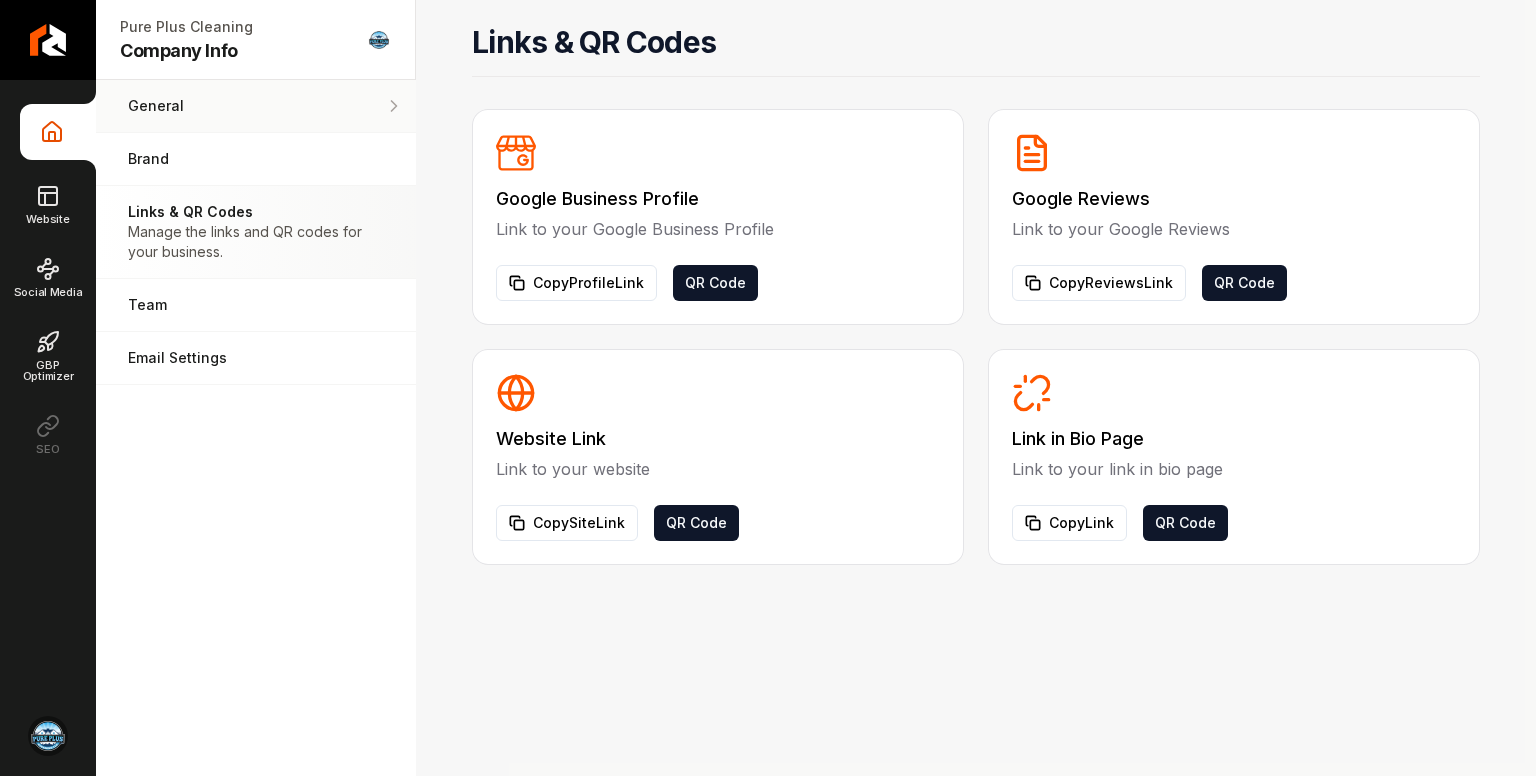 click on "General" at bounding box center (221, 106) 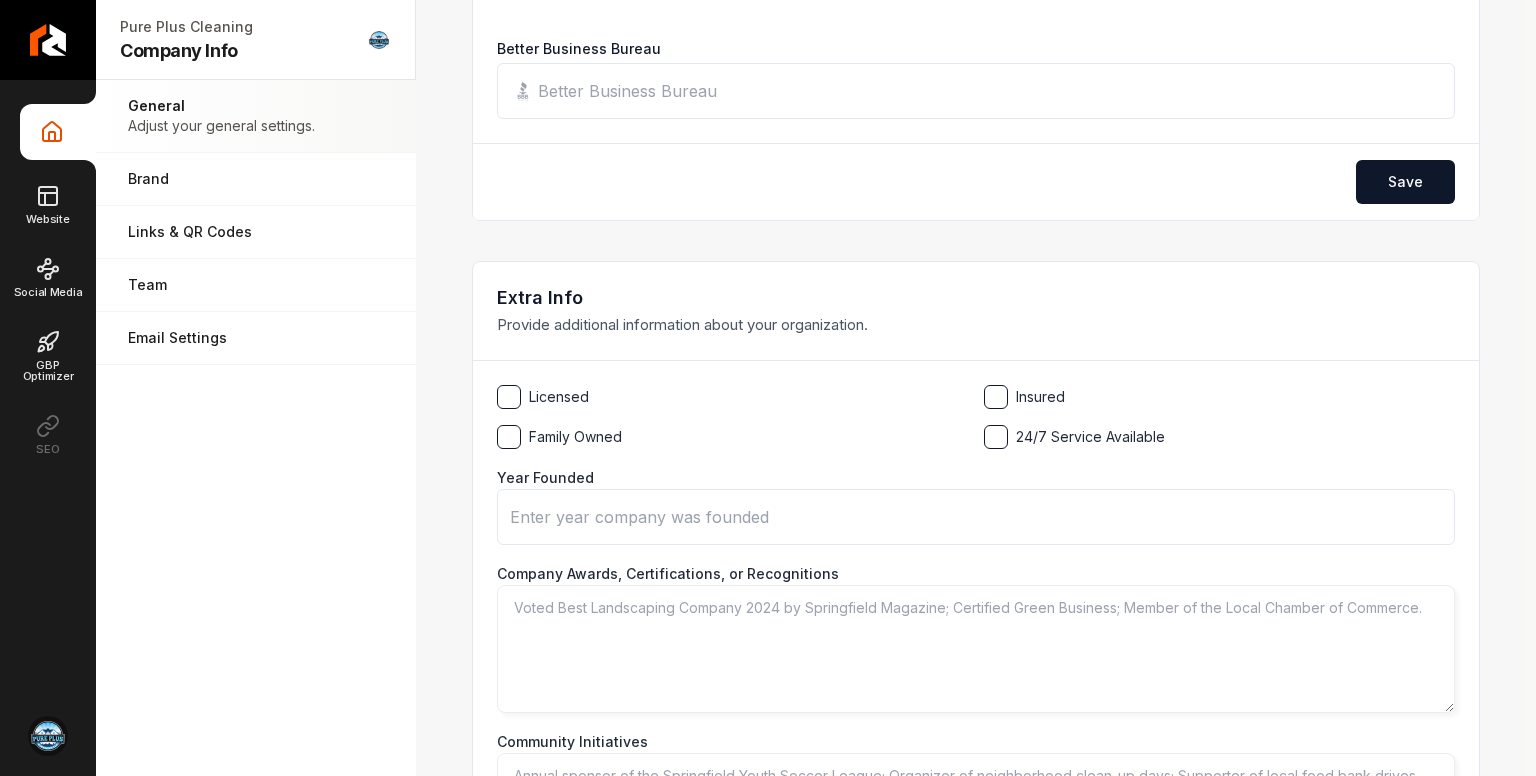 scroll, scrollTop: 2754, scrollLeft: 0, axis: vertical 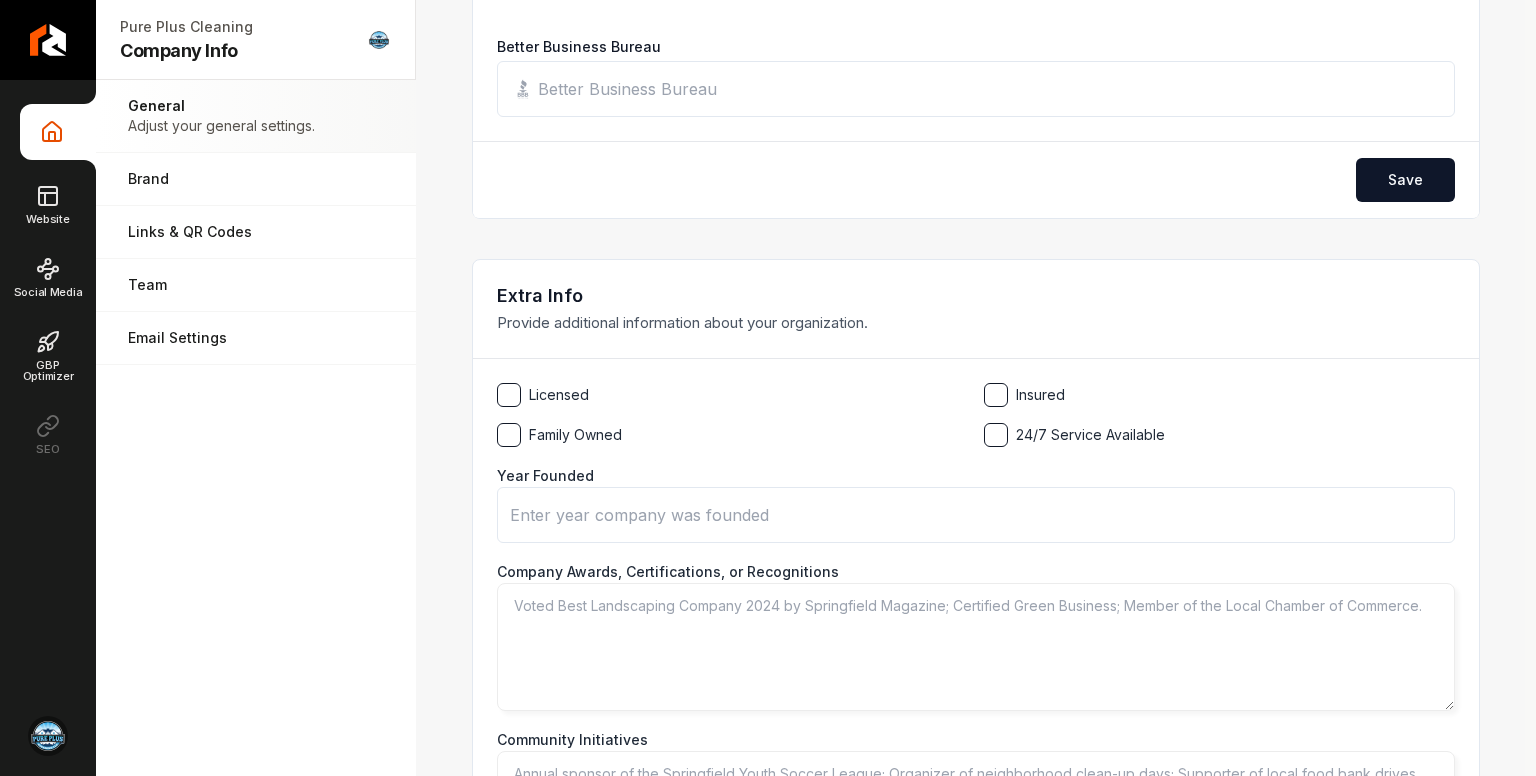 click at bounding box center [509, 395] 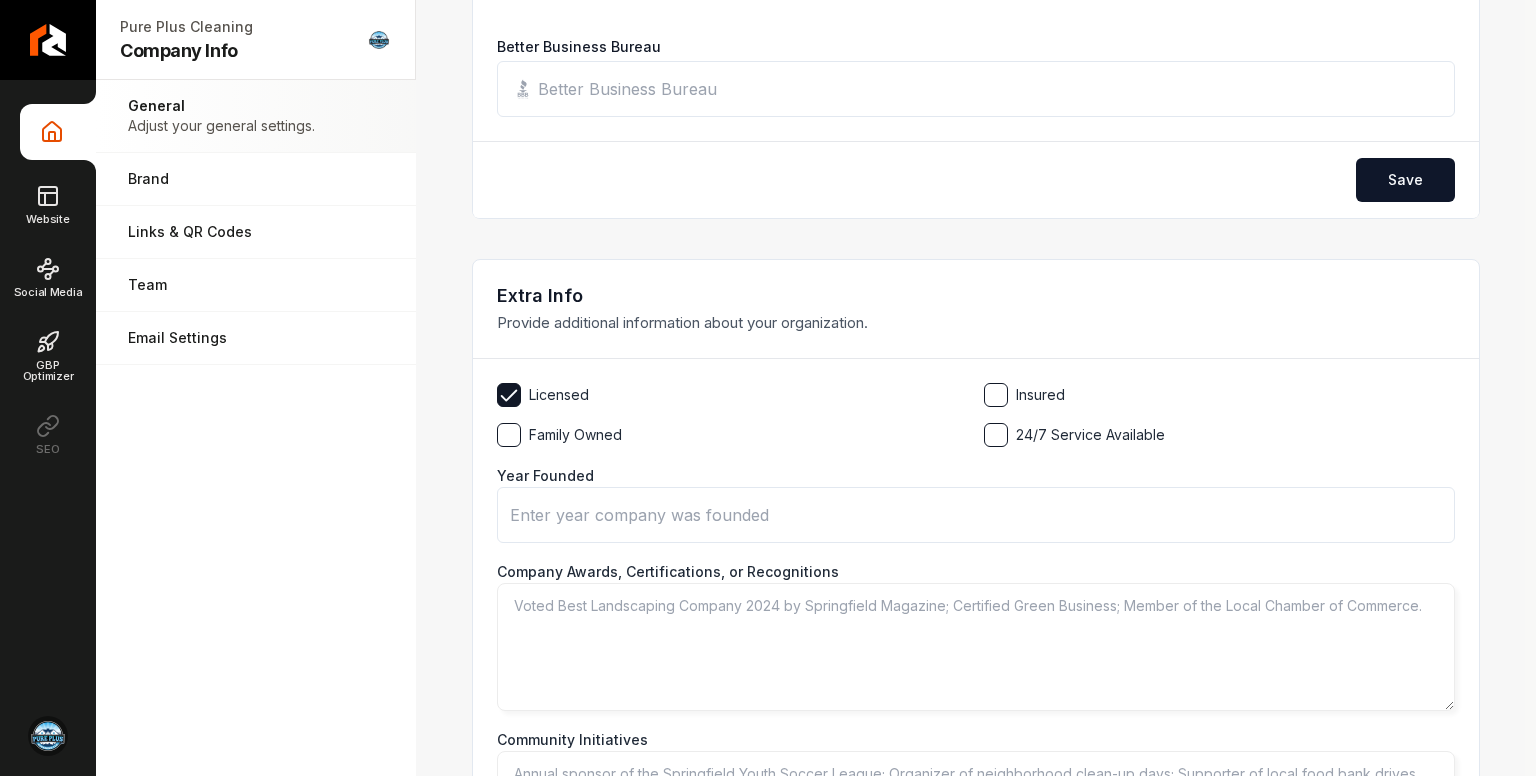 click at bounding box center [996, 395] 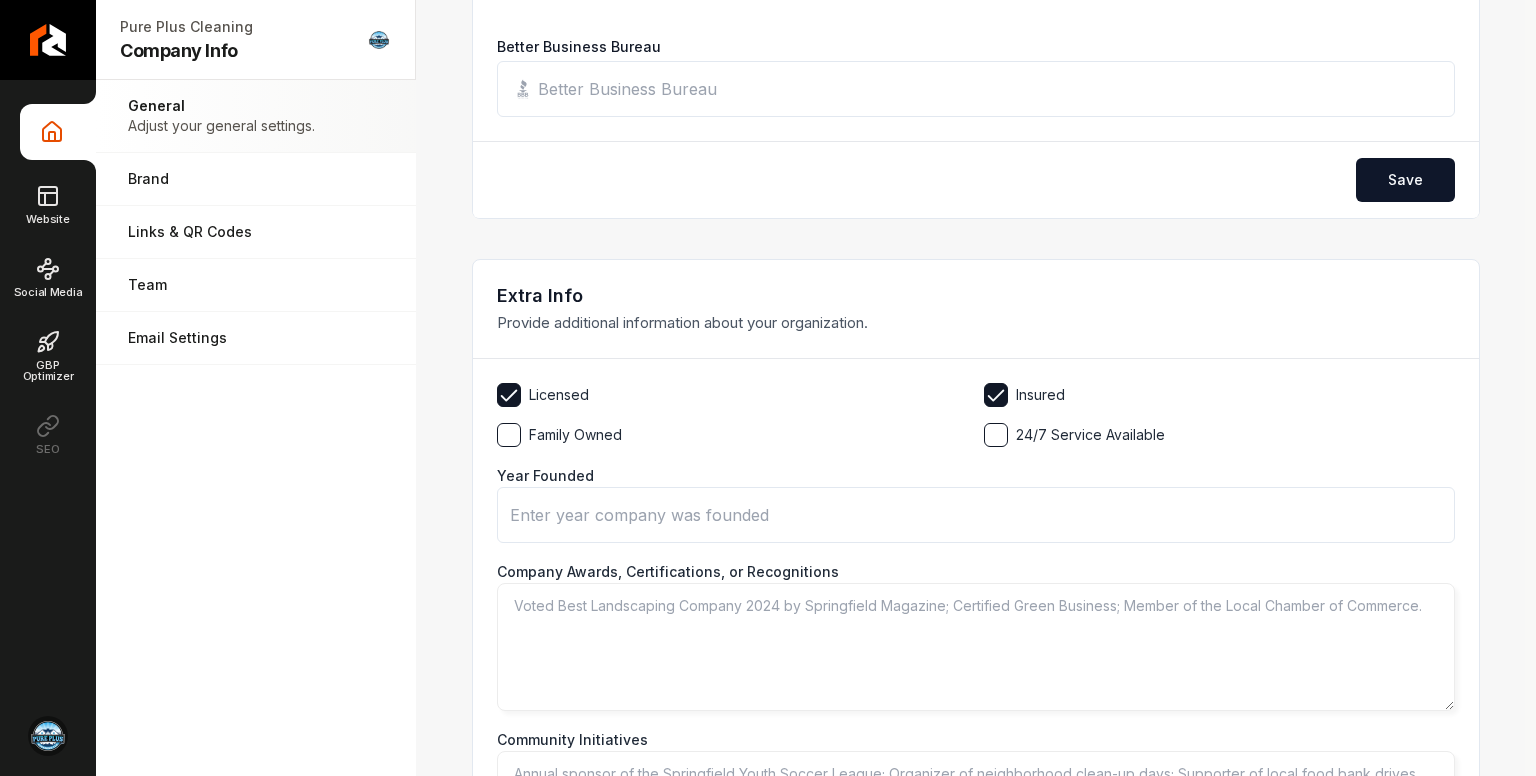 click at bounding box center [509, 435] 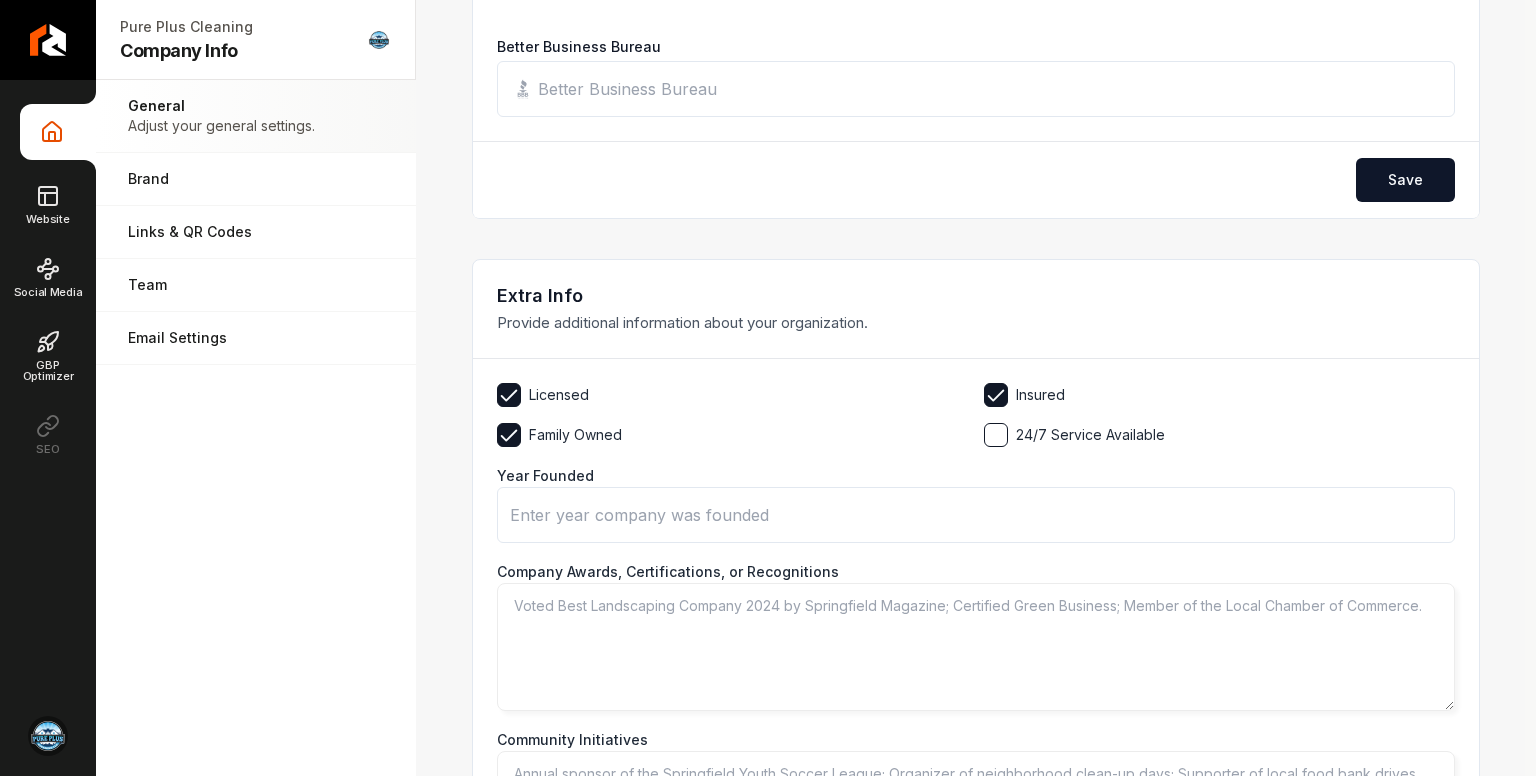 click at bounding box center (996, 435) 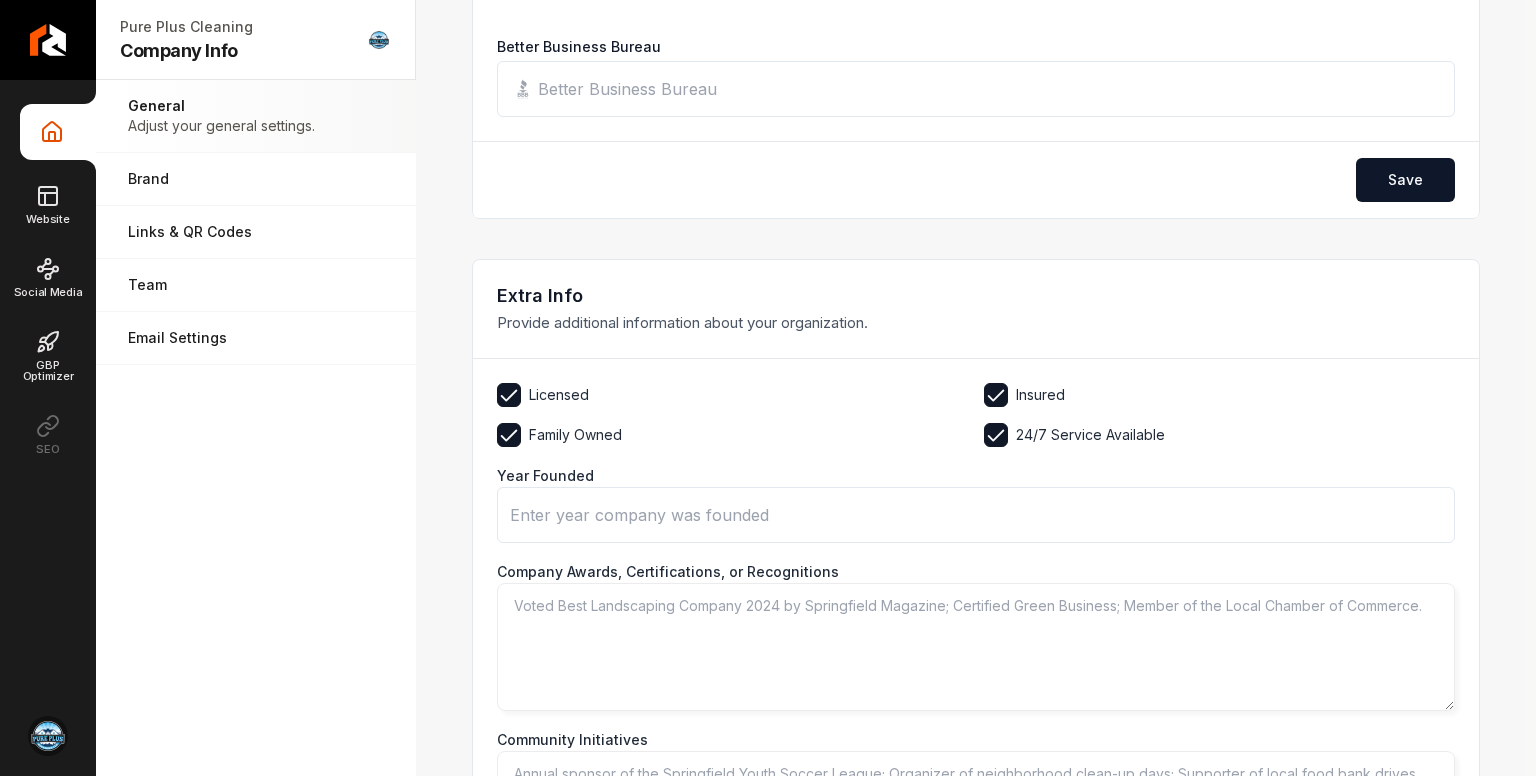 click on "Year Founded" at bounding box center (976, 515) 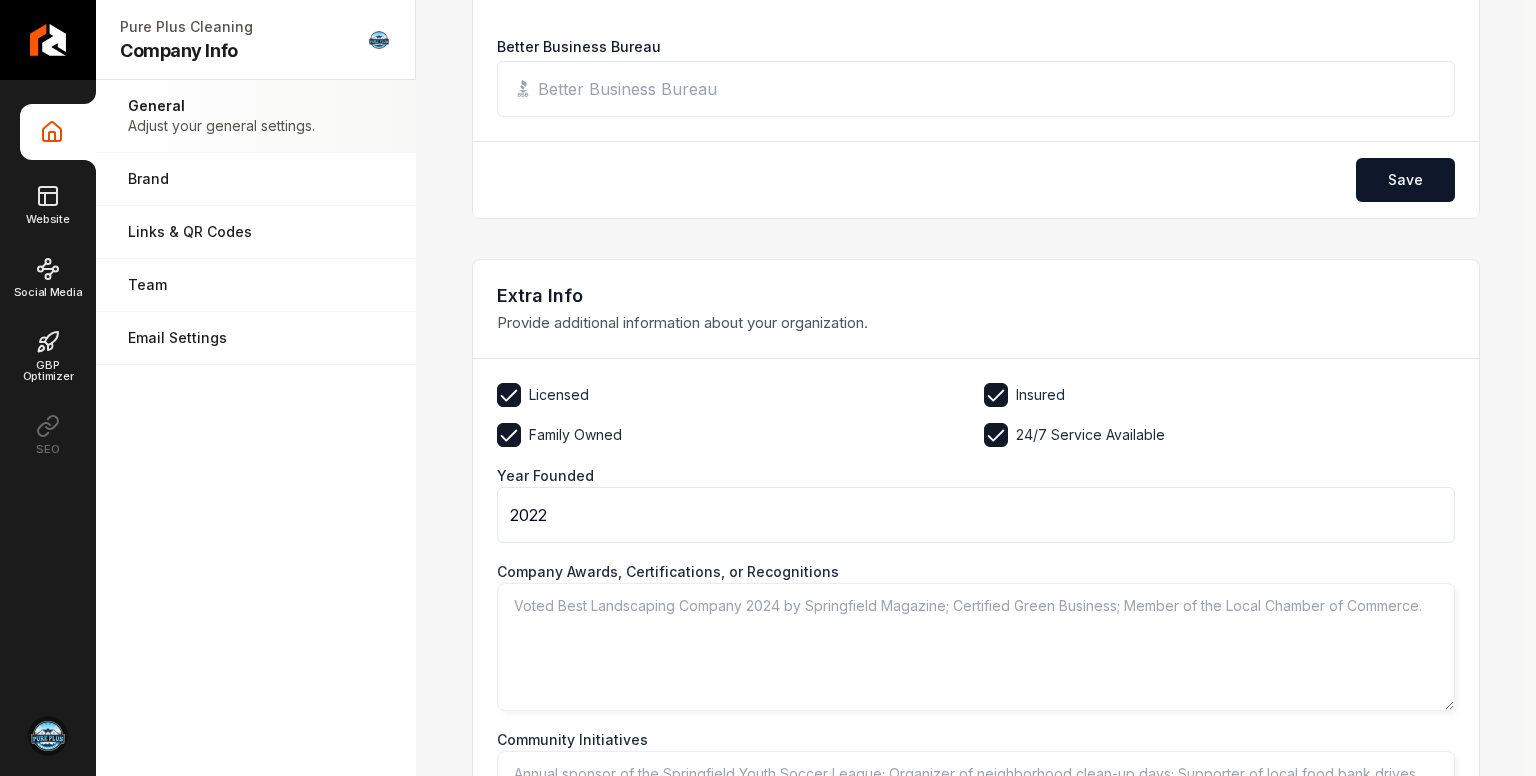 type on "2022" 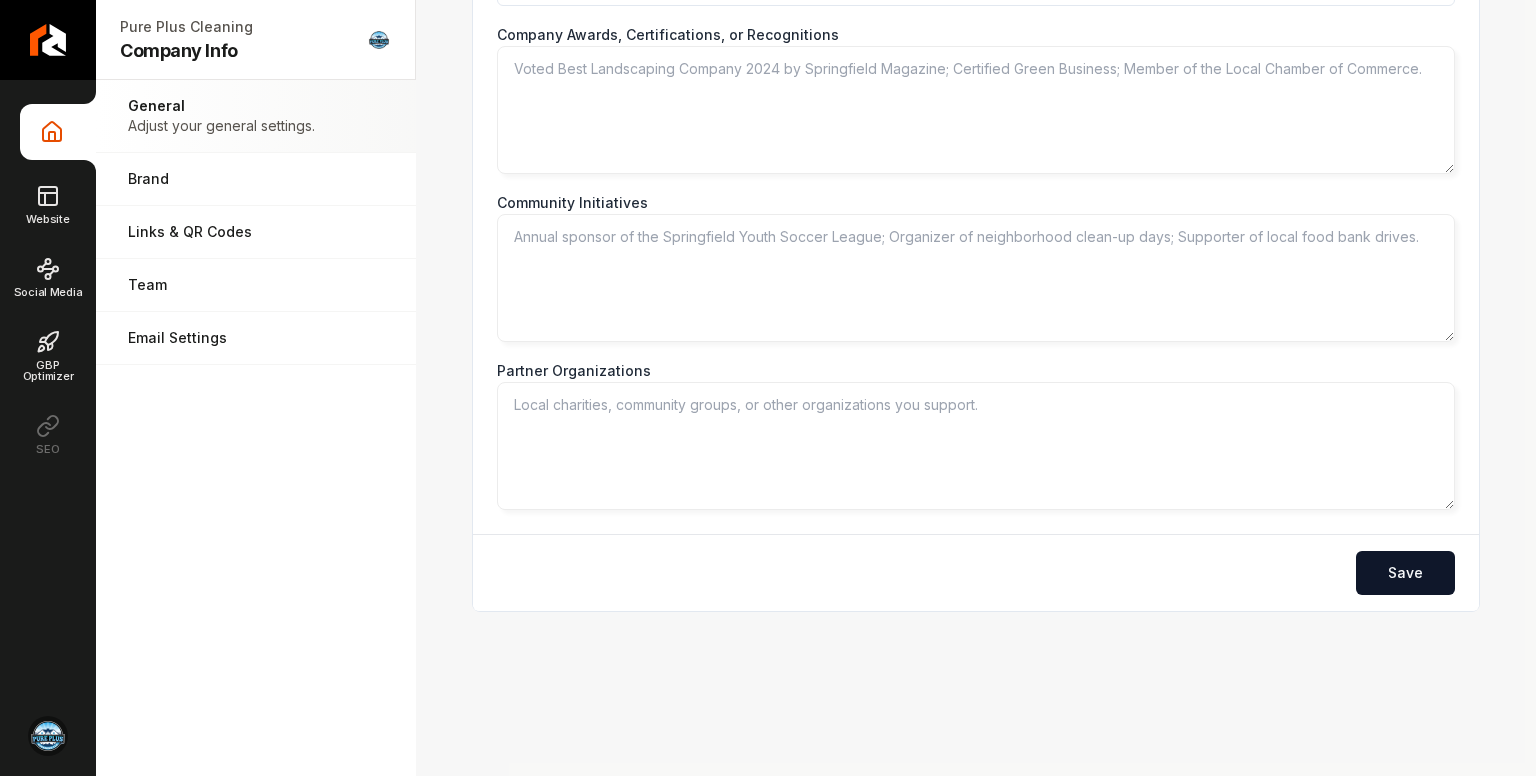 scroll, scrollTop: 3292, scrollLeft: 0, axis: vertical 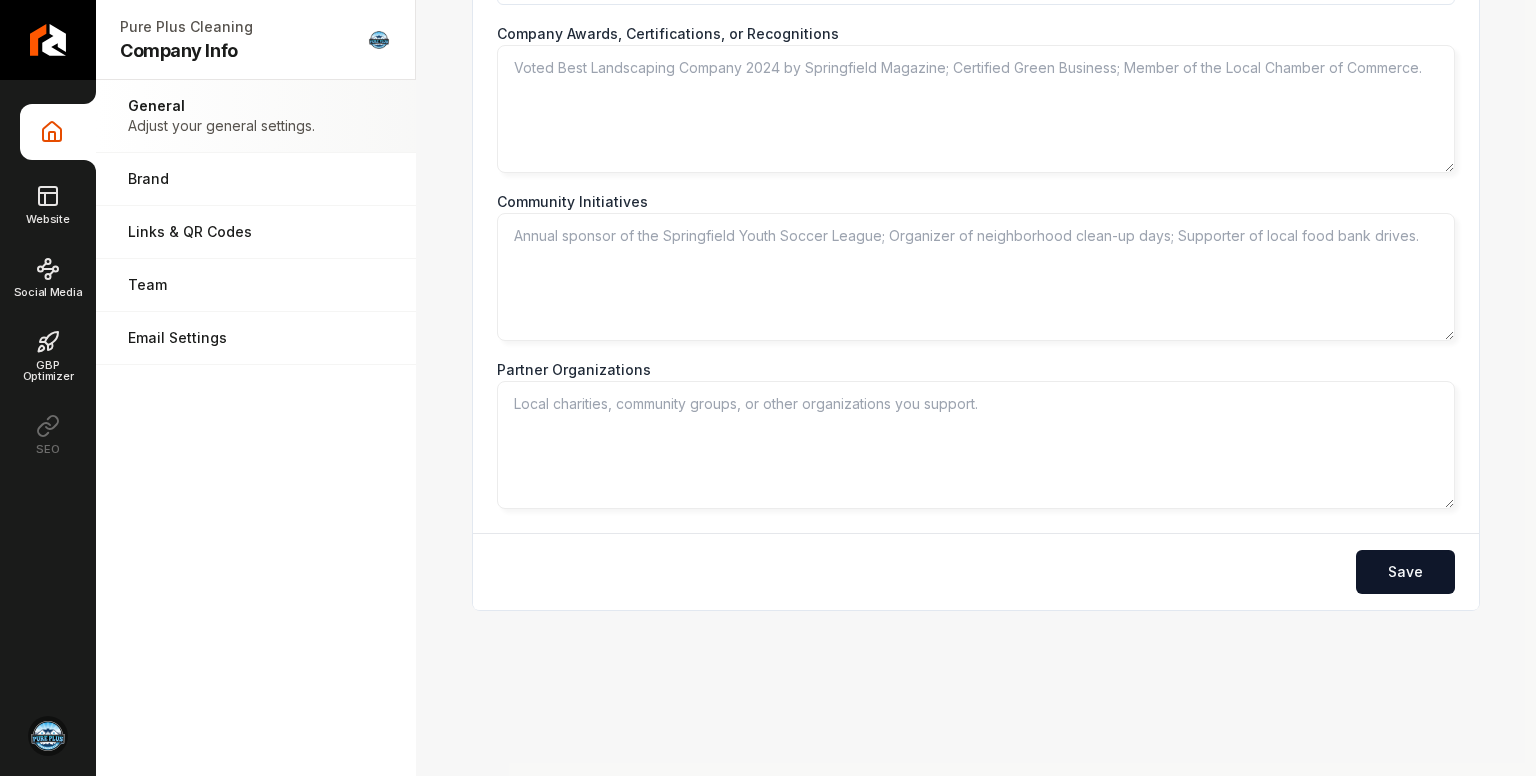 click on "Partner Organizations" at bounding box center [976, 445] 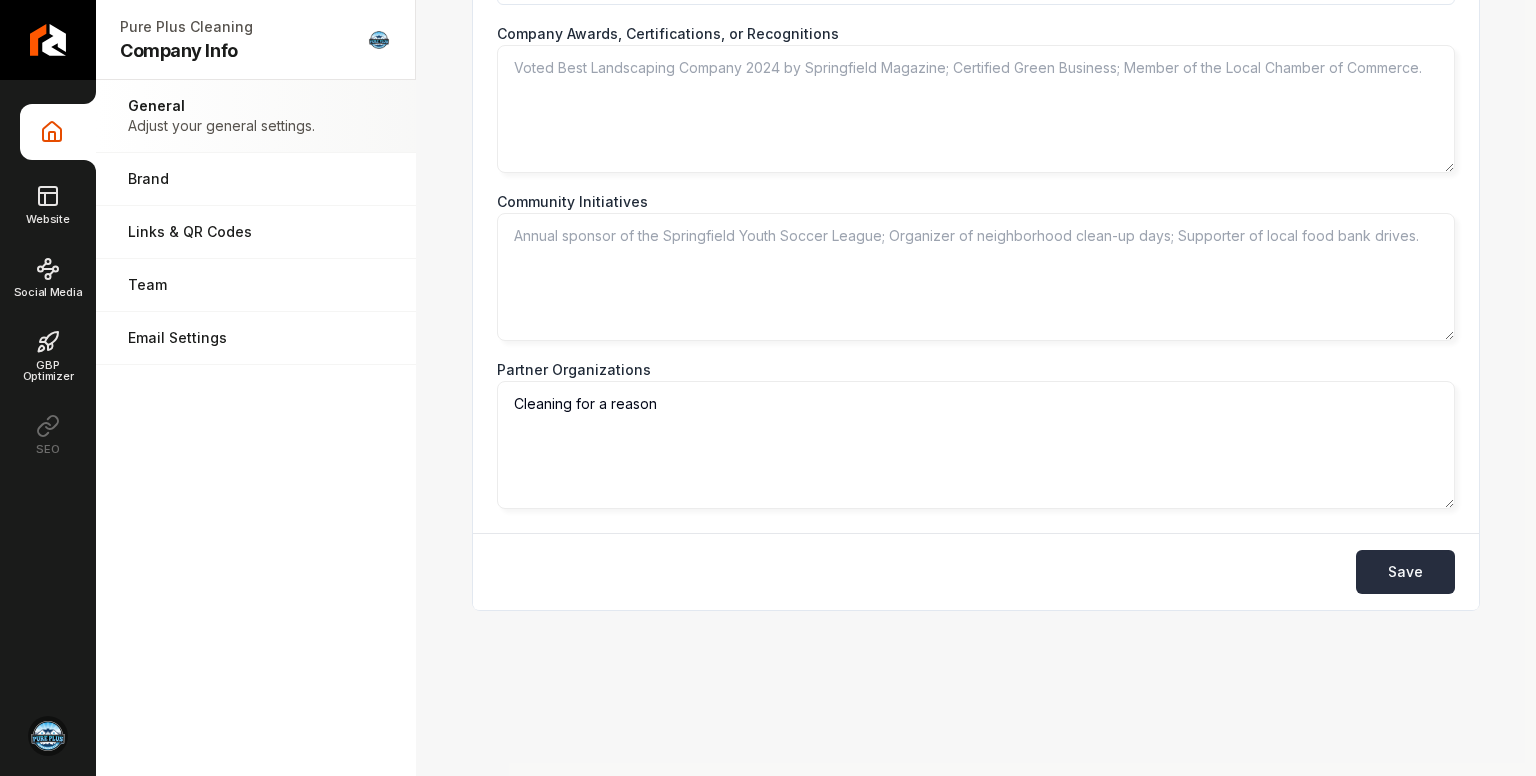 type on "Cleaning for a reason" 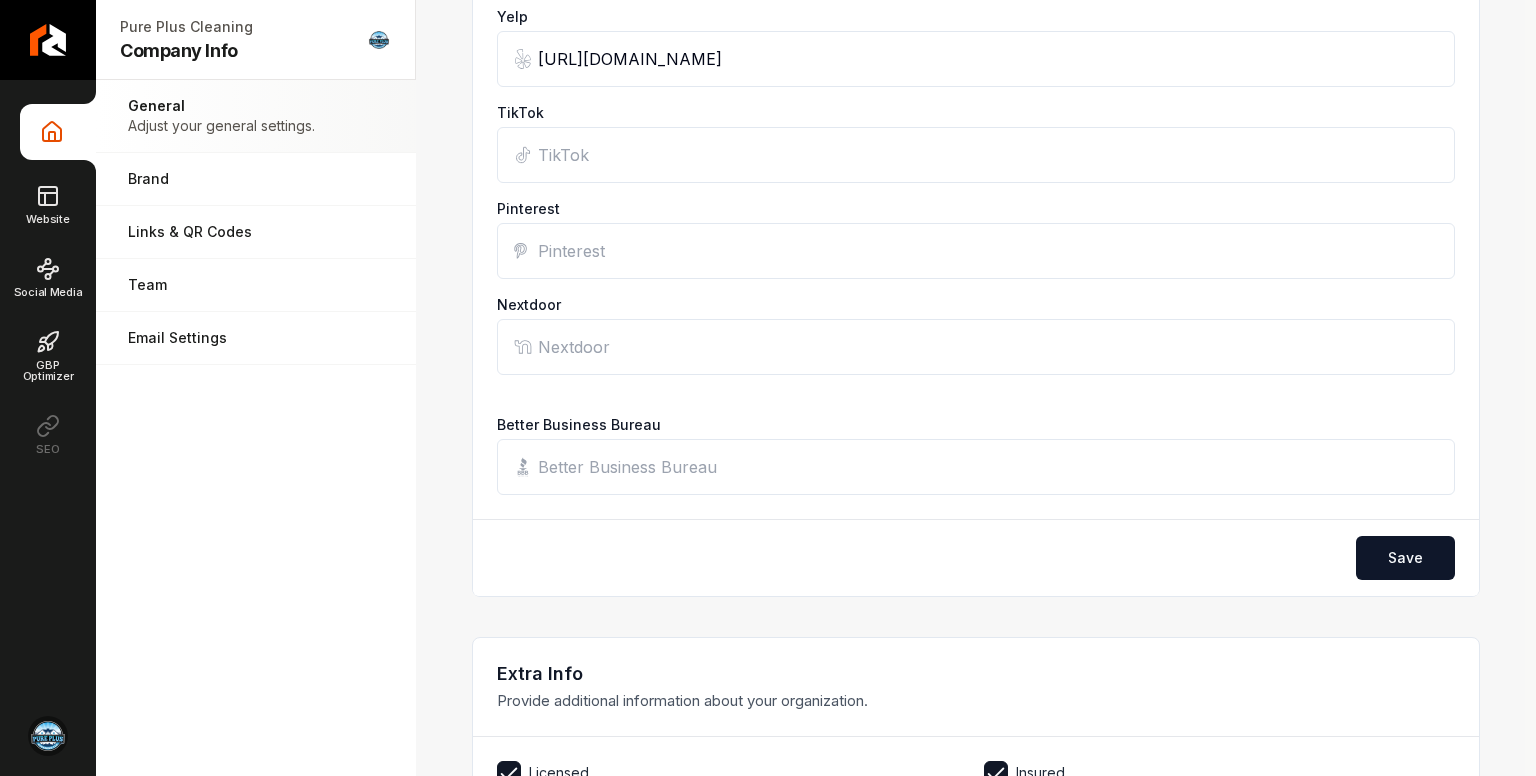 scroll, scrollTop: 2370, scrollLeft: 0, axis: vertical 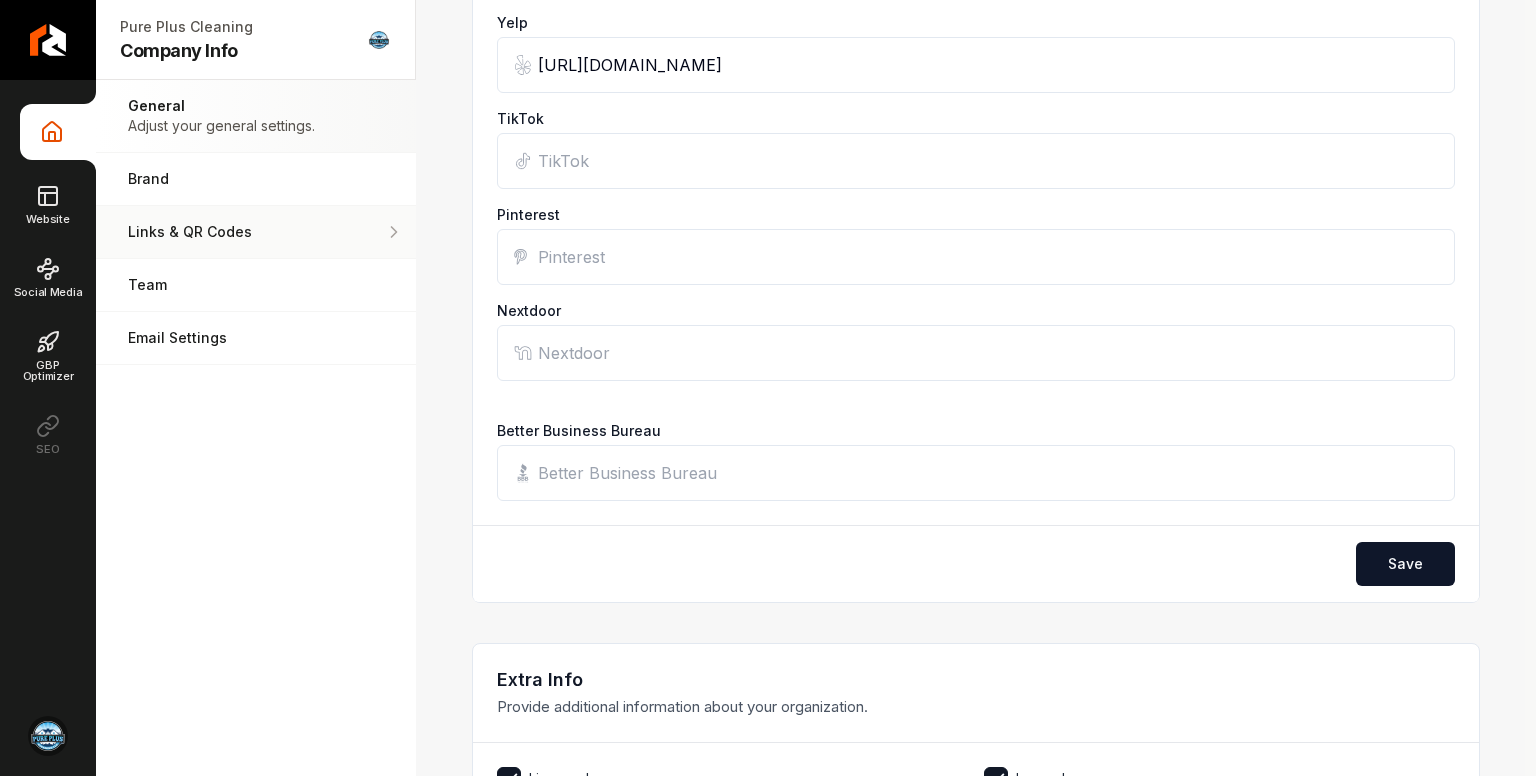 click on "Links & QR Codes" at bounding box center (256, 232) 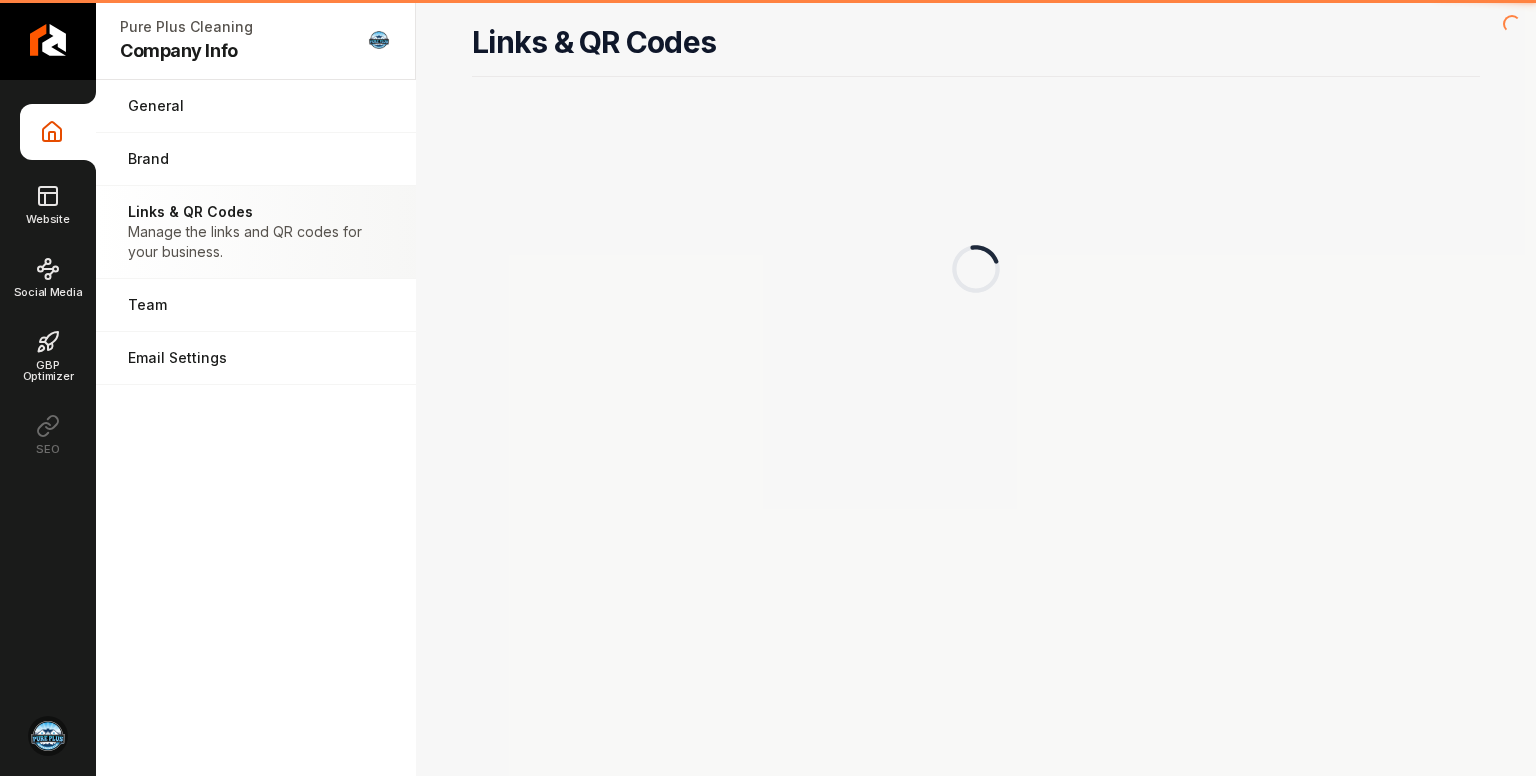 scroll, scrollTop: 0, scrollLeft: 0, axis: both 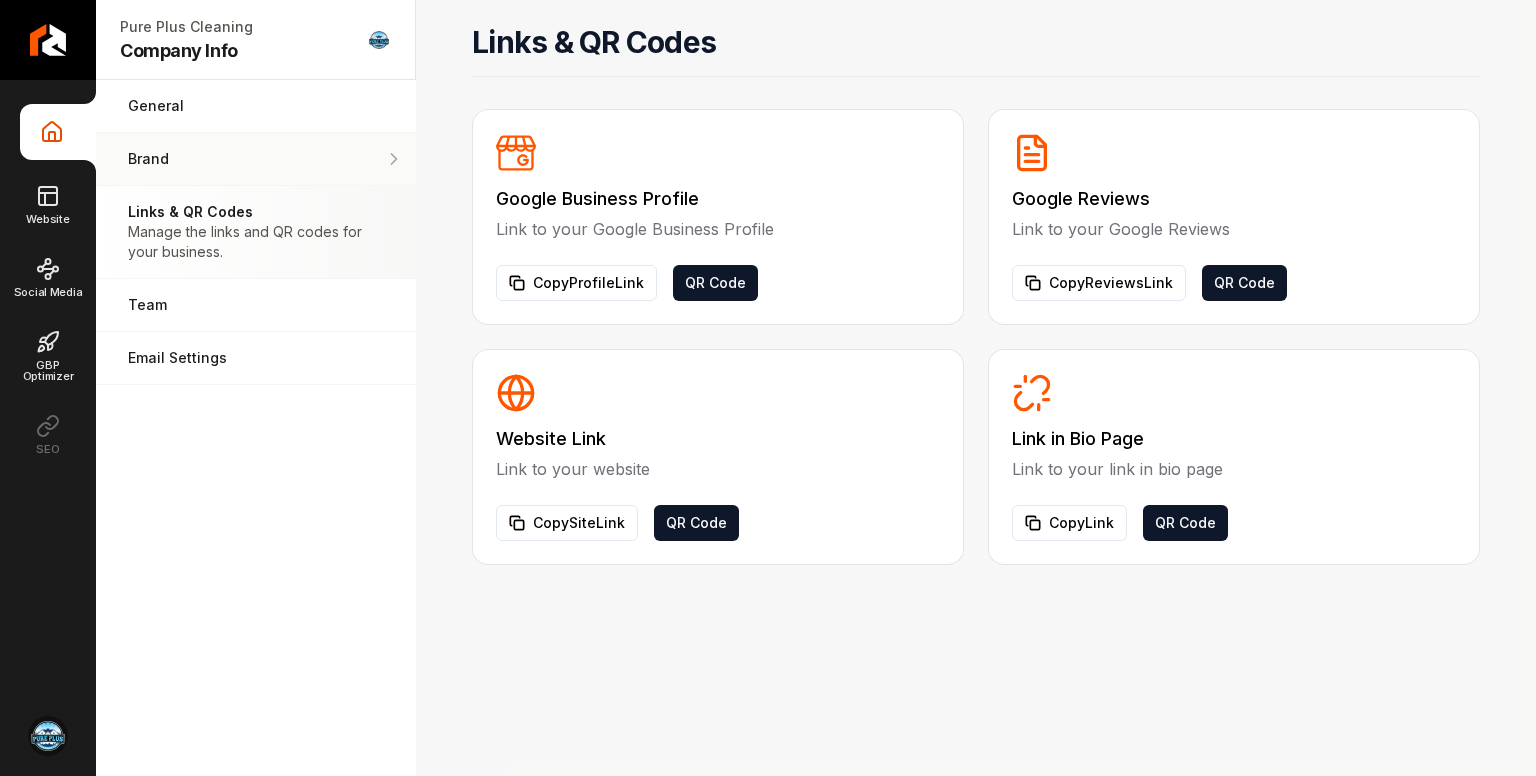 click on "Brand" at bounding box center [256, 159] 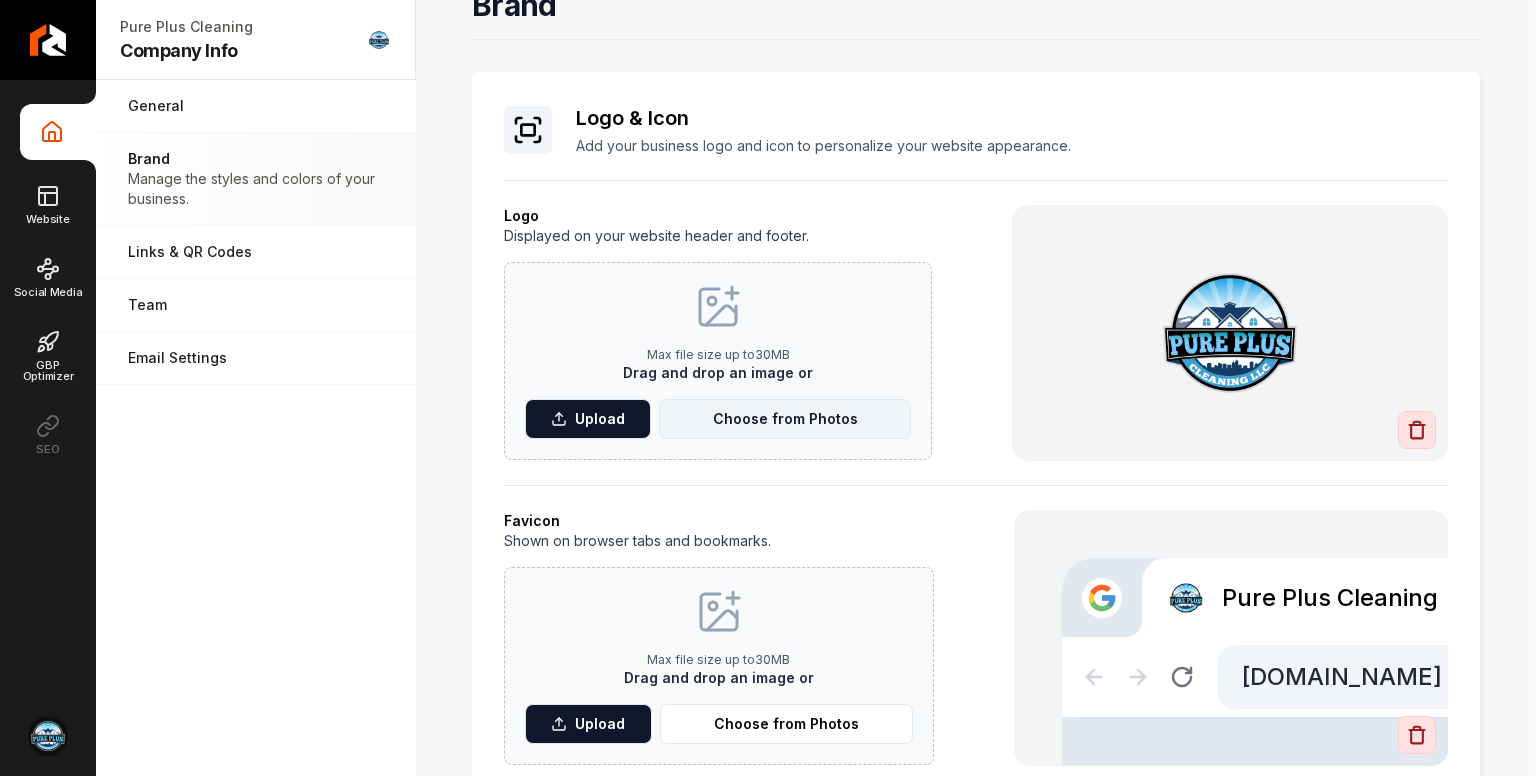 scroll, scrollTop: 0, scrollLeft: 0, axis: both 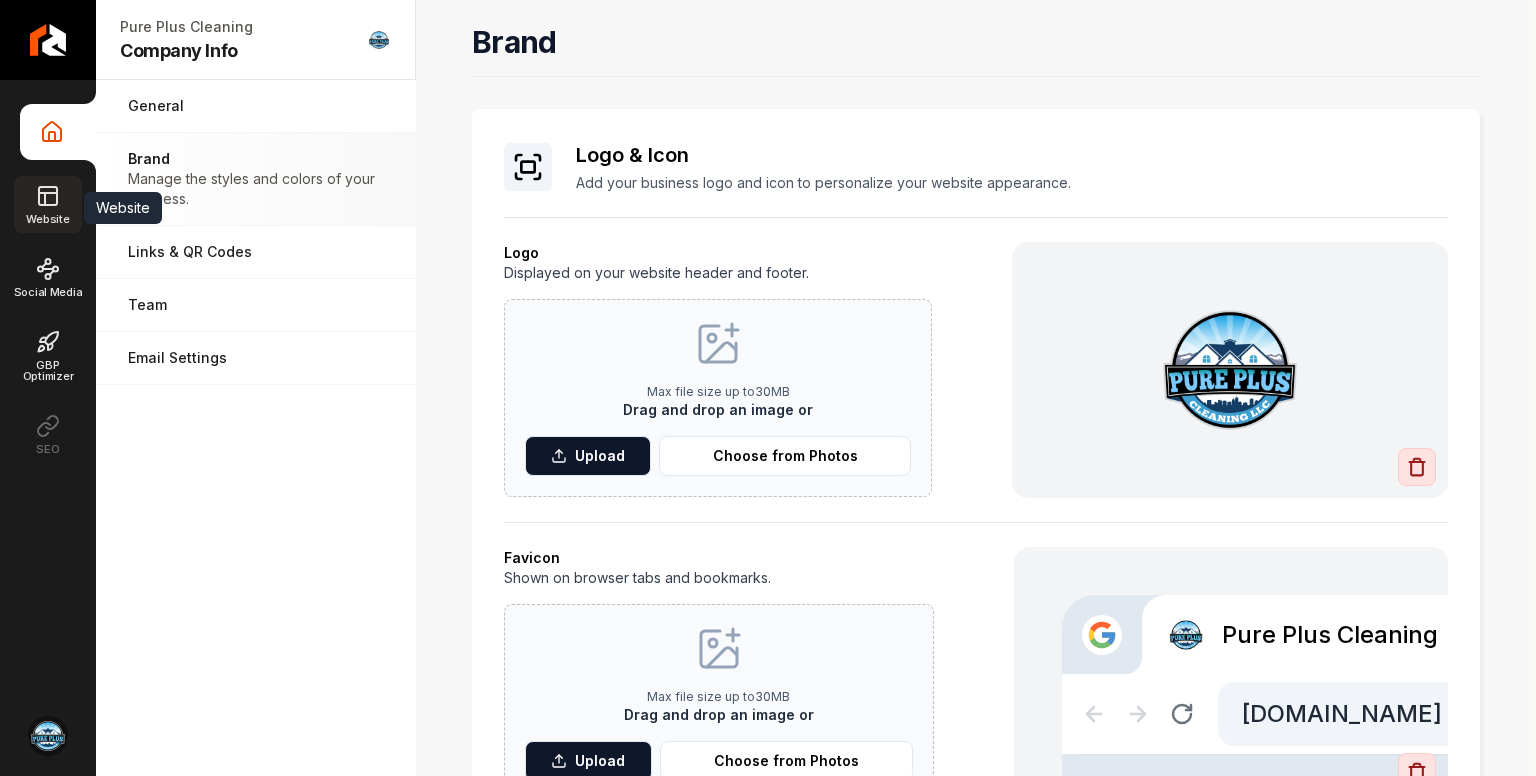 click 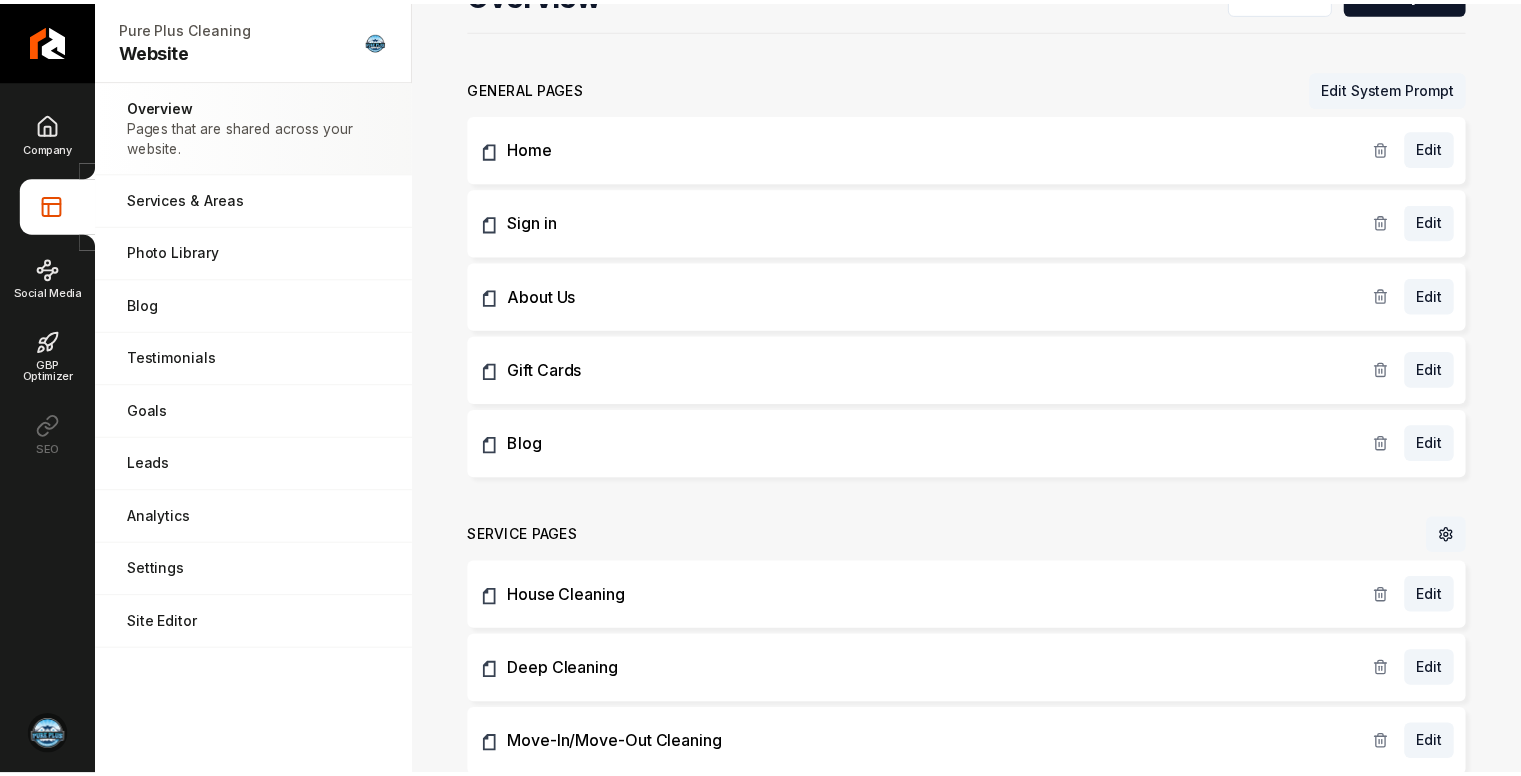 scroll, scrollTop: 0, scrollLeft: 0, axis: both 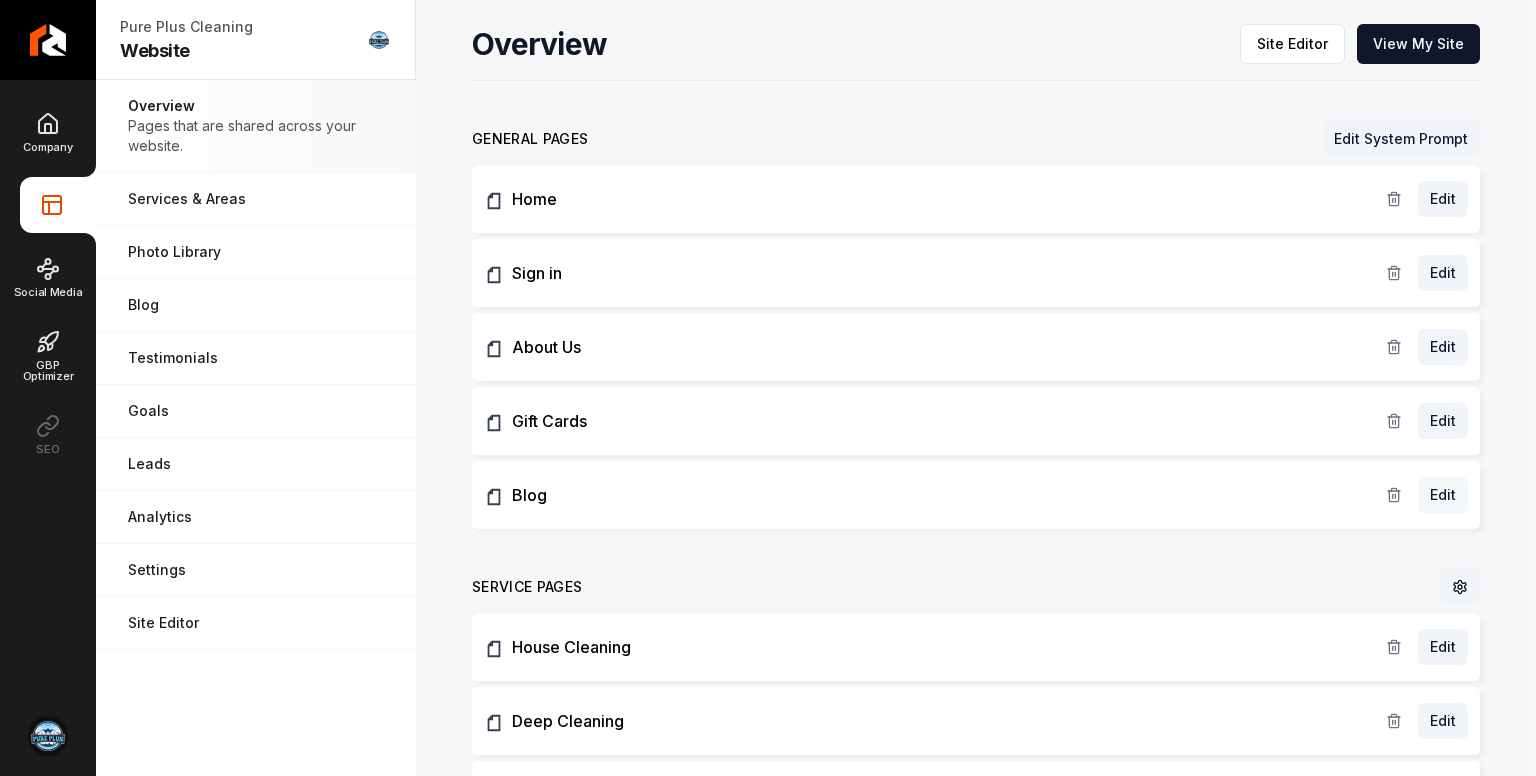 click on "Edit" at bounding box center (1443, 495) 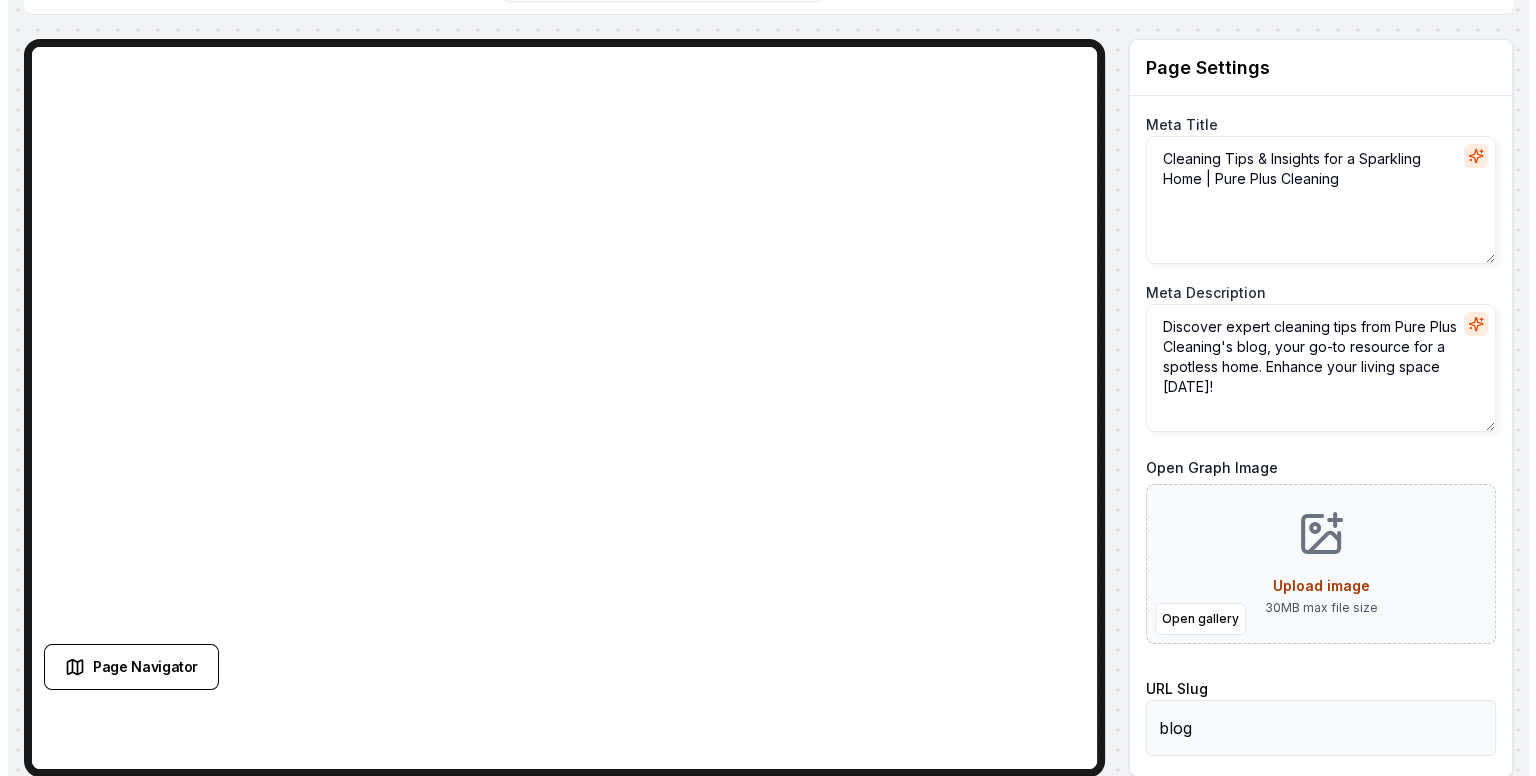 scroll, scrollTop: 0, scrollLeft: 0, axis: both 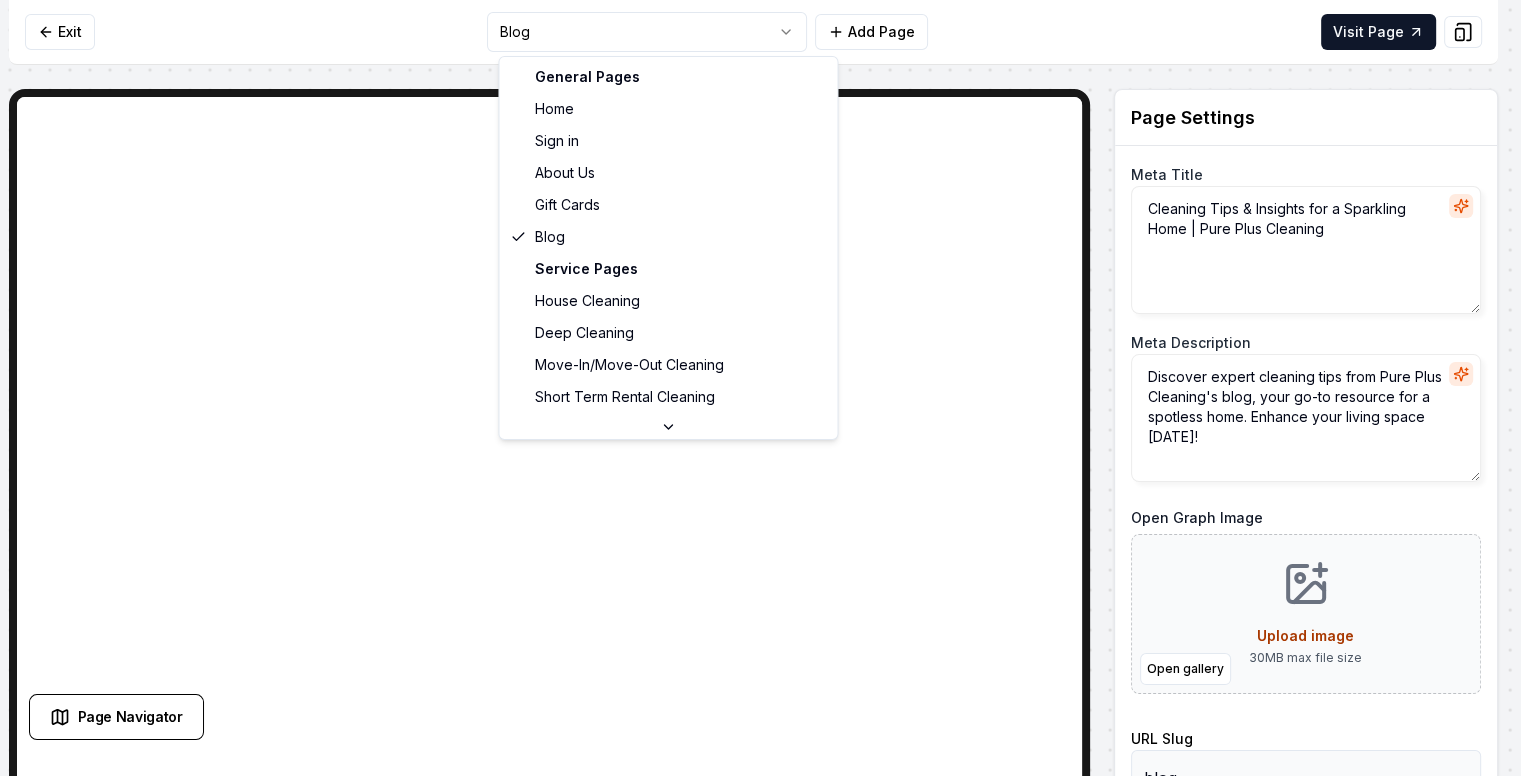 click on "Computer Required This feature is only available on a computer. Please switch to a computer to edit your site. Go back  Exit Blog Add Page Visit Page  Page Navigator Page Settings Meta Title Cleaning Tips & Insights for a Sparkling Home | Pure Plus Cleaning Meta Description Discover expert cleaning tips from Pure Plus Cleaning's blog, your go-to resource for a spotless home. Enhance your living space [DATE]! Open Graph Image Open gallery Upload image 30  MB max file size URL Slug blog Discard Changes Save Section Editor Unsupported section type /dashboard/sites/9314f3b1-1cbc-443e-8768-fff02da37c95/pages/67da3ee5-8a0d-4878-b6b9-cfa20ae6a352 General Pages Home Sign in About Us Gift Cards Blog Service Pages House Cleaning Deep Cleaning Move-In/Move-Out Cleaning Short Term Rental Cleaning Post Construction Cleaning Commercial Cleaning Service Area Pages [GEOGRAPHIC_DATA], [GEOGRAPHIC_DATA] [GEOGRAPHIC_DATA], [GEOGRAPHIC_DATA] [GEOGRAPHIC_DATA], [GEOGRAPHIC_DATA] [GEOGRAPHIC_DATA], [GEOGRAPHIC_DATA] [GEOGRAPHIC_DATA], [GEOGRAPHIC_DATA] [GEOGRAPHIC_DATA], [GEOGRAPHIC_DATA] [GEOGRAPHIC_DATA], [GEOGRAPHIC_DATA] [GEOGRAPHIC_DATA], [GEOGRAPHIC_DATA] [GEOGRAPHIC_DATA], [GEOGRAPHIC_DATA] [GEOGRAPHIC_DATA], [GEOGRAPHIC_DATA] [GEOGRAPHIC_DATA], [GEOGRAPHIC_DATA] [GEOGRAPHIC_DATA], [GEOGRAPHIC_DATA]" at bounding box center [760, 388] 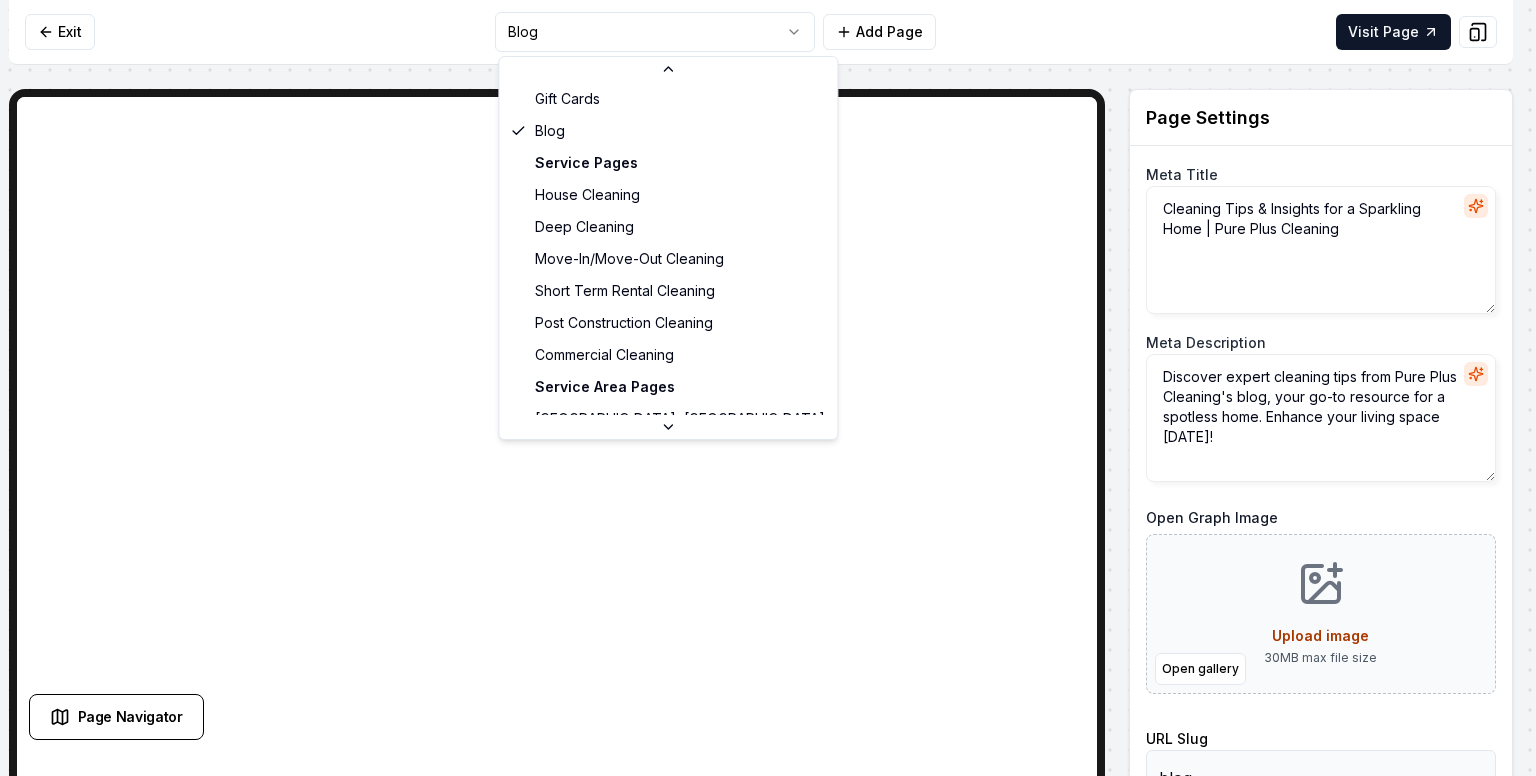 scroll, scrollTop: 0, scrollLeft: 0, axis: both 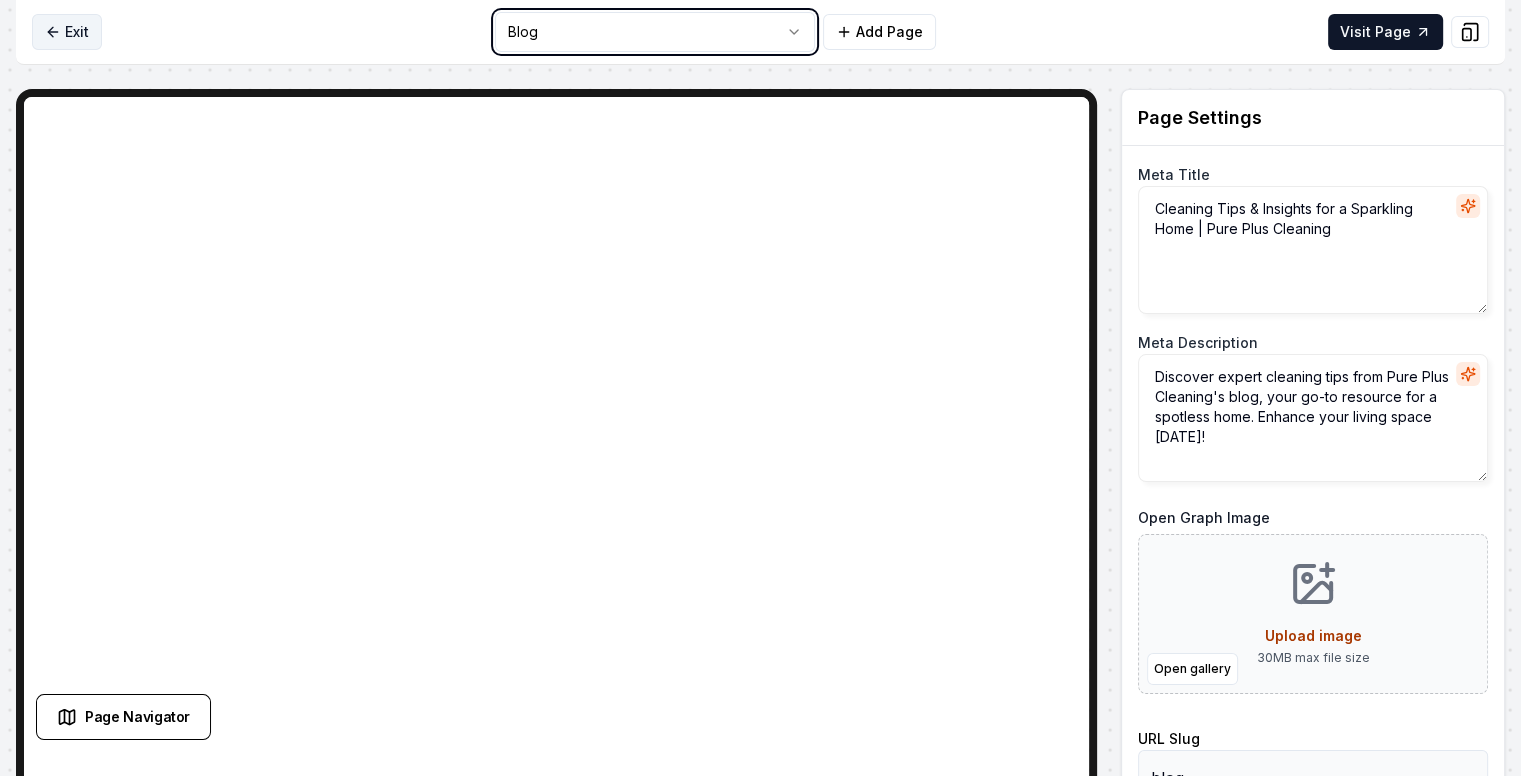 click on "Computer Required This feature is only available on a computer. Please switch to a computer to edit your site. Go back  Exit Blog Add Page Visit Page  Page Navigator Page Settings Meta Title Cleaning Tips & Insights for a Sparkling Home | Pure Plus Cleaning Meta Description Discover expert cleaning tips from Pure Plus Cleaning's blog, your go-to resource for a spotless home. Enhance your living space [DATE]! Open Graph Image Open gallery Upload image 30  MB max file size URL Slug blog Discard Changes Save Section Editor Unsupported section type /dashboard/sites/9314f3b1-1cbc-443e-8768-fff02da37c95/pages/67da3ee5-8a0d-4878-b6b9-cfa20ae6a352" at bounding box center [760, 388] 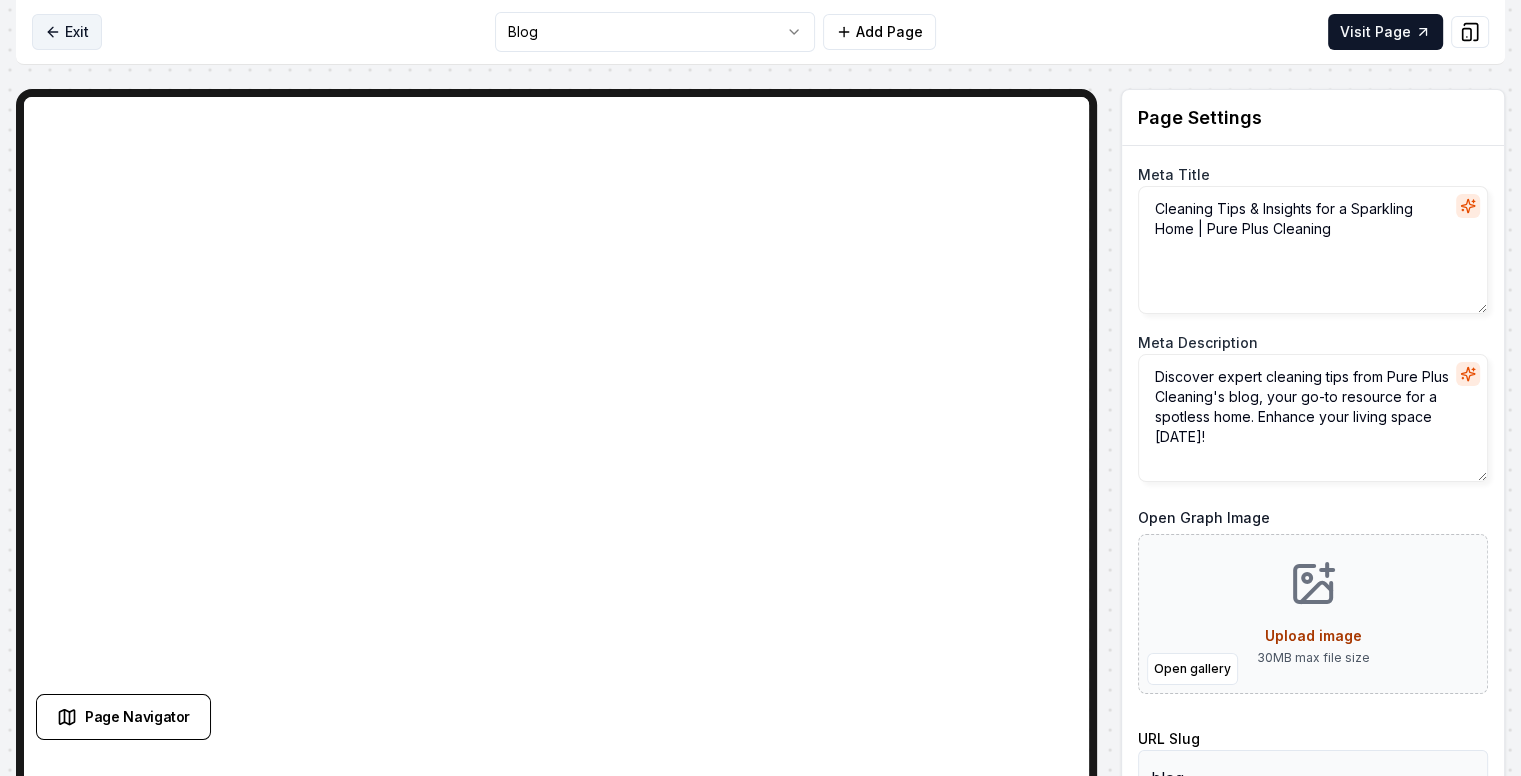 click on "Exit" at bounding box center (67, 32) 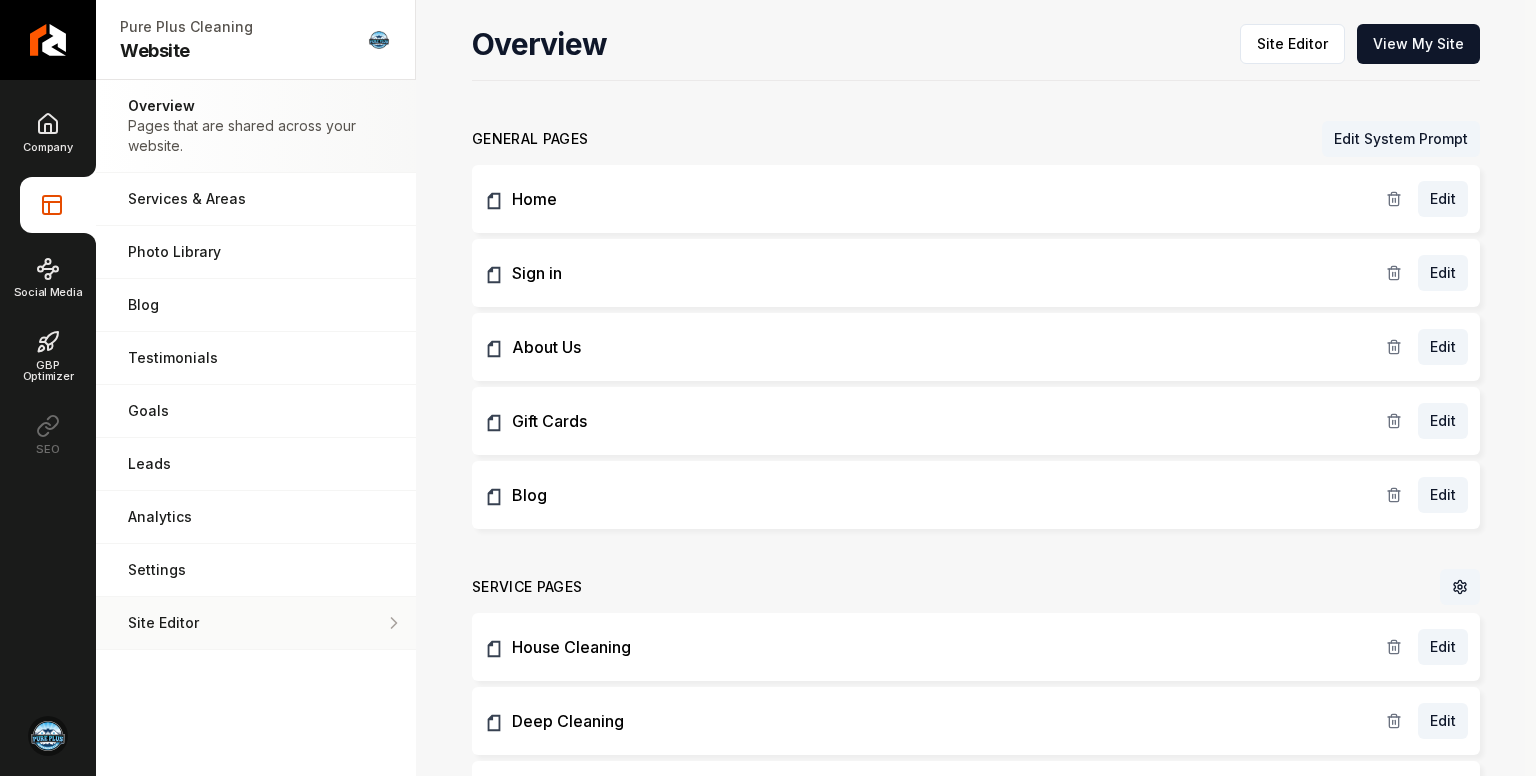 click on "Site Editor" at bounding box center [256, 623] 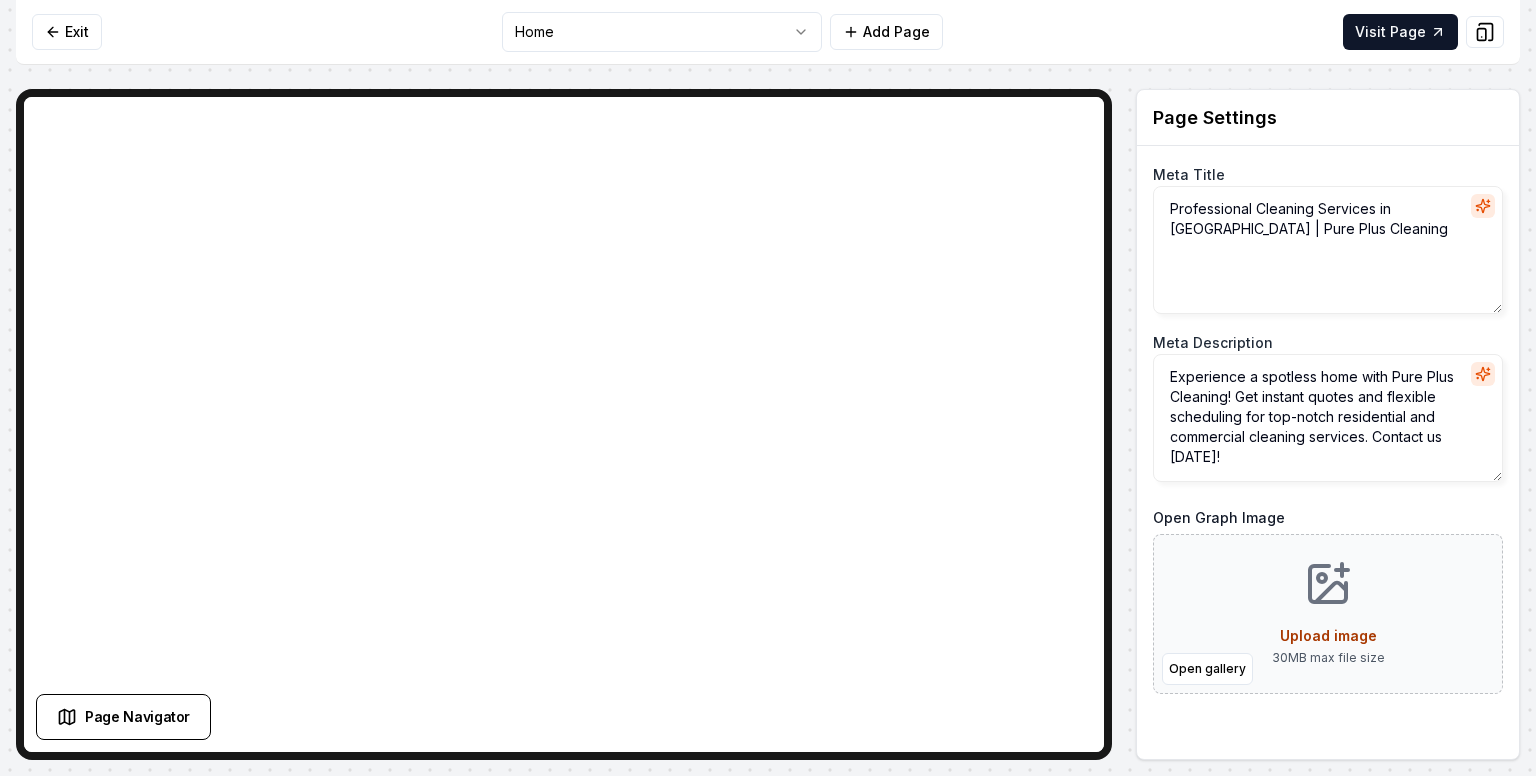click on "Open Graph Image" at bounding box center [1328, 518] 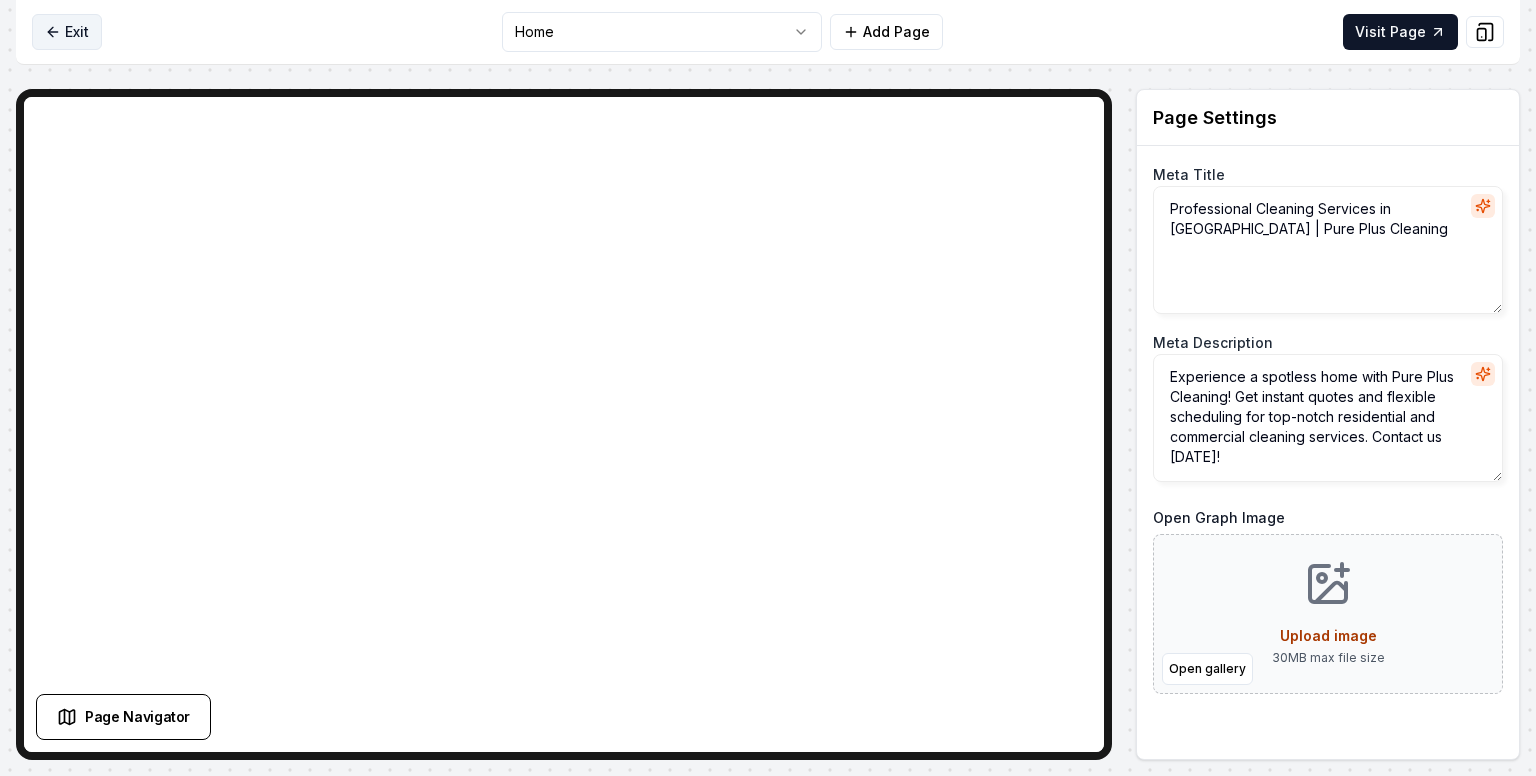 click on "Exit" at bounding box center (67, 32) 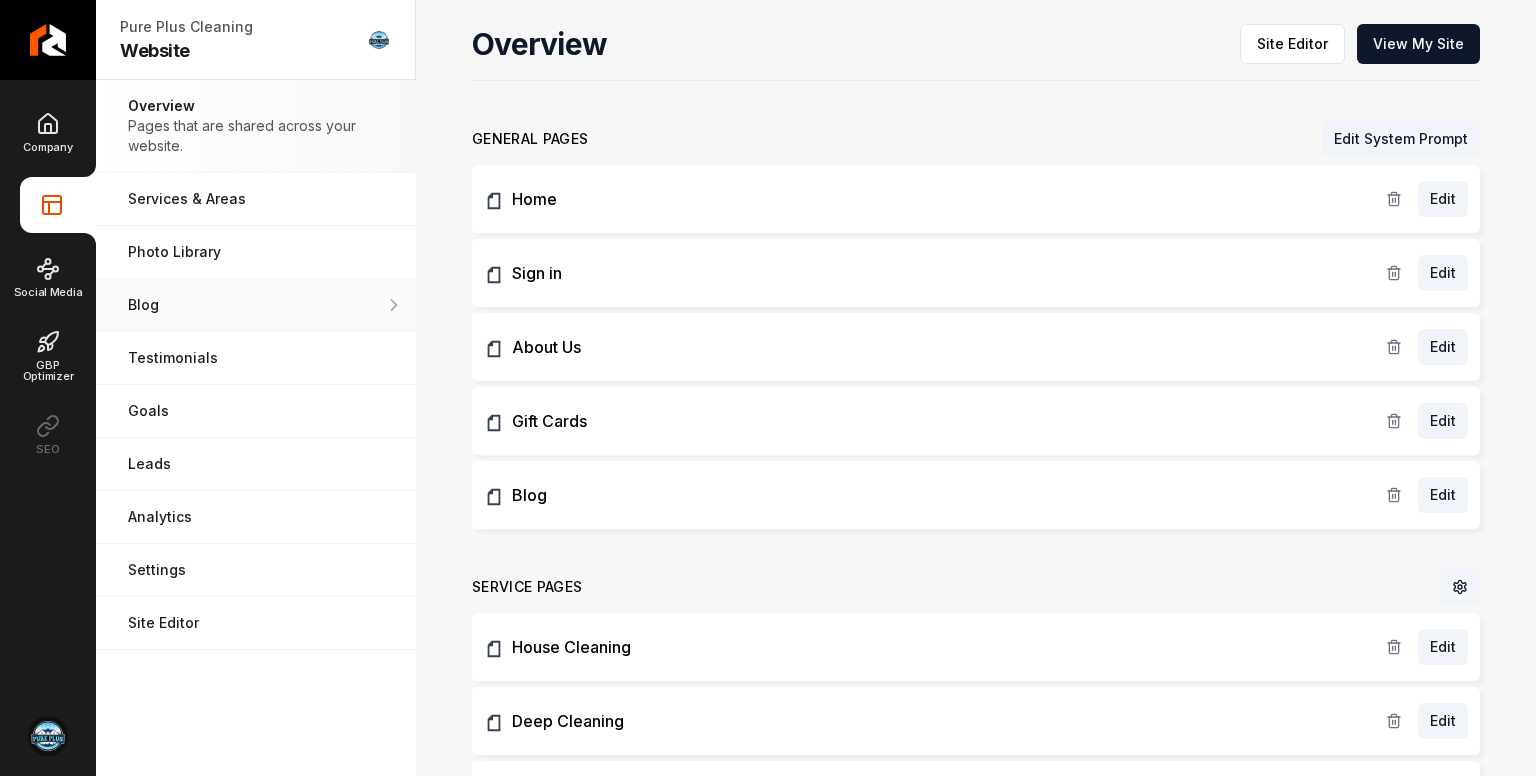 click on "Blog" at bounding box center [256, 305] 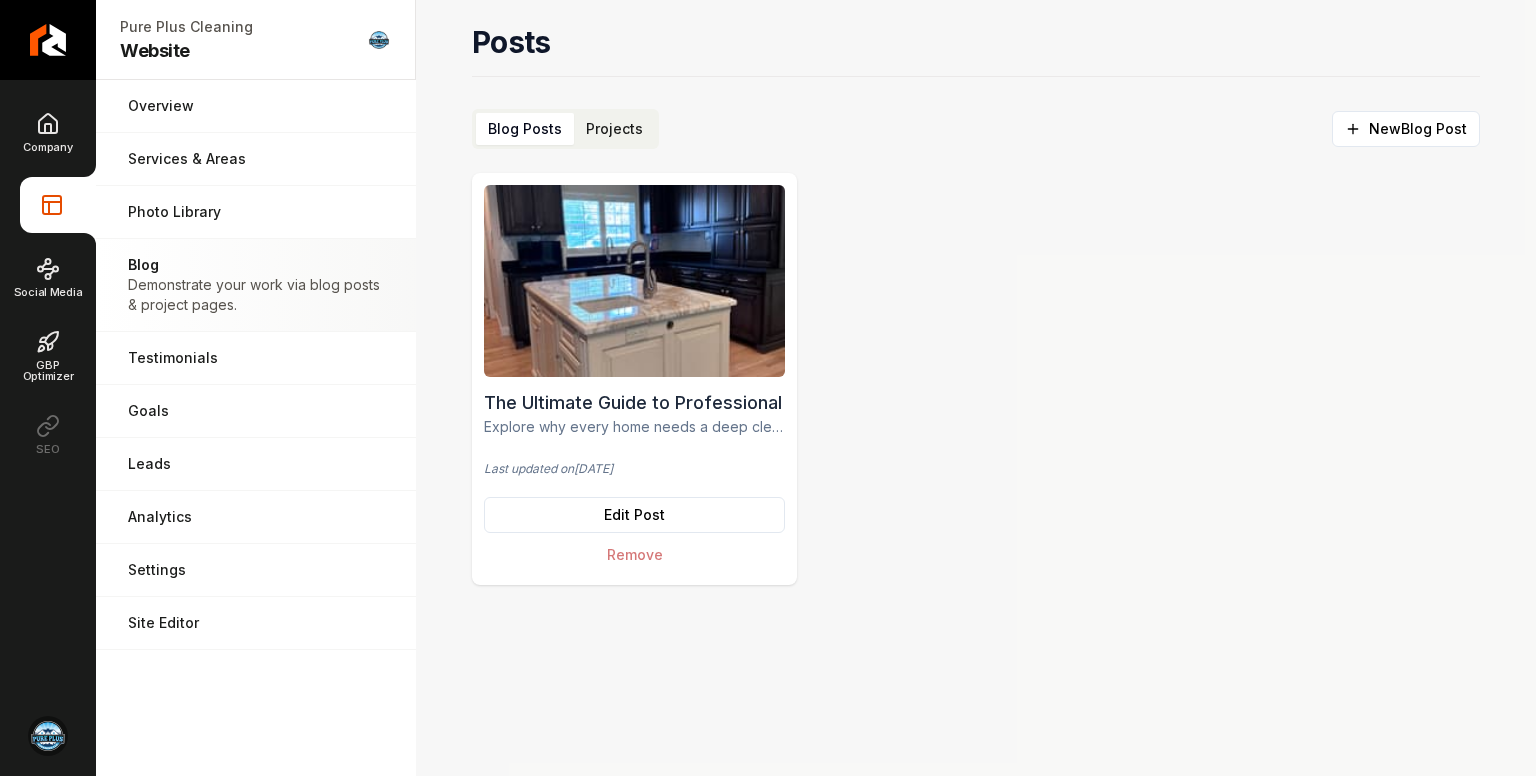 click on "The Ultimate Guide to Professional Deep Cleaning: Why Every Home Needs It Explore why every home needs a deep clean. Learn about services offered by Pure Plus Cleaning LLC and the benefits for health and home longevity. Last updated on  [DATE] Edit Post Remove" at bounding box center [976, 379] 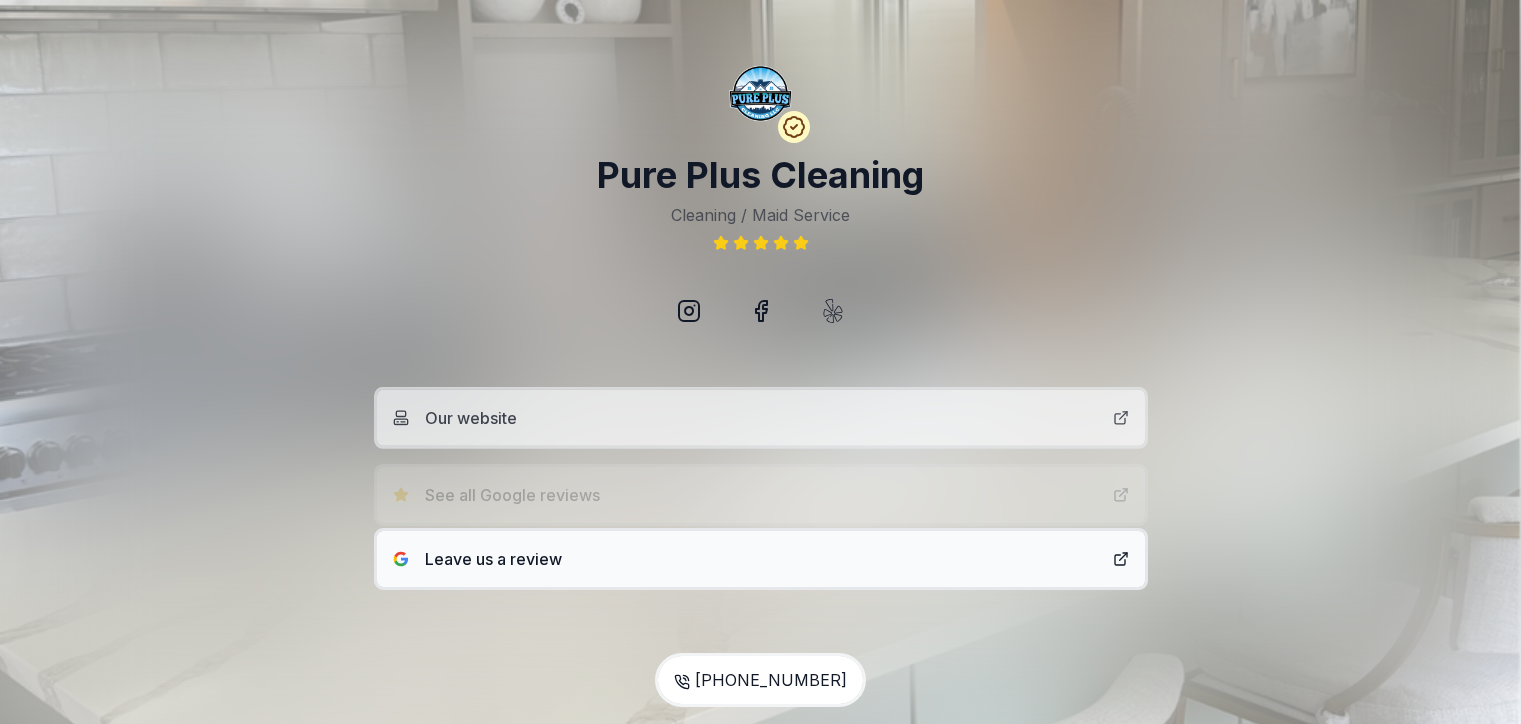 scroll, scrollTop: 0, scrollLeft: 0, axis: both 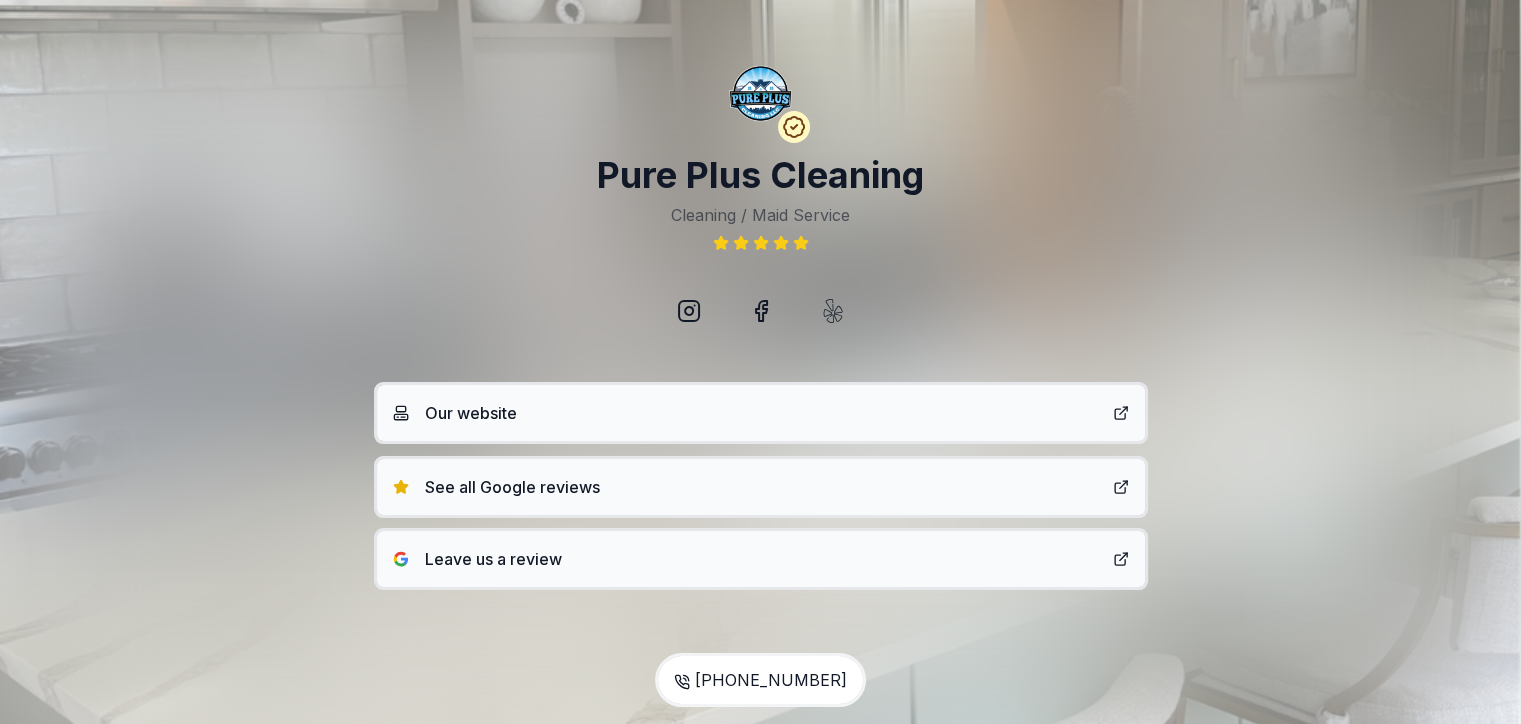 click on "Our website" at bounding box center (761, 413) 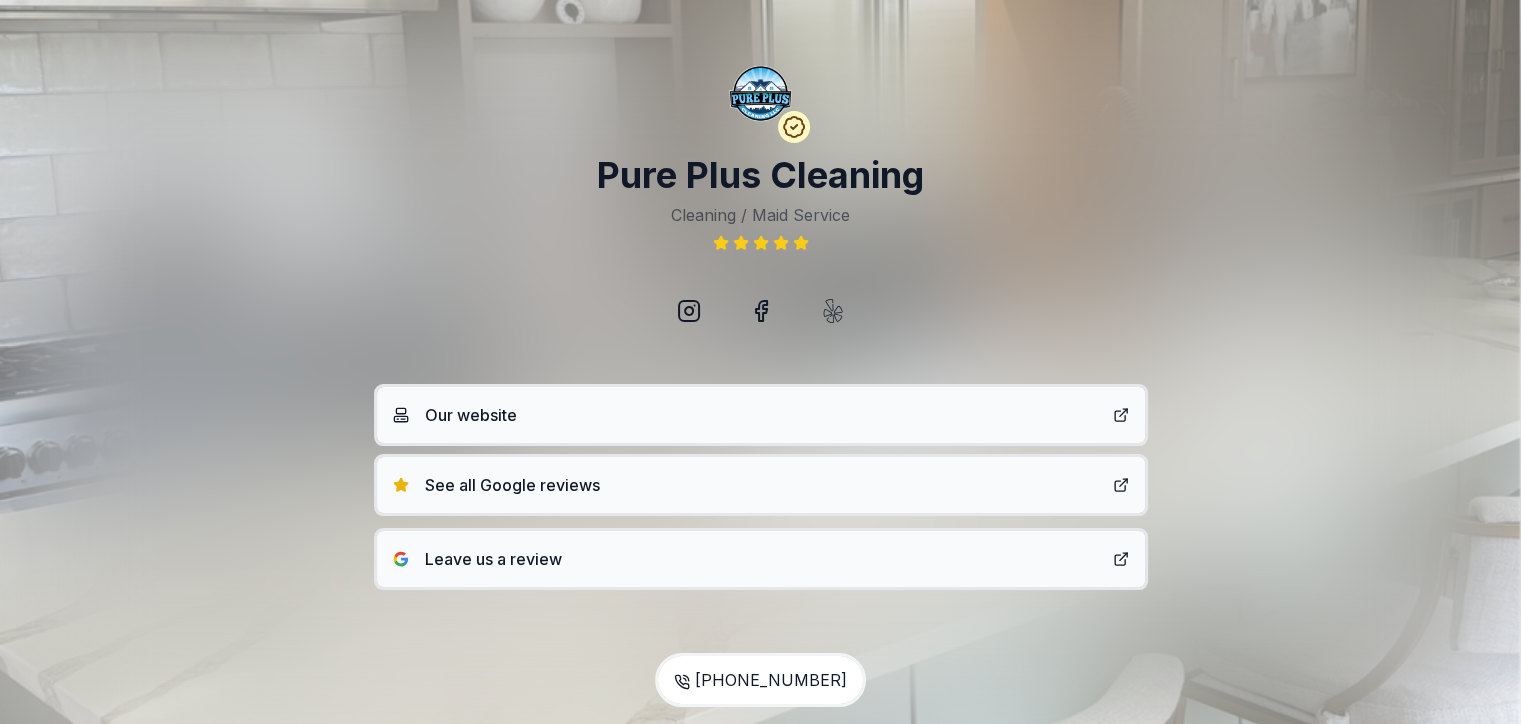 click on "See all Google reviews" at bounding box center (496, 485) 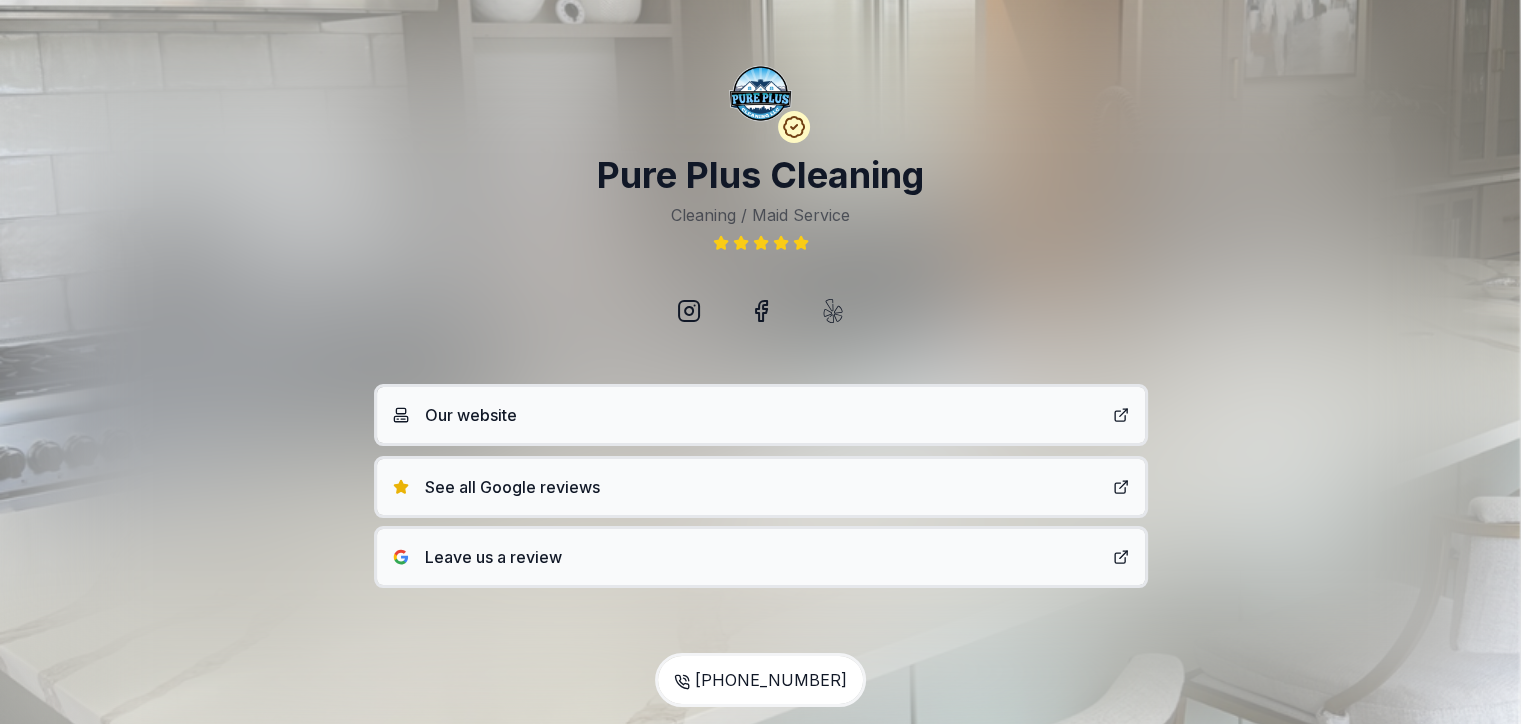 click on "Leave us a review" at bounding box center (761, 557) 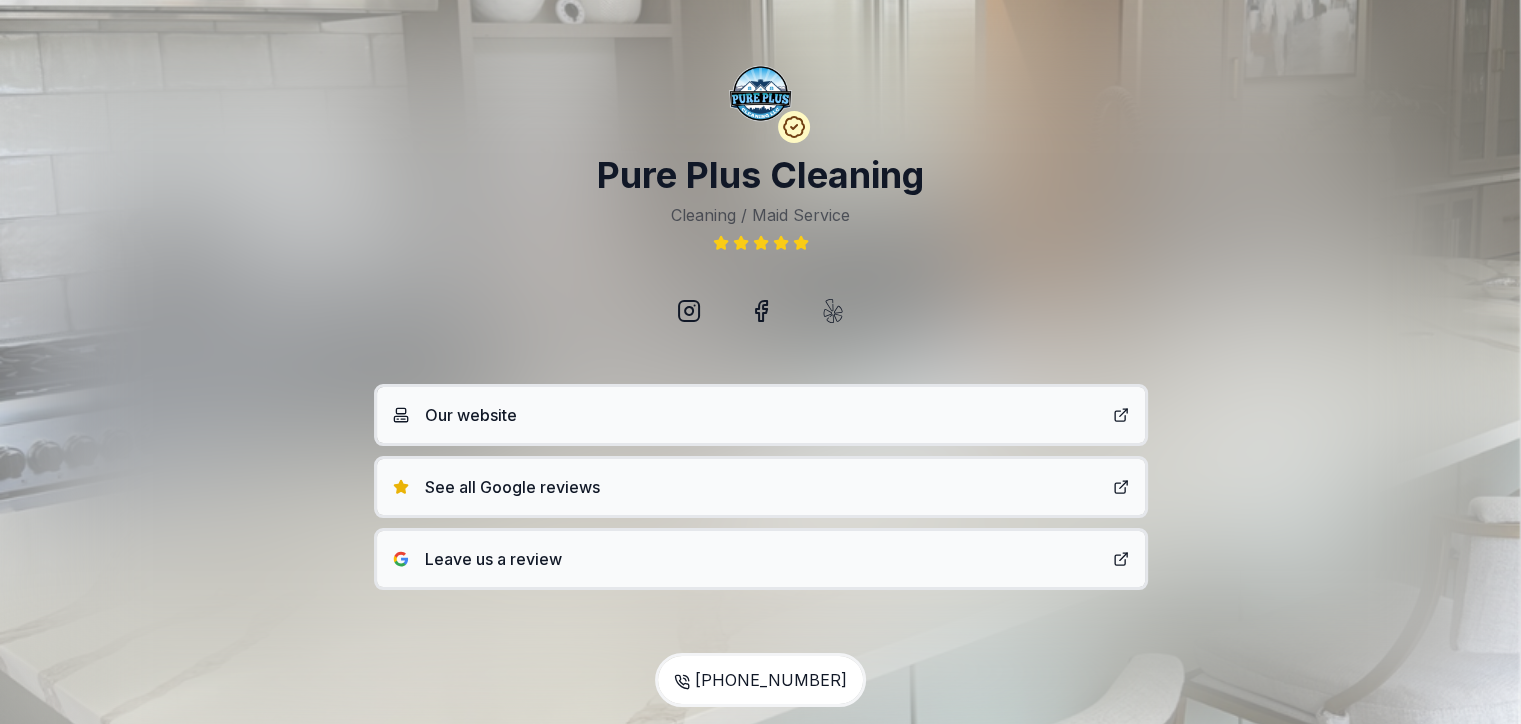 scroll, scrollTop: 6, scrollLeft: 0, axis: vertical 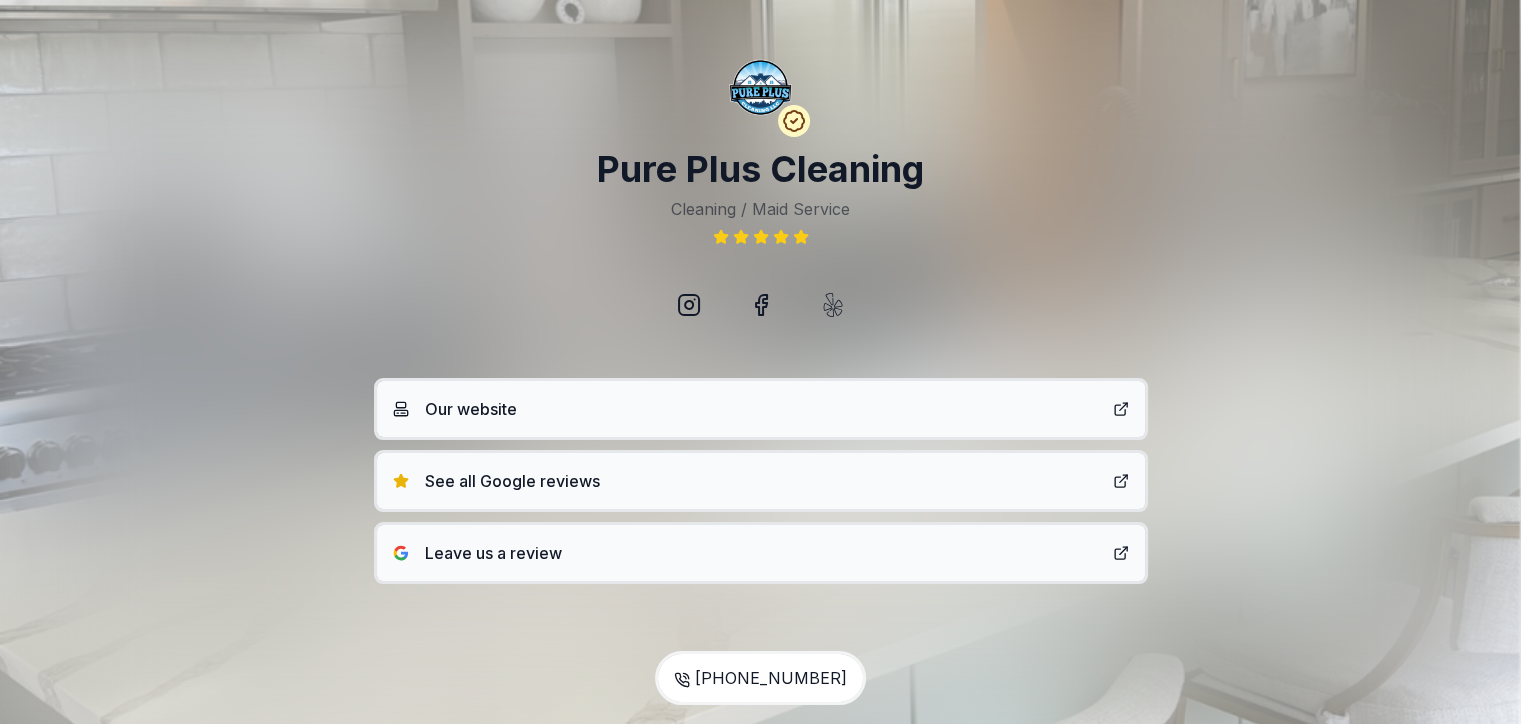 click on "[PHONE_NUMBER]" at bounding box center (760, 678) 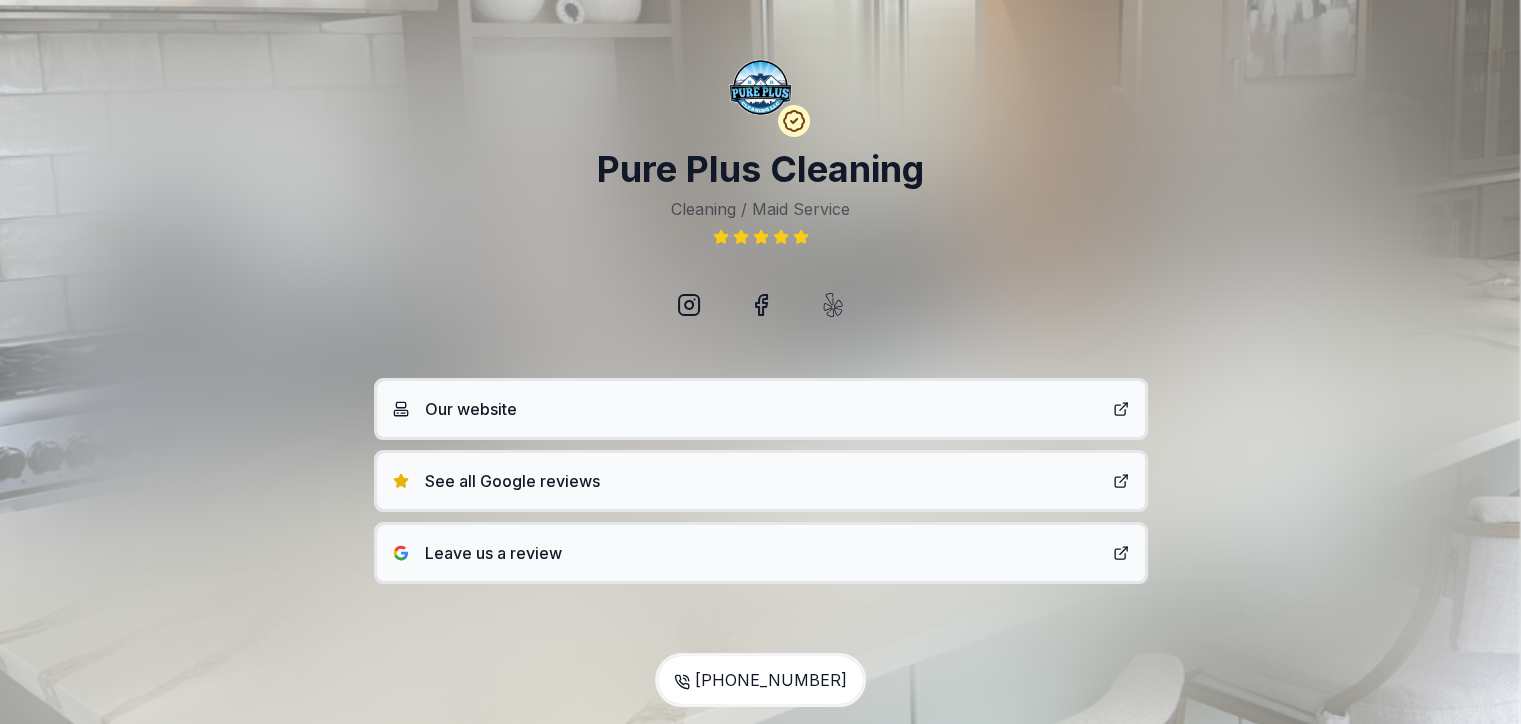 click 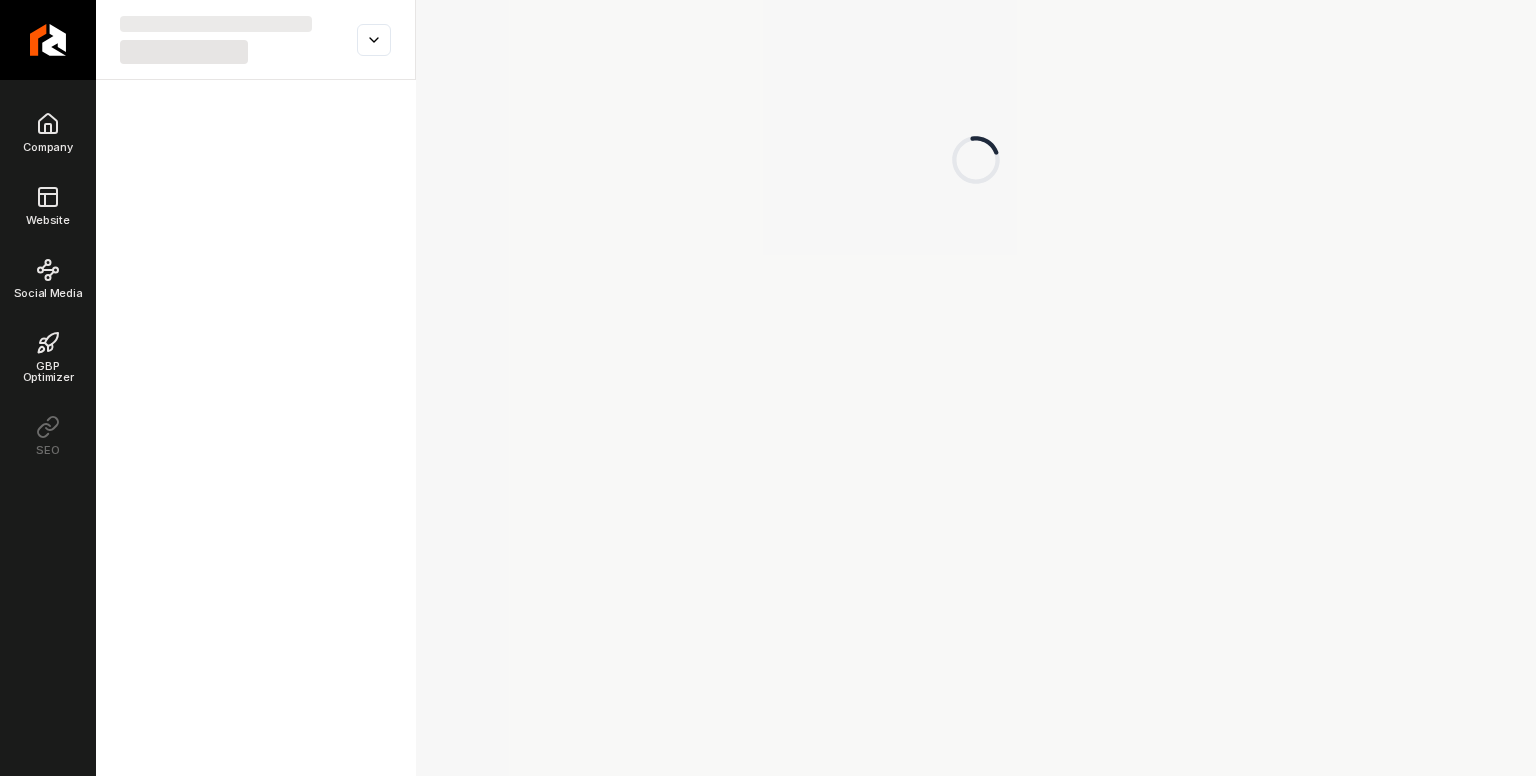 scroll, scrollTop: 0, scrollLeft: 0, axis: both 